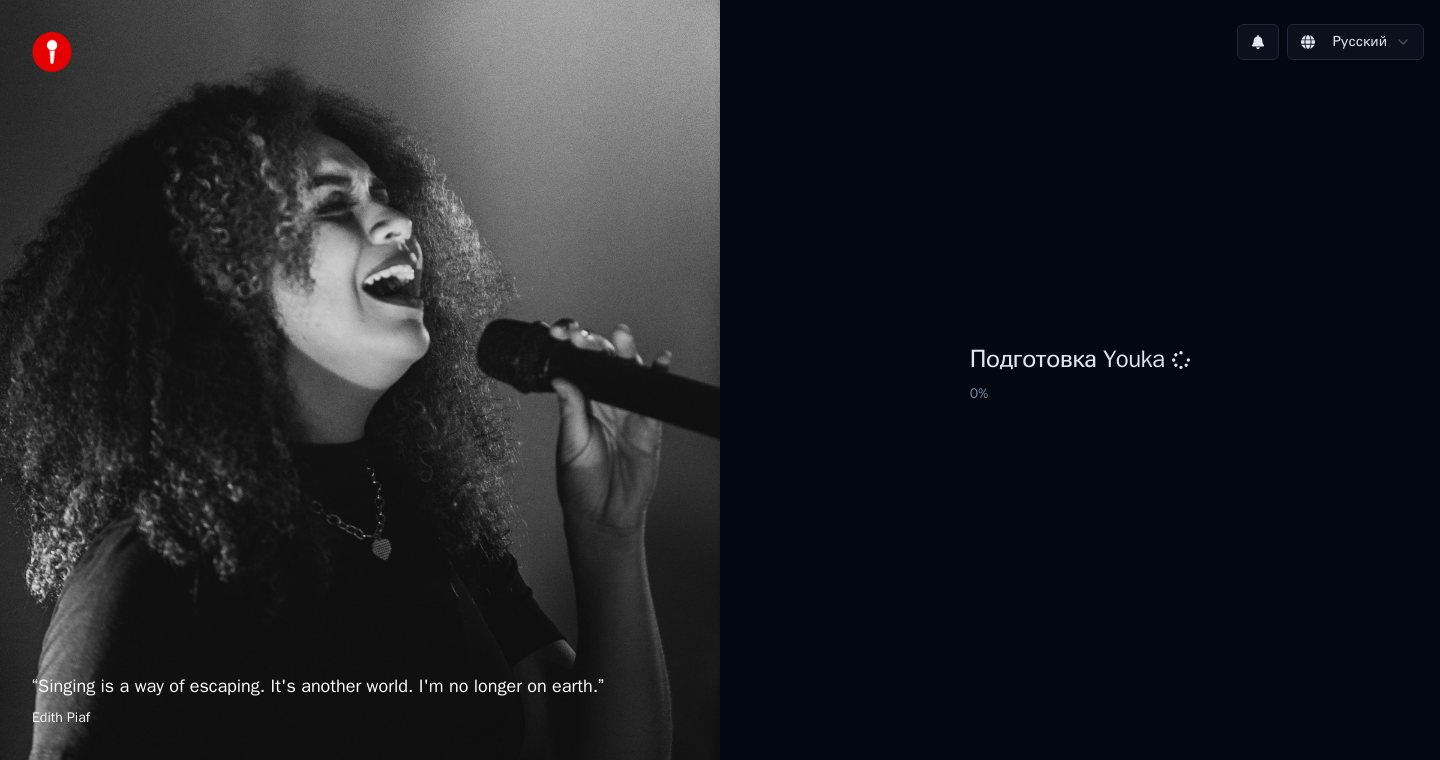 scroll, scrollTop: 0, scrollLeft: 0, axis: both 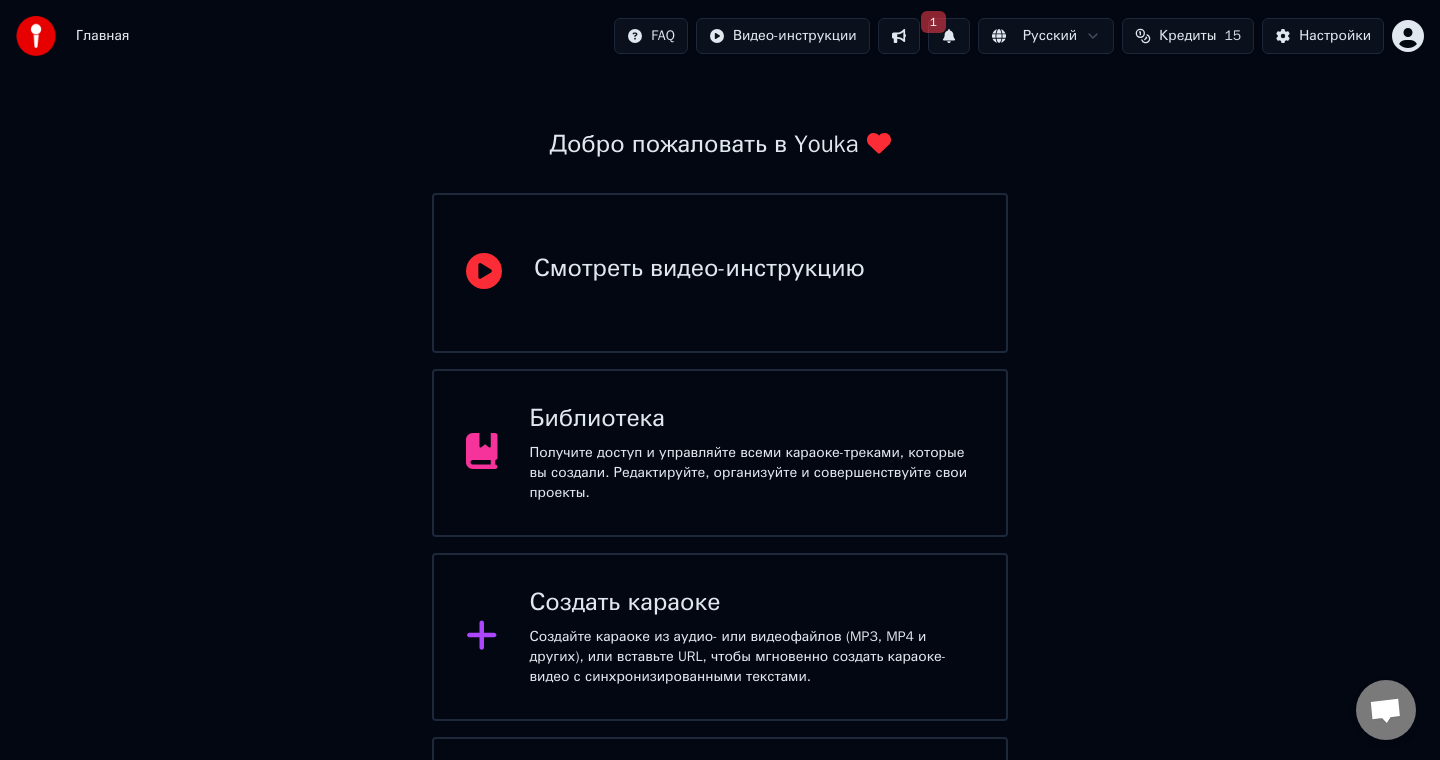 click at bounding box center [899, 36] 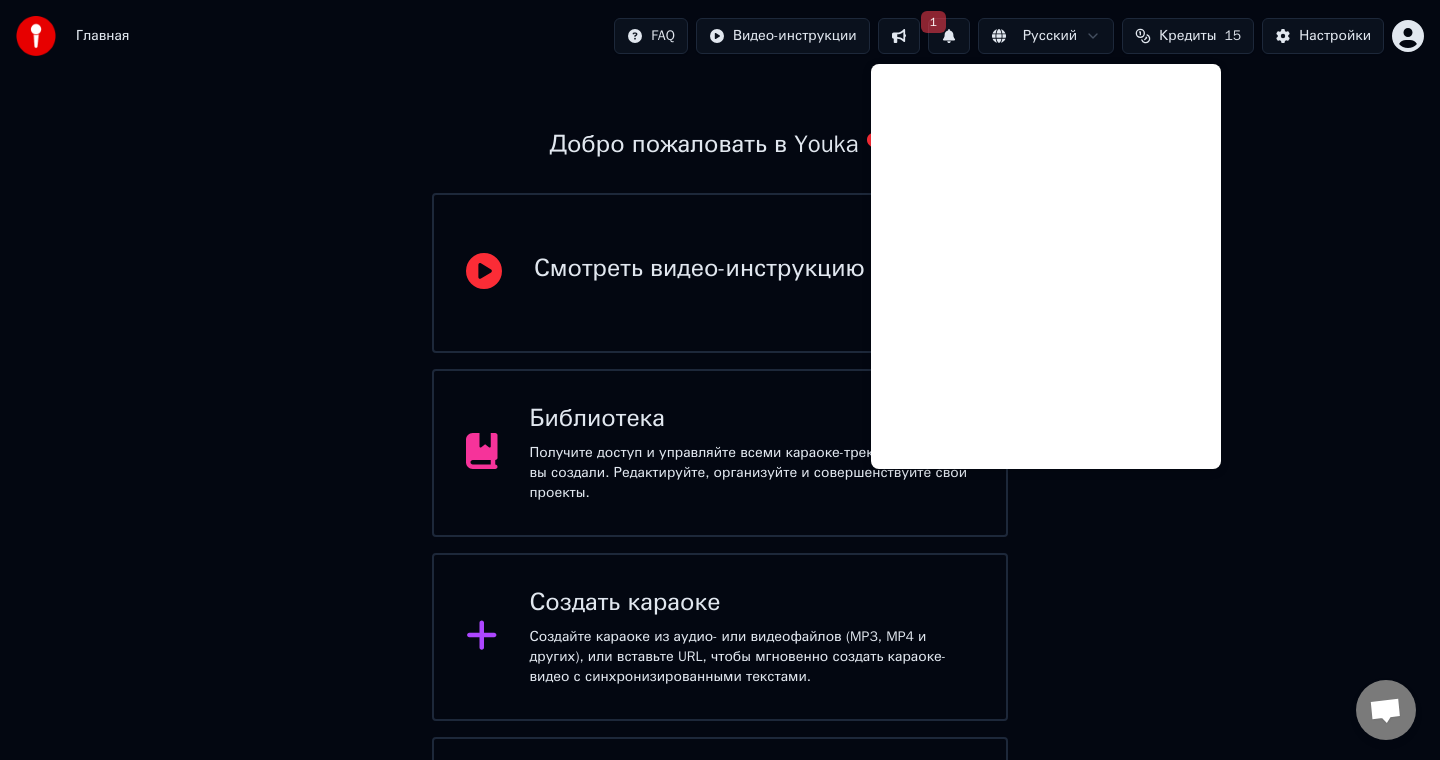 click on "Добро пожаловать в Youka Смотреть видео-инструкцию Библиотека Получите доступ и управляйте всеми караоке-треками, которые вы создали. Редактируйте, организуйте и совершенствуйте свои проекты. Создать караоке Создайте караоке из аудио- или видеофайлов (MP3, MP4 и других), или вставьте URL, чтобы мгновенно создать караоке-видео с синхронизированными текстами. Youka может быть заблокирован в России Если у вас возникают проблемы при создании караоке, попробуйте использовать VPN для доступа к Youka." at bounding box center (720, 463) 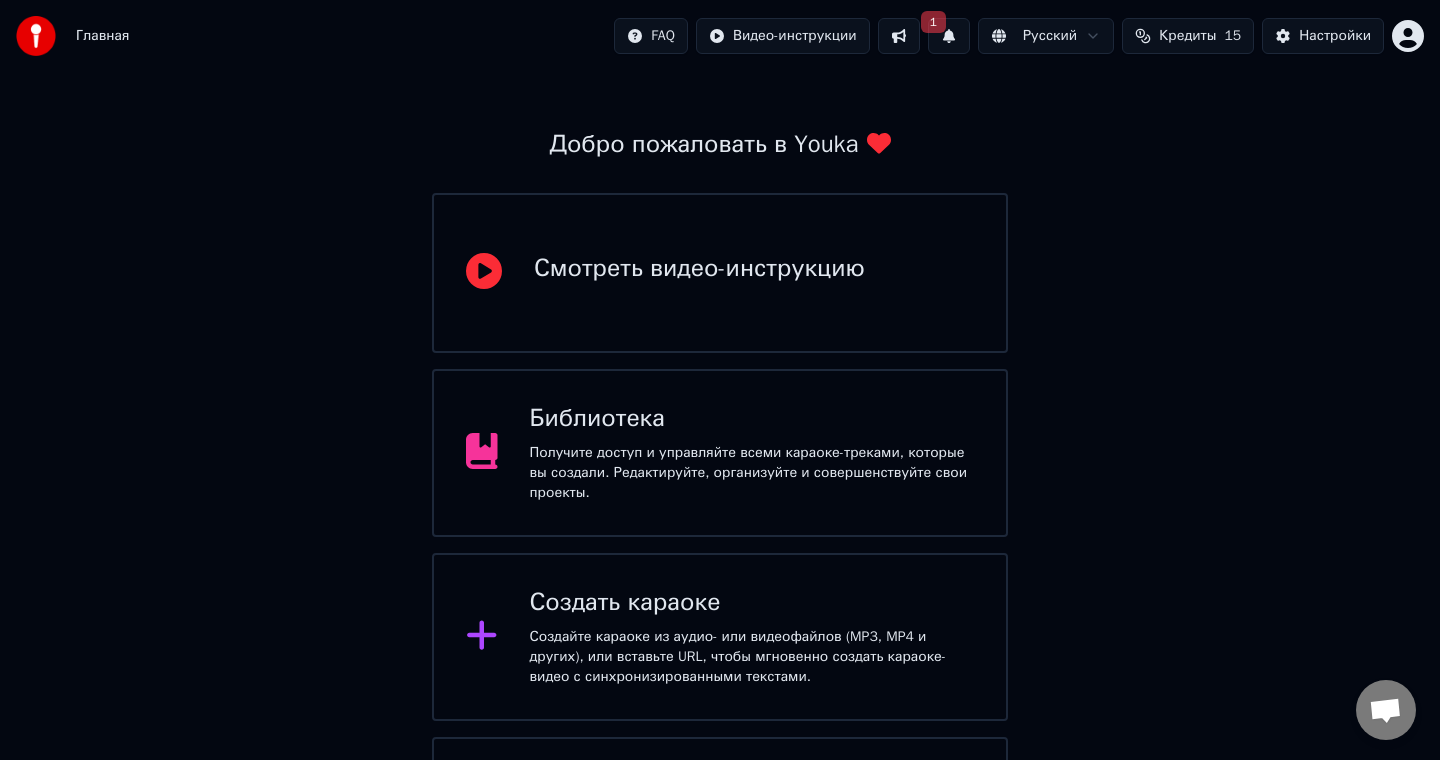 click on "Получите доступ и управляйте всеми караоке-треками, которые вы создали. Редактируйте, организуйте и совершенствуйте свои проекты." at bounding box center (752, 473) 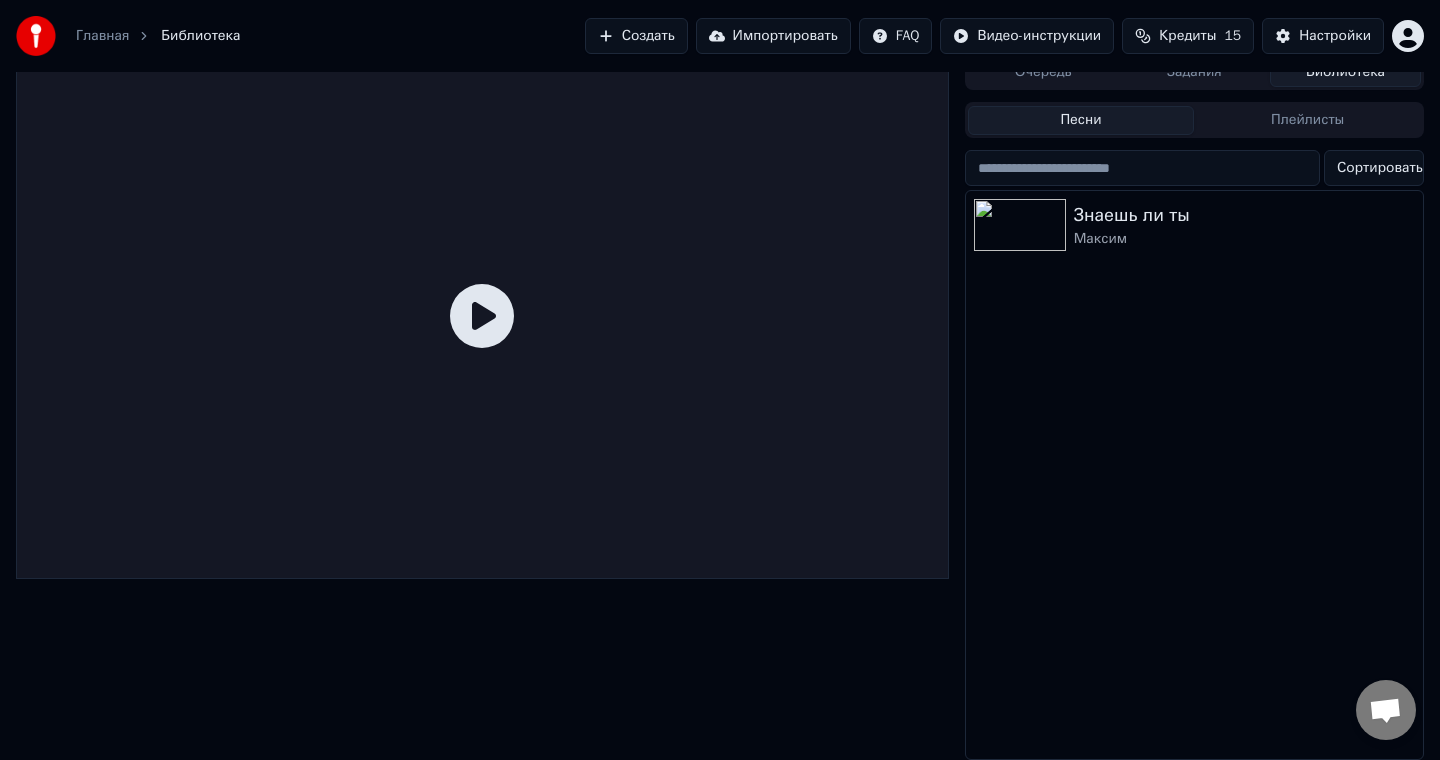 click 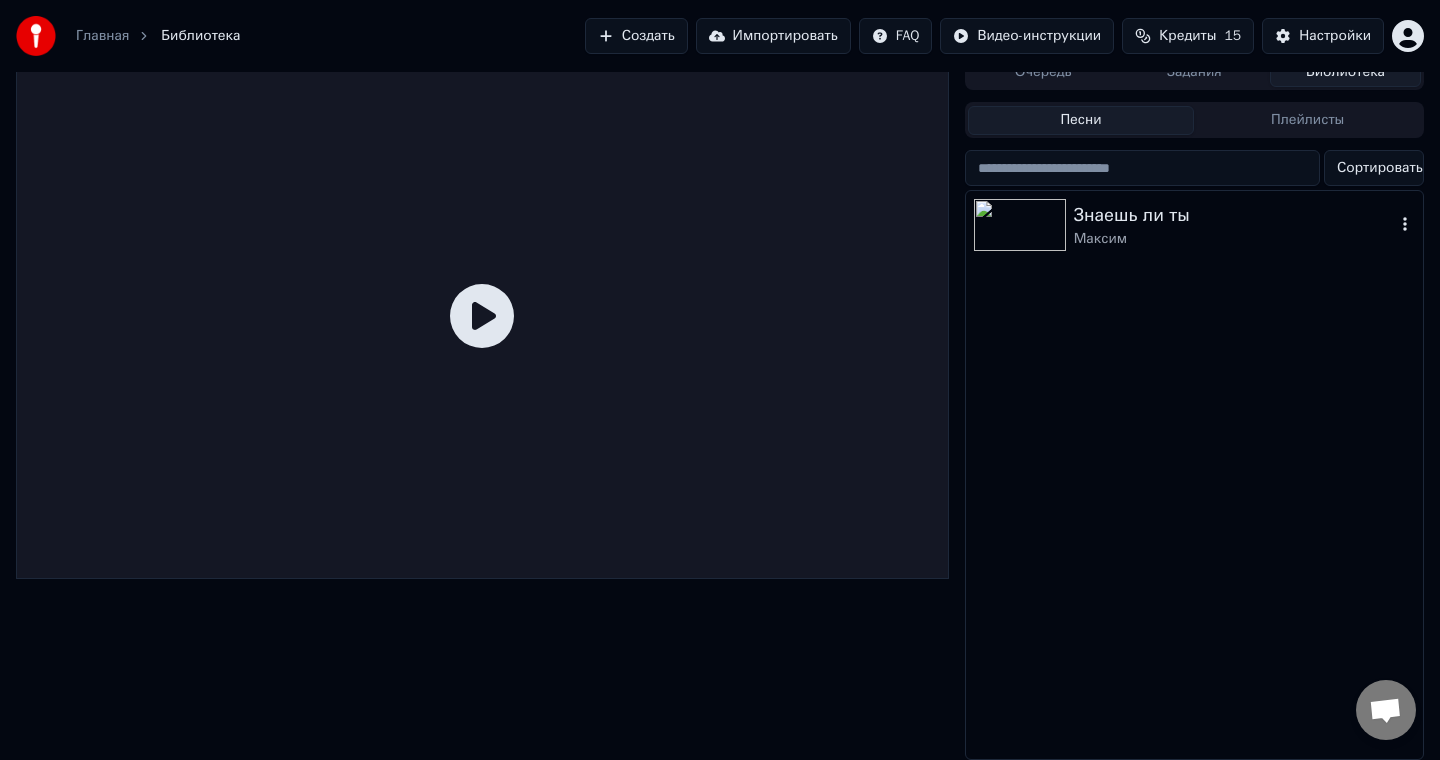 click at bounding box center (1020, 225) 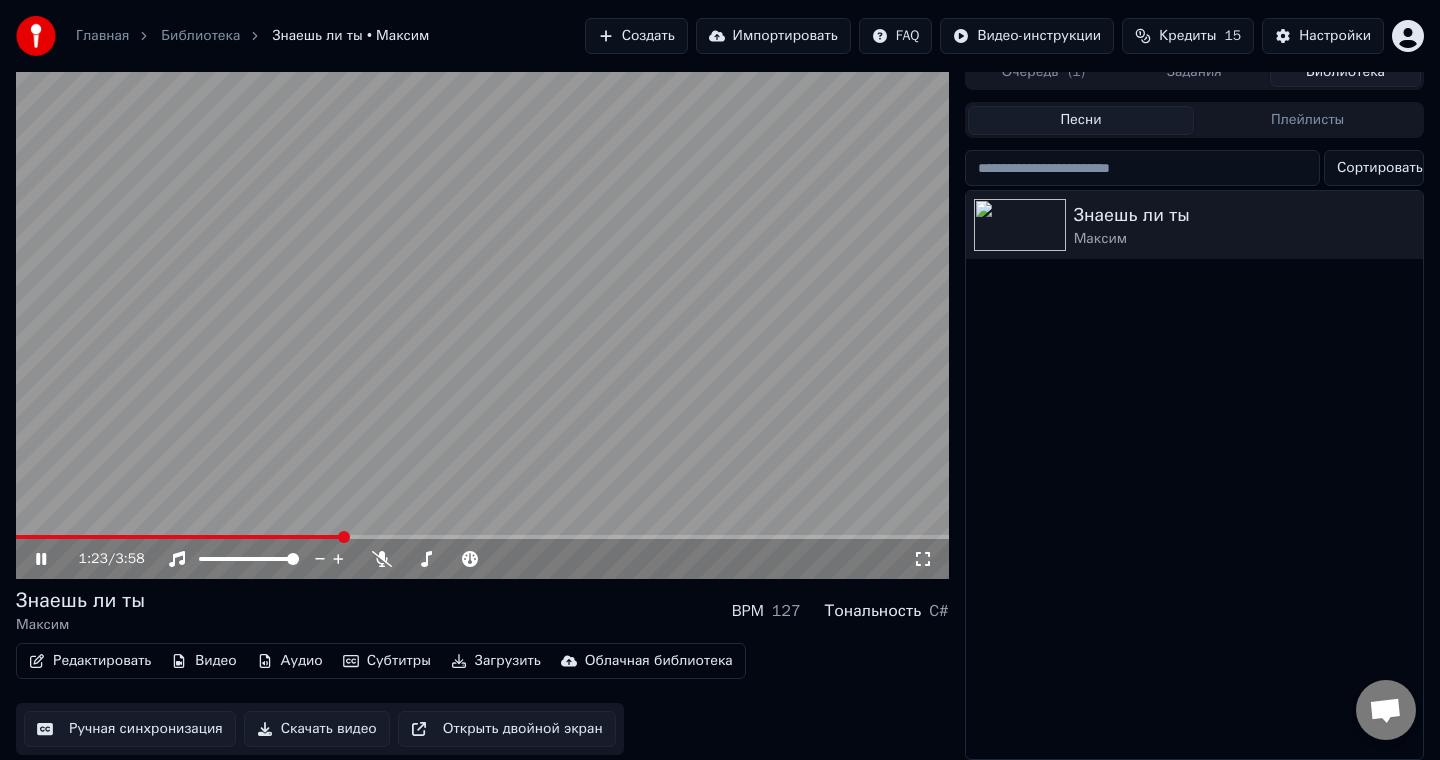 click at bounding box center [482, 316] 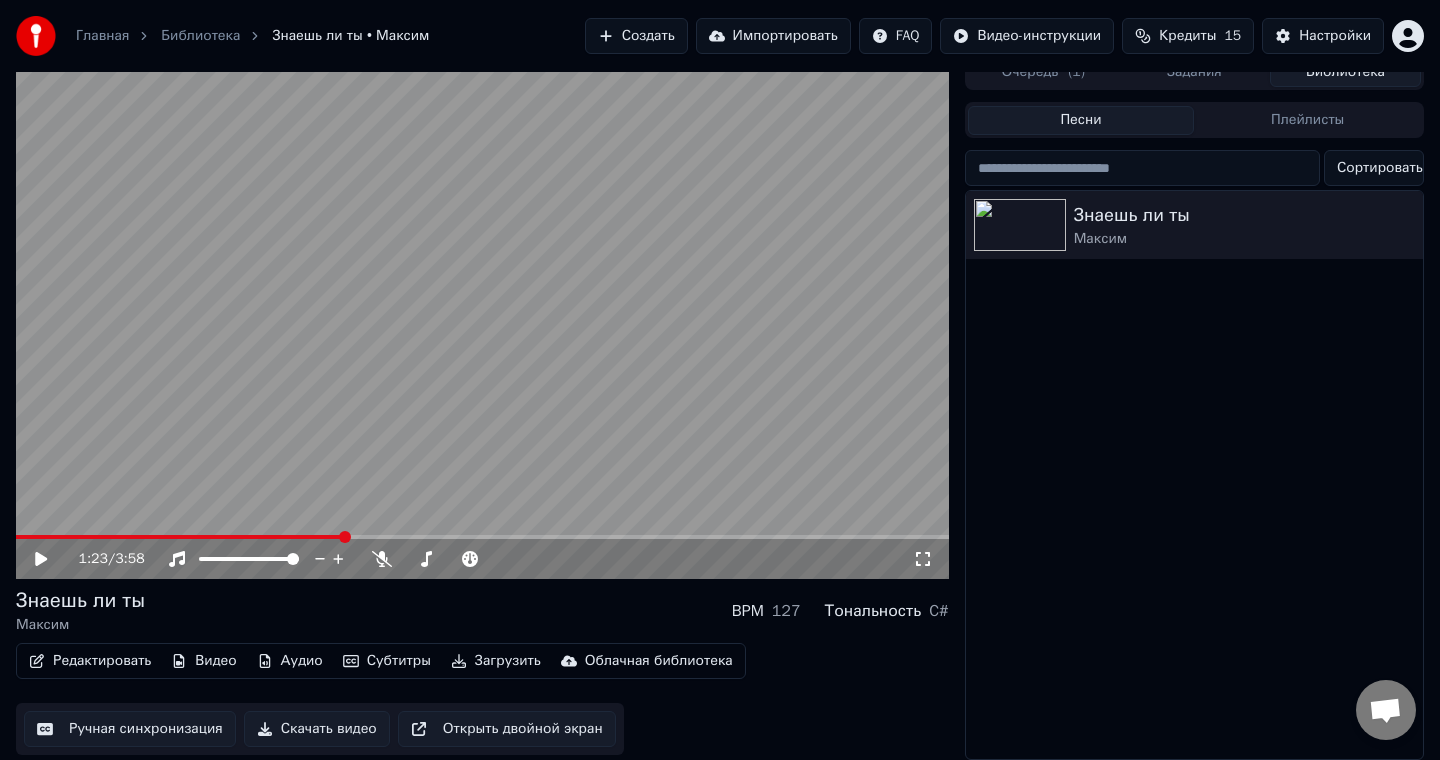 click on "Главная" at bounding box center (102, 36) 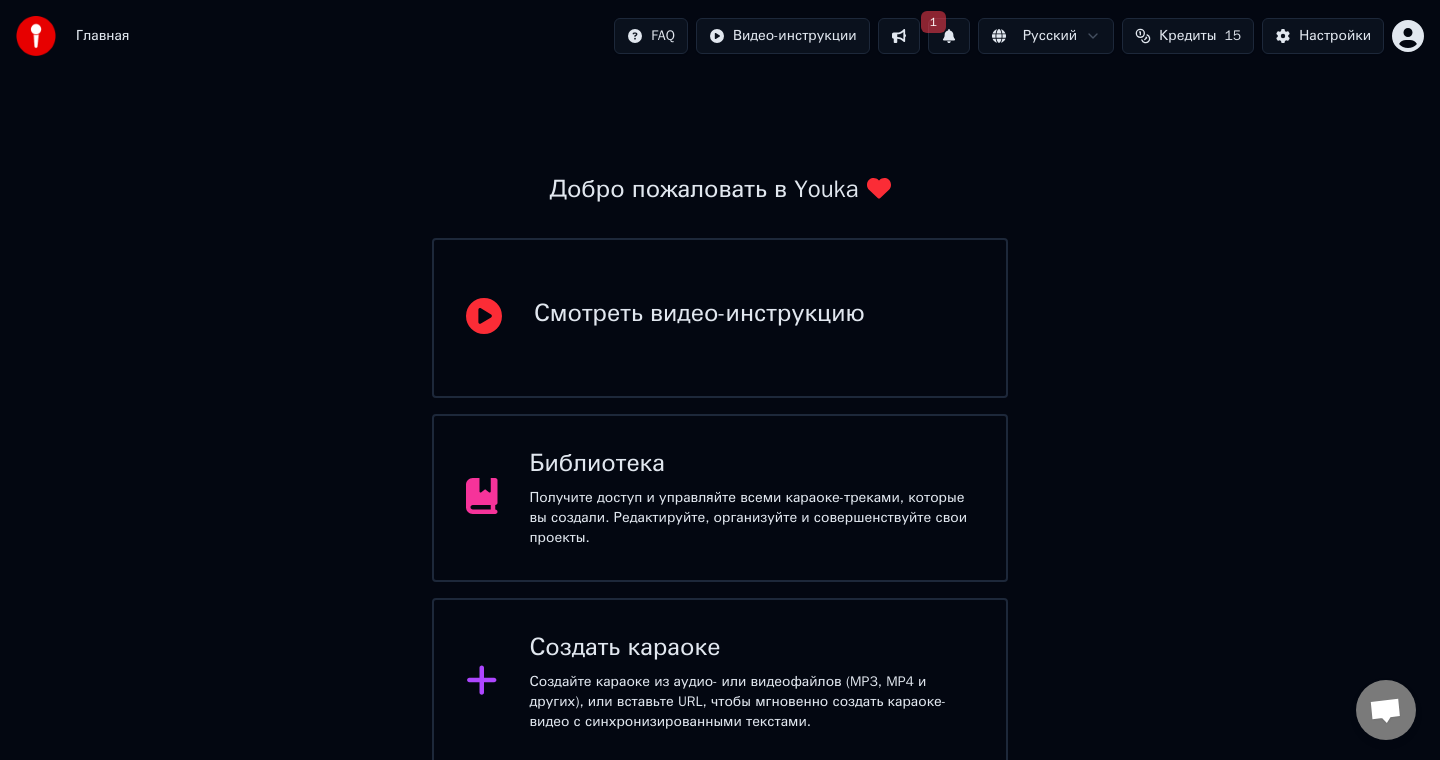 click 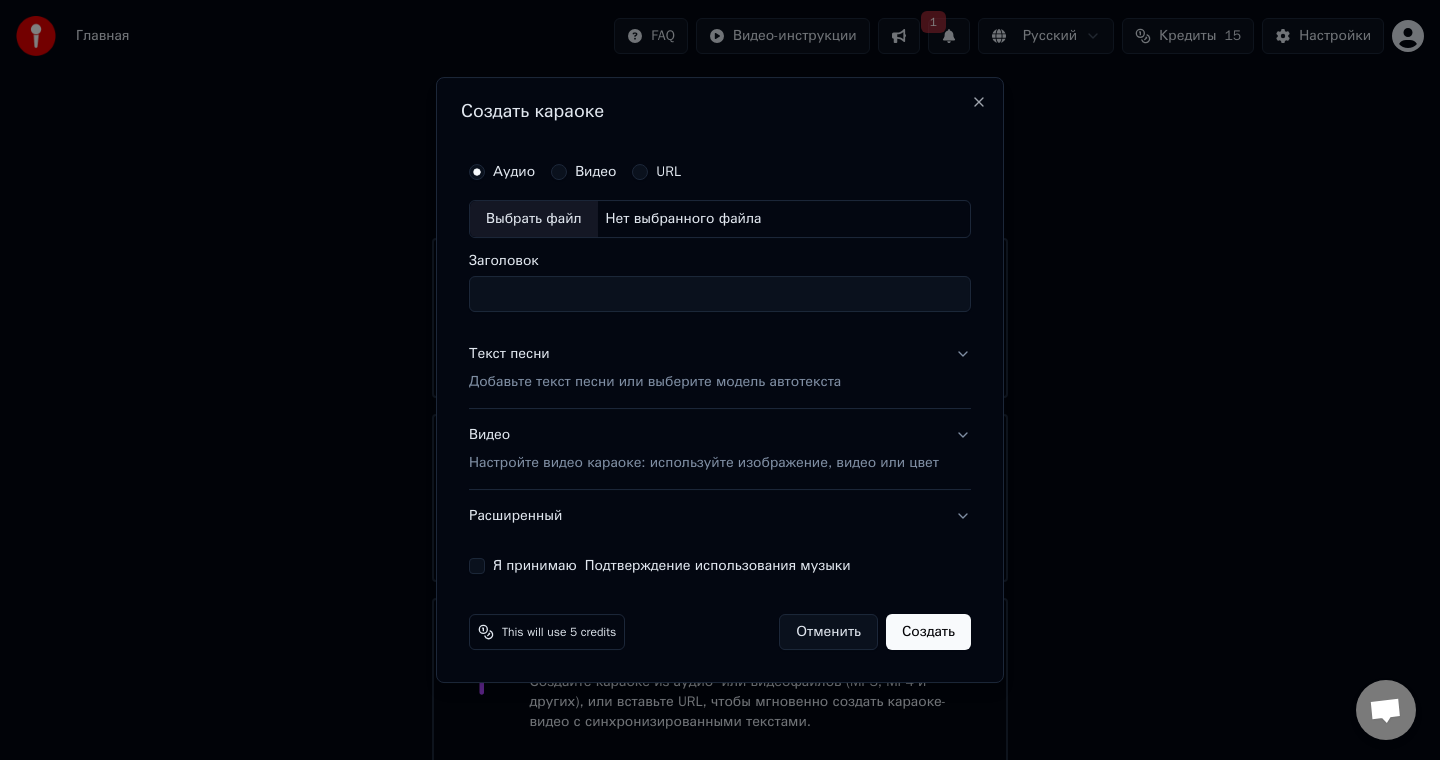 click on "Выбрать файл" at bounding box center (534, 219) 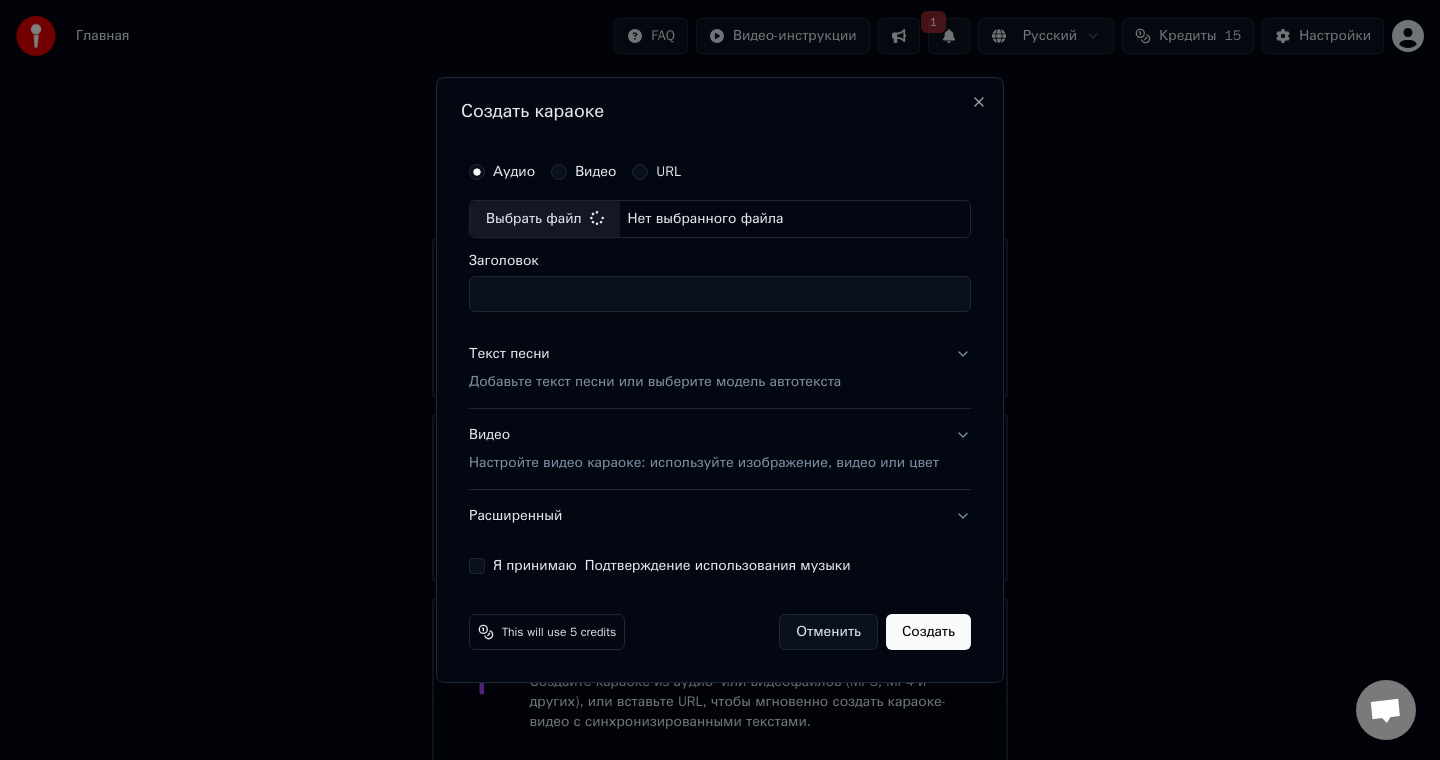 type on "**********" 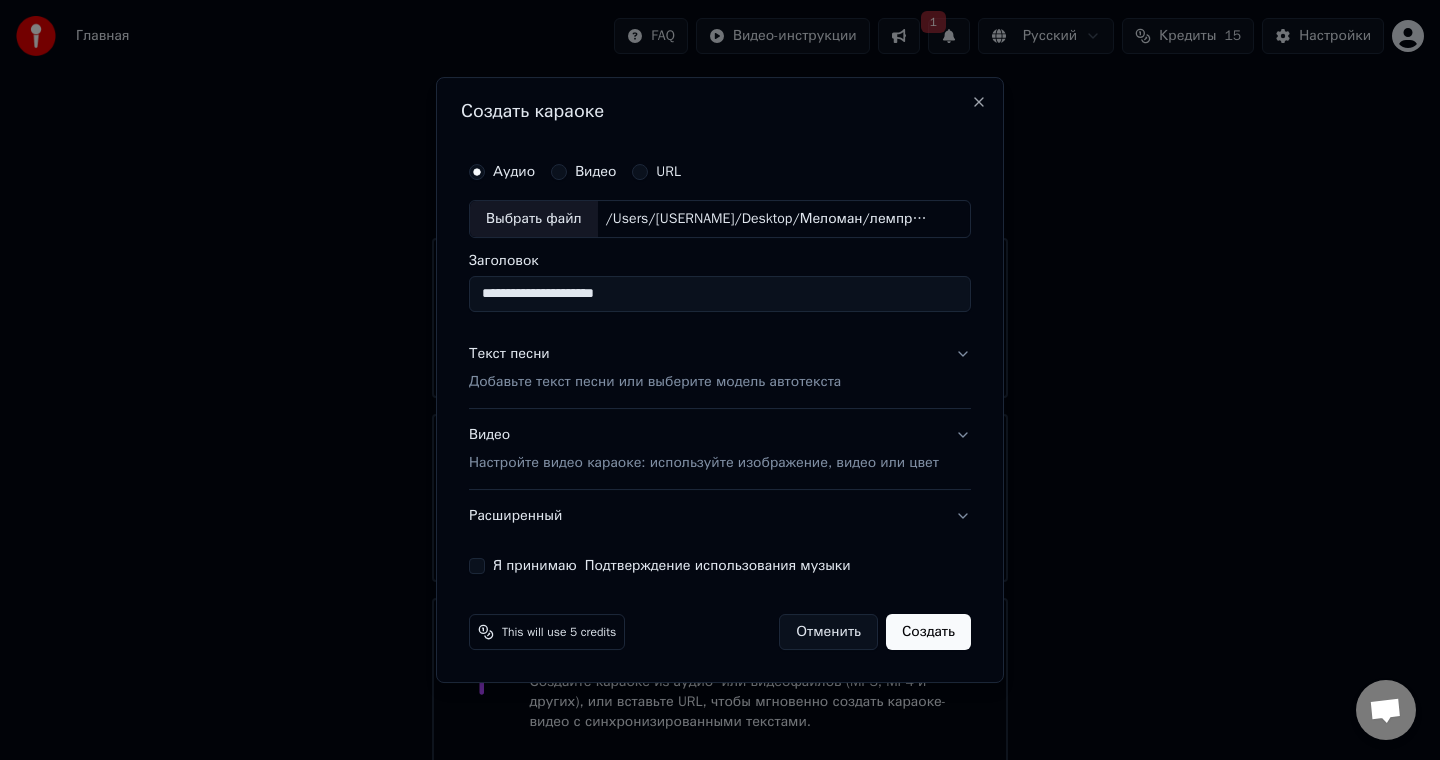 click on "Добавьте текст песни или выберите модель автотекста" at bounding box center [655, 382] 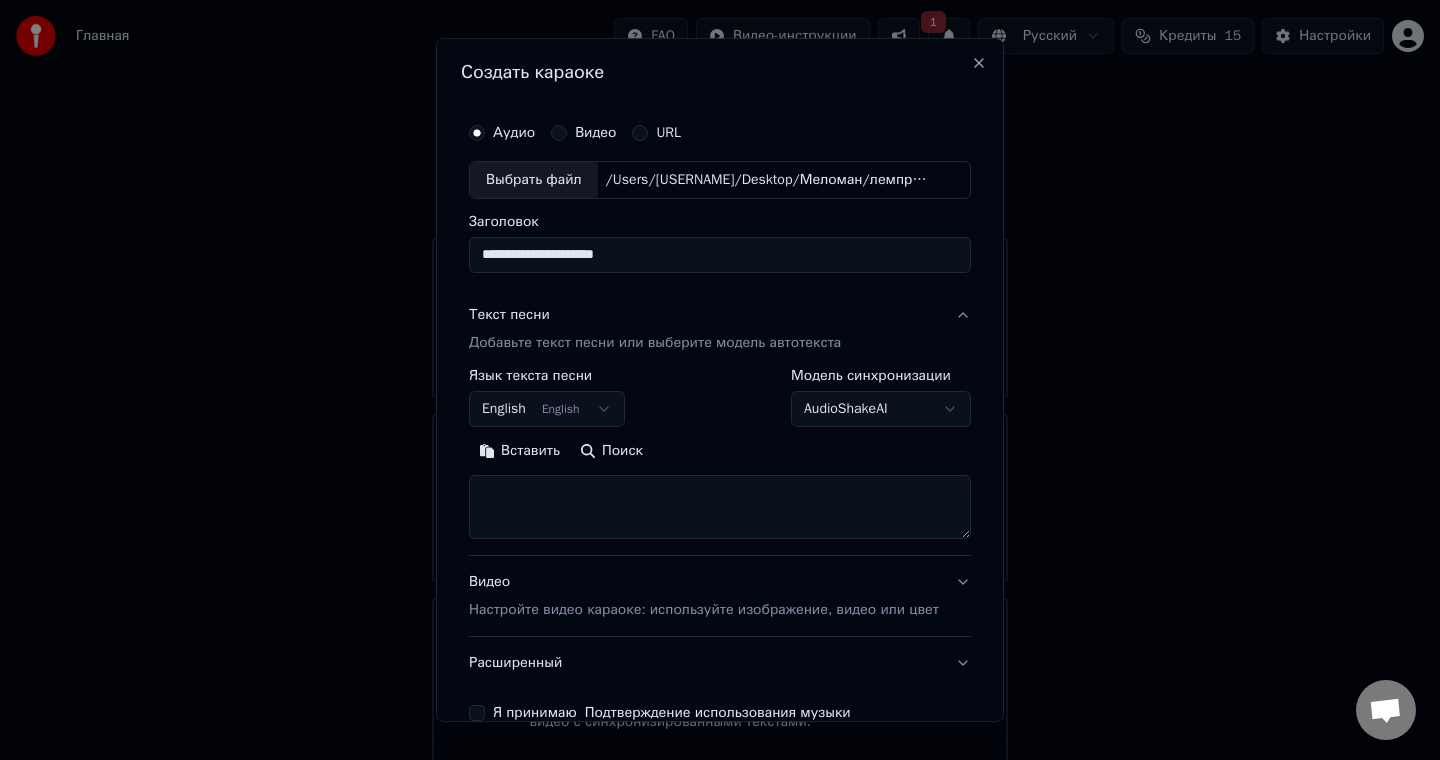 click at bounding box center [720, 507] 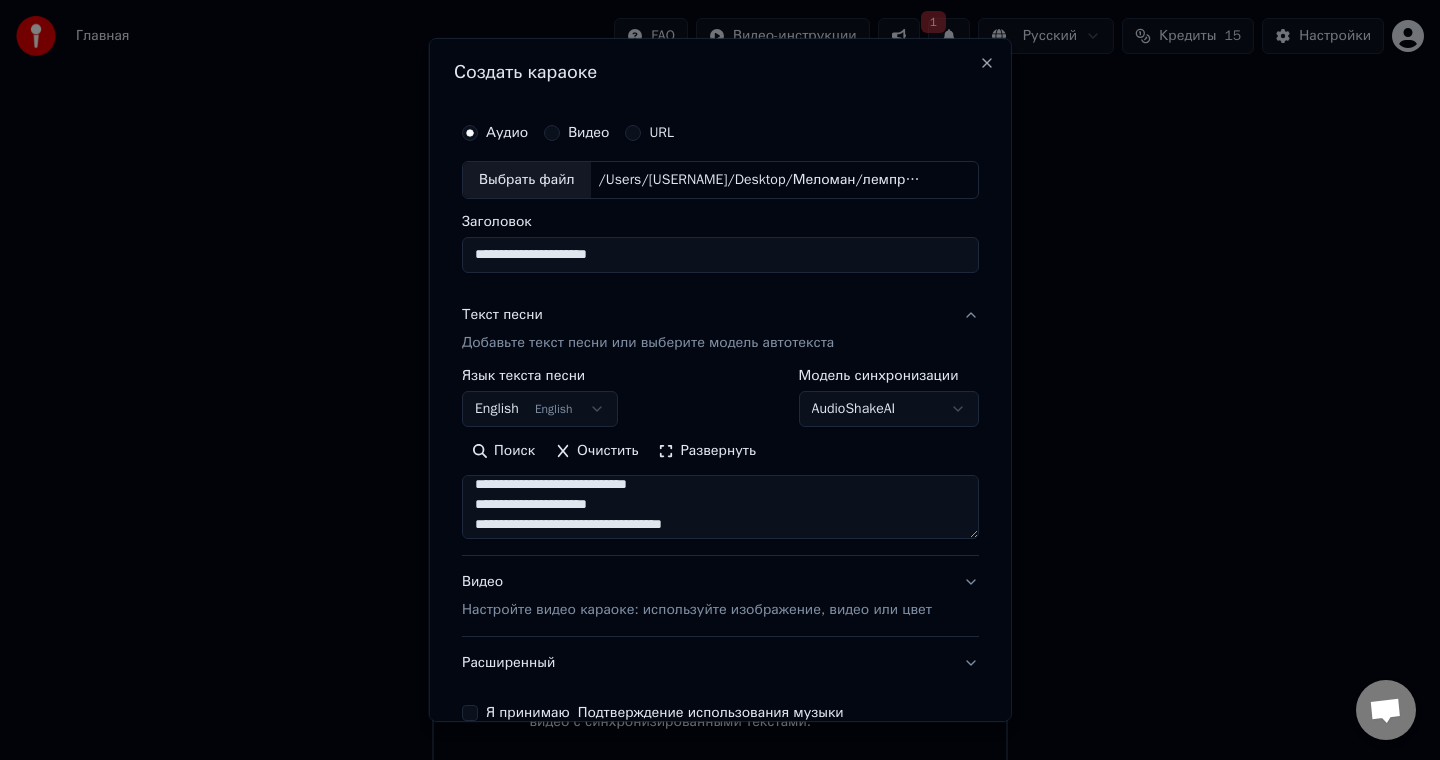 scroll, scrollTop: 0, scrollLeft: 0, axis: both 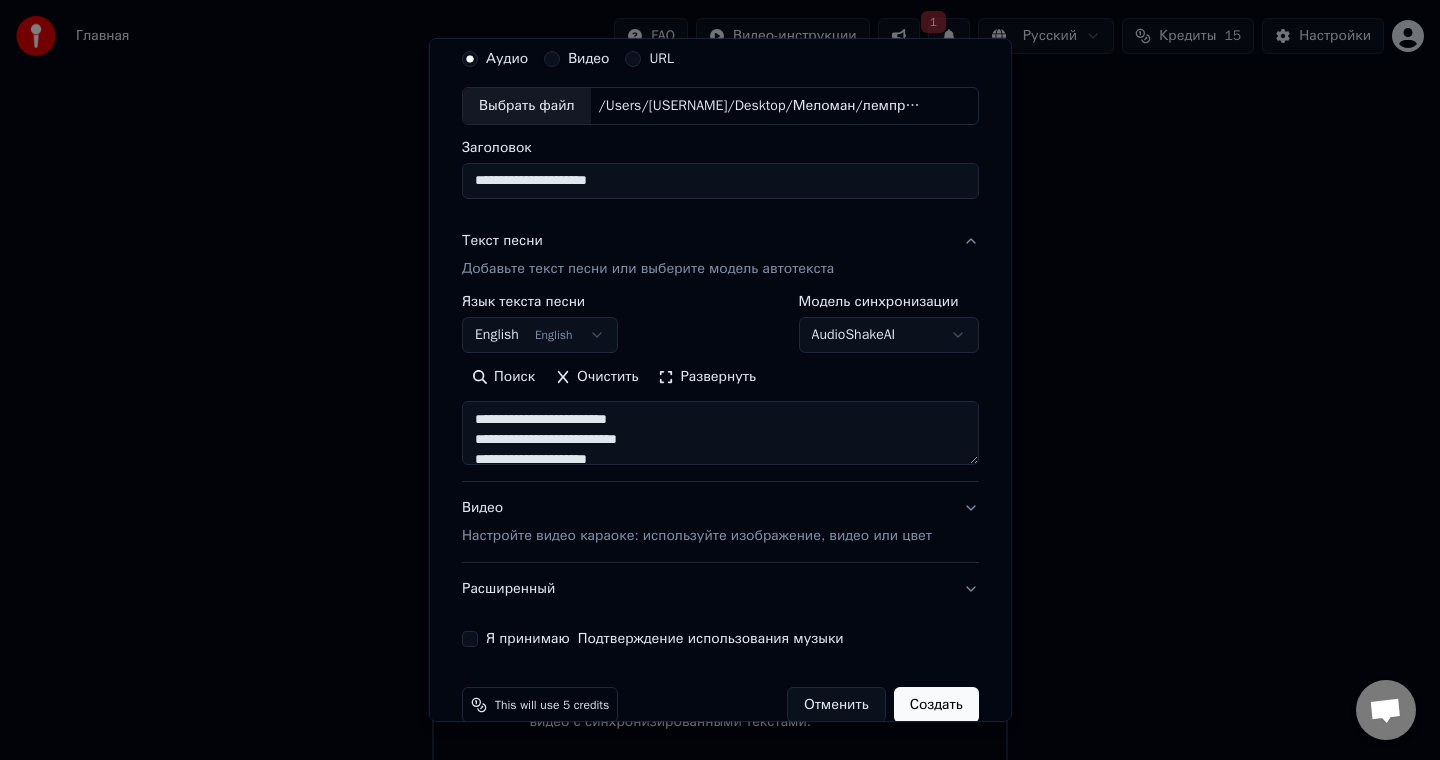 type on "**********" 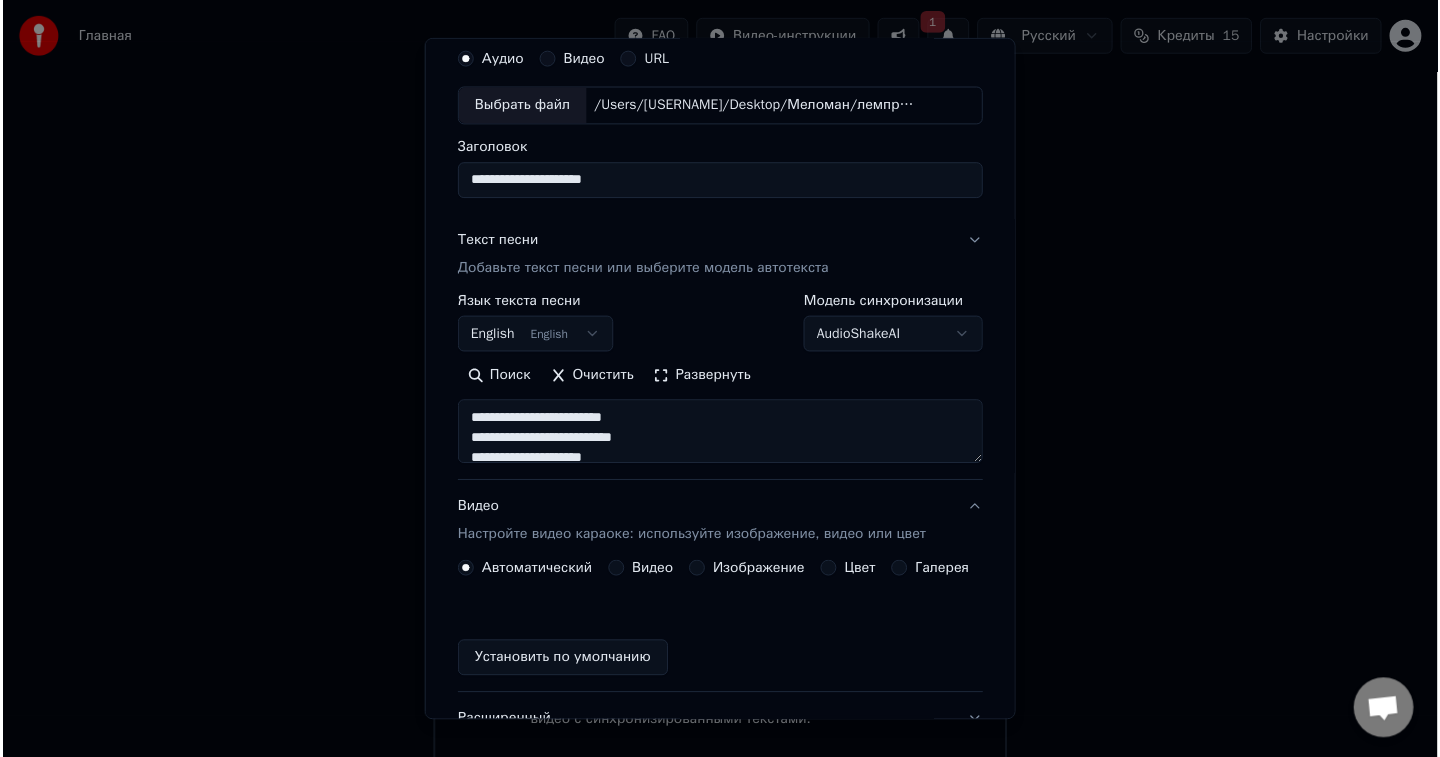 scroll, scrollTop: 54, scrollLeft: 0, axis: vertical 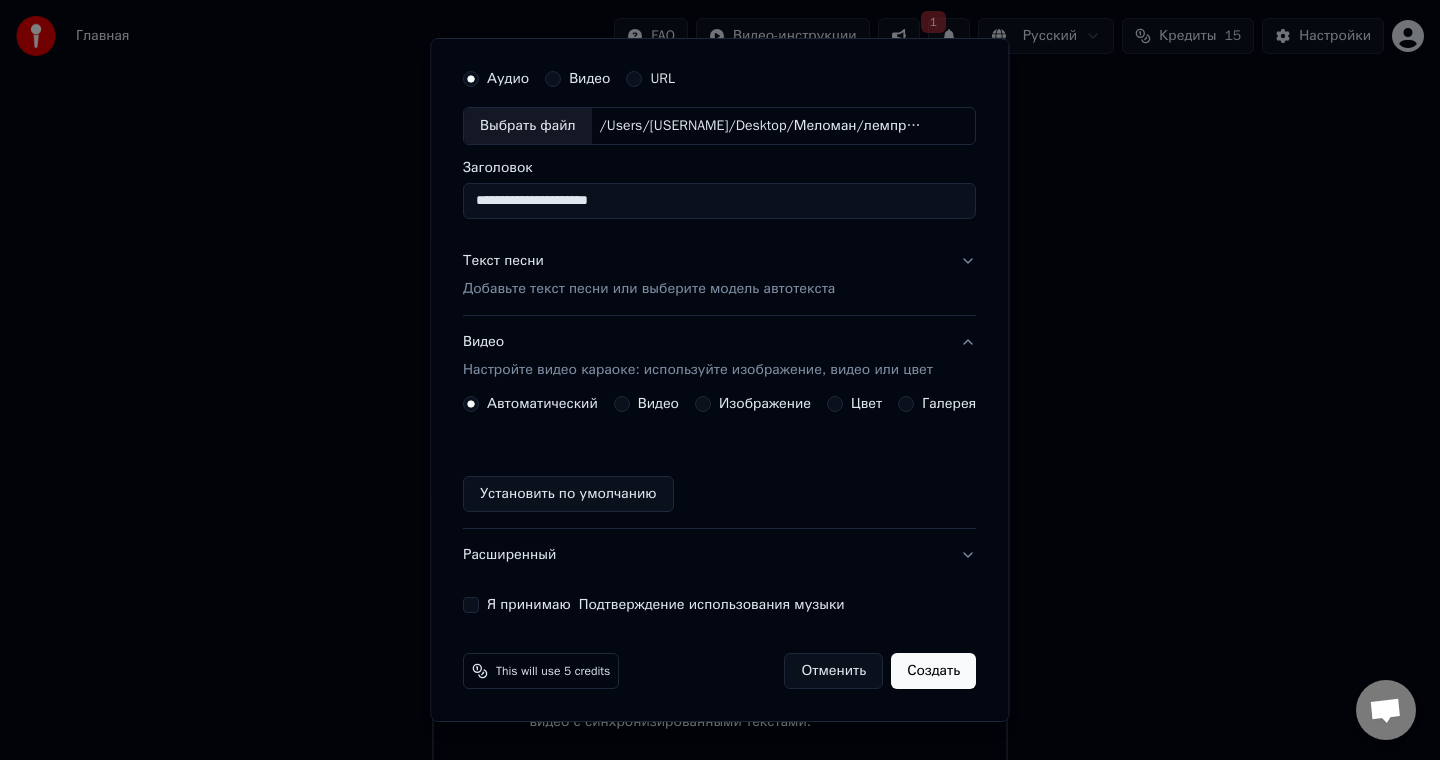 click on "Изображение" at bounding box center (765, 404) 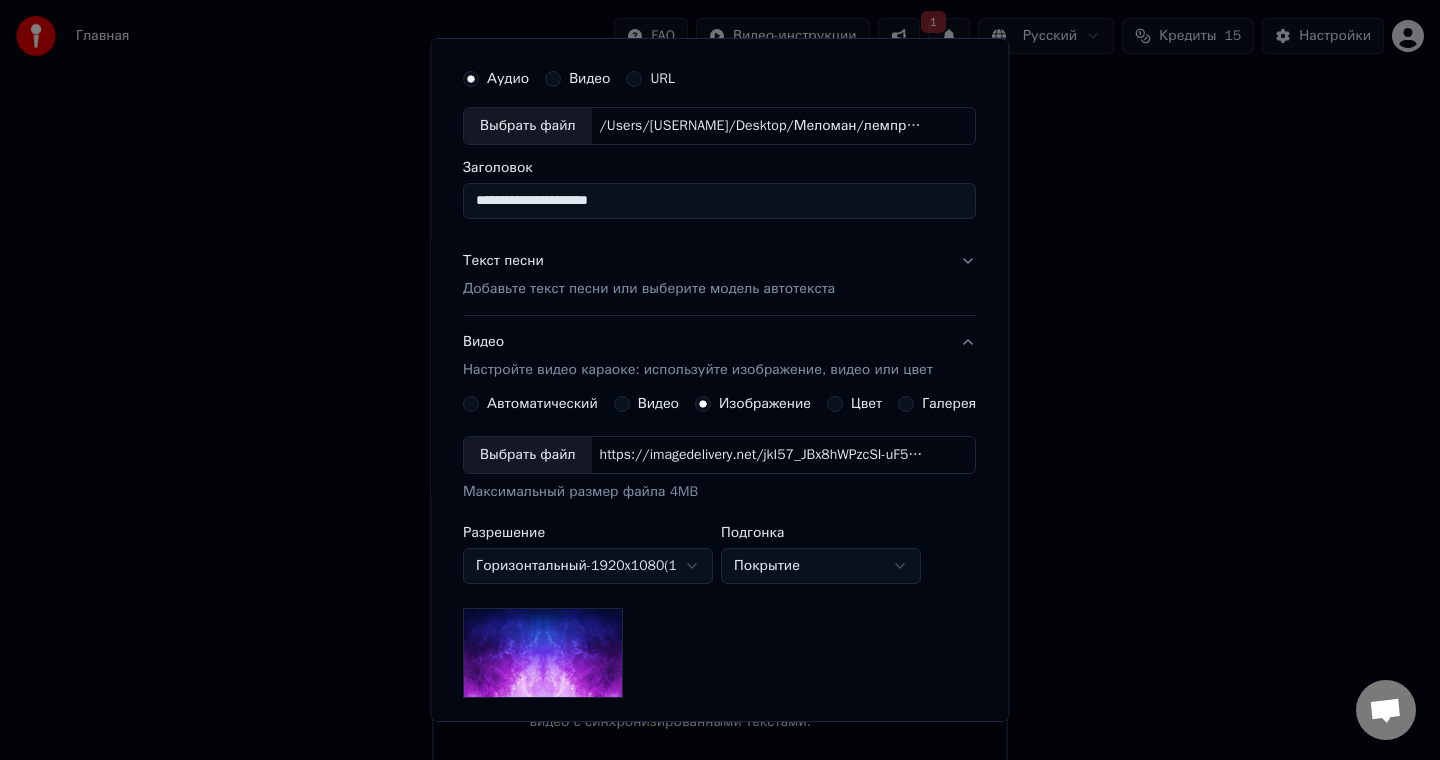 click on "Выбрать файл" at bounding box center [528, 455] 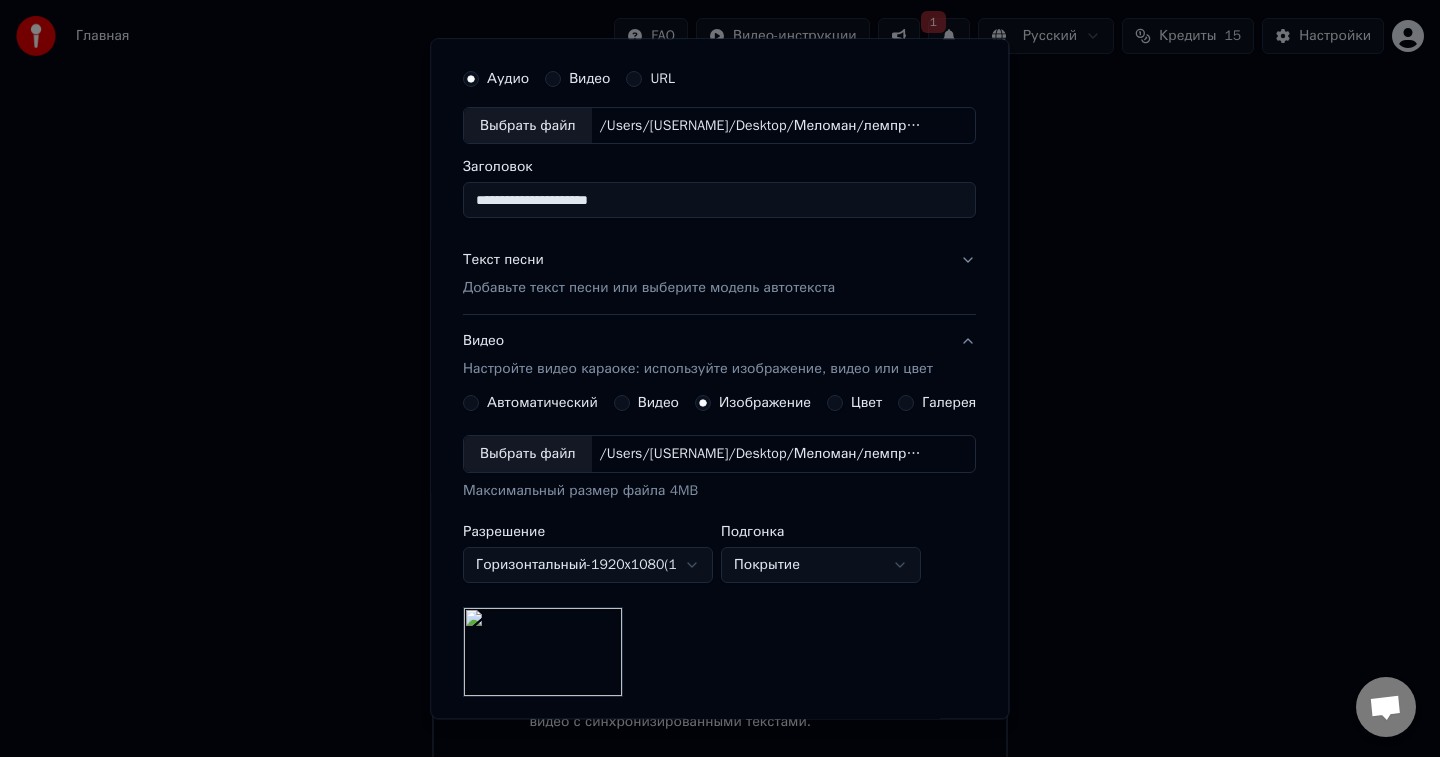 click on "Настройте видео караоке: используйте изображение, видео или цвет" at bounding box center (698, 370) 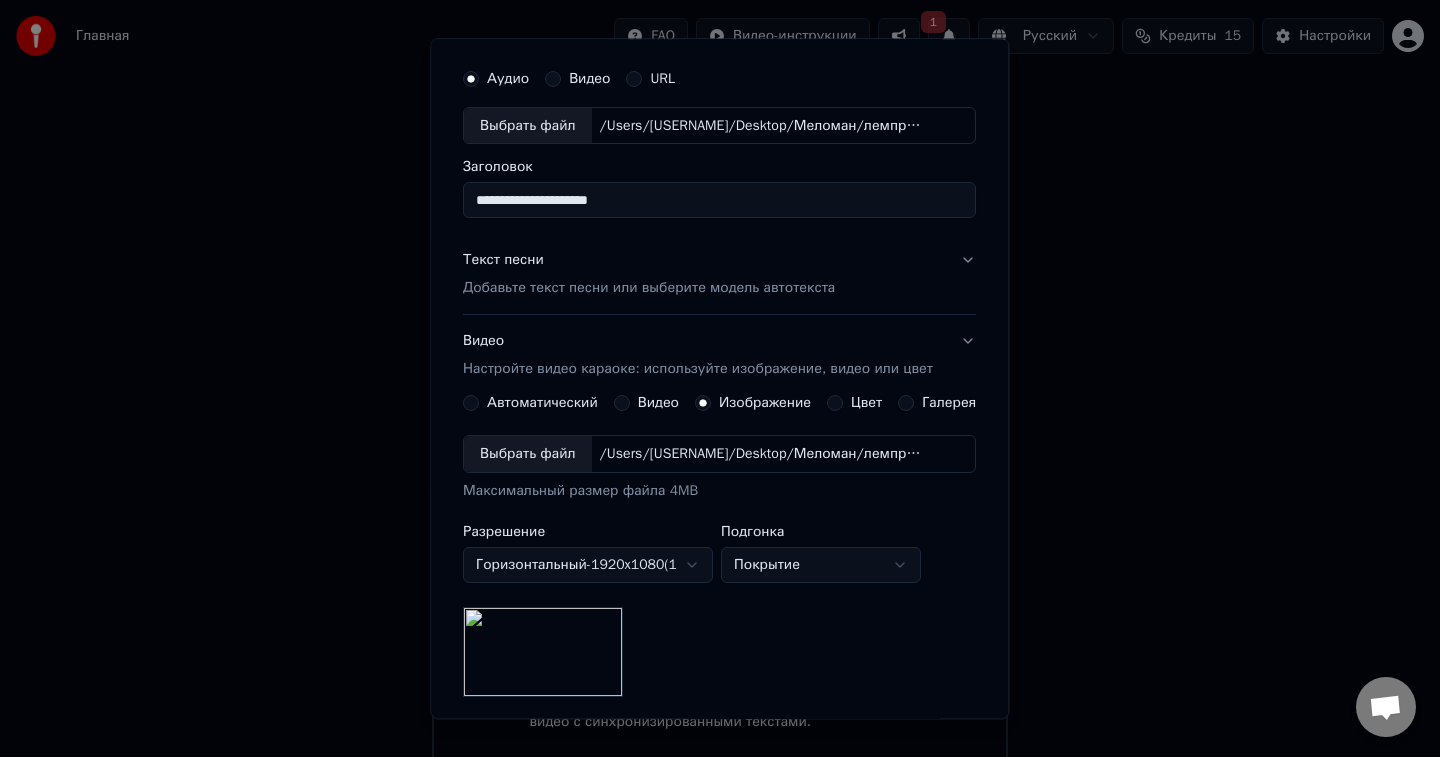scroll, scrollTop: 0, scrollLeft: 0, axis: both 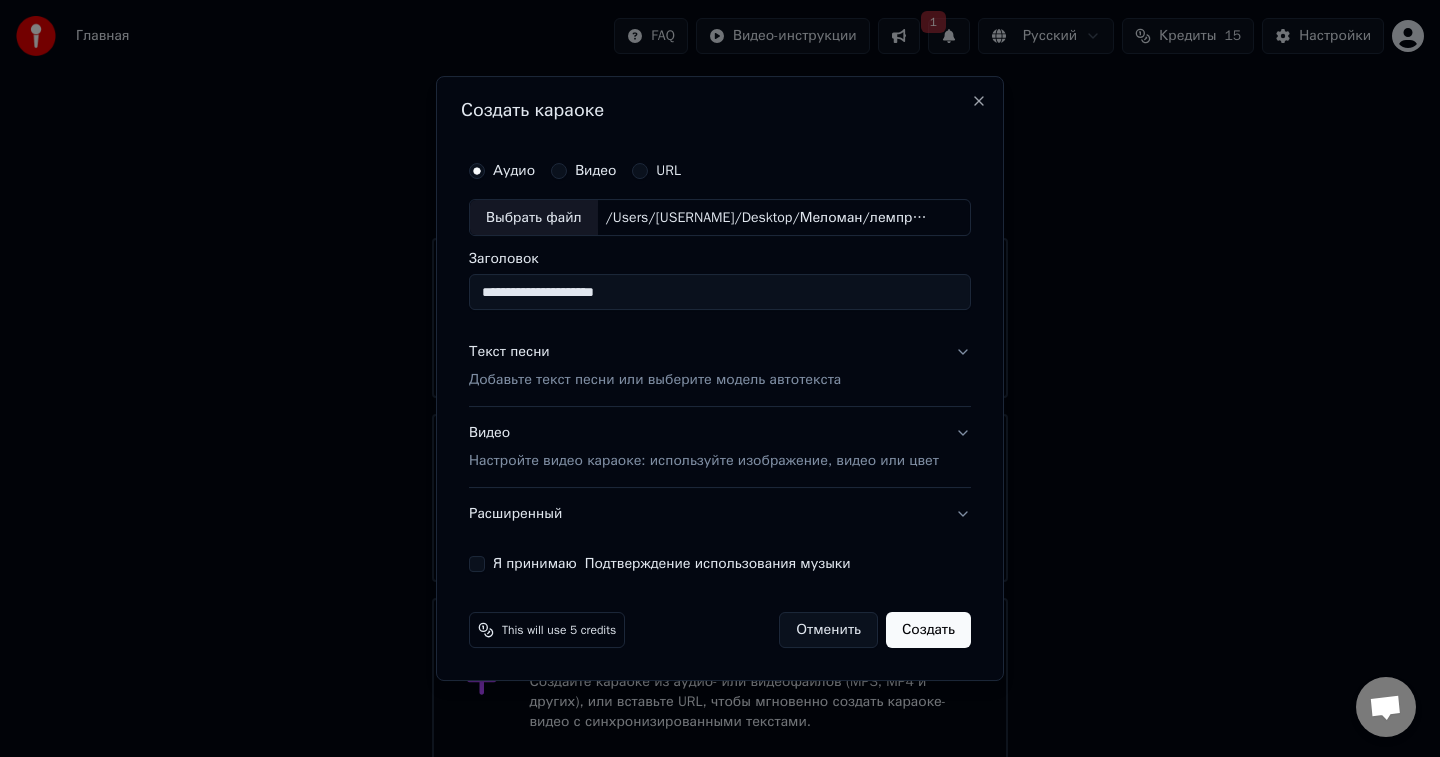 click on "Добавьте текст песни или выберите модель автотекста" at bounding box center (655, 381) 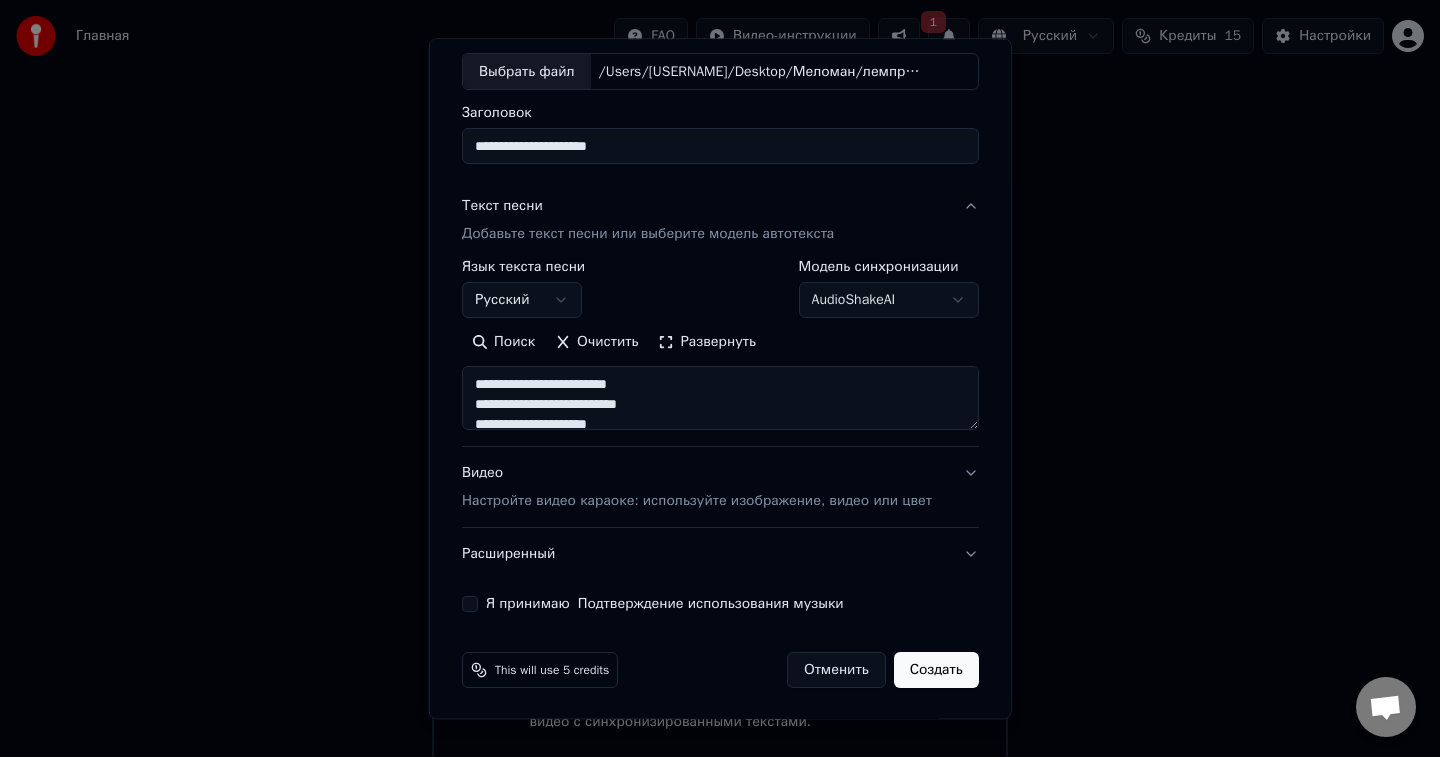 scroll, scrollTop: 110, scrollLeft: 0, axis: vertical 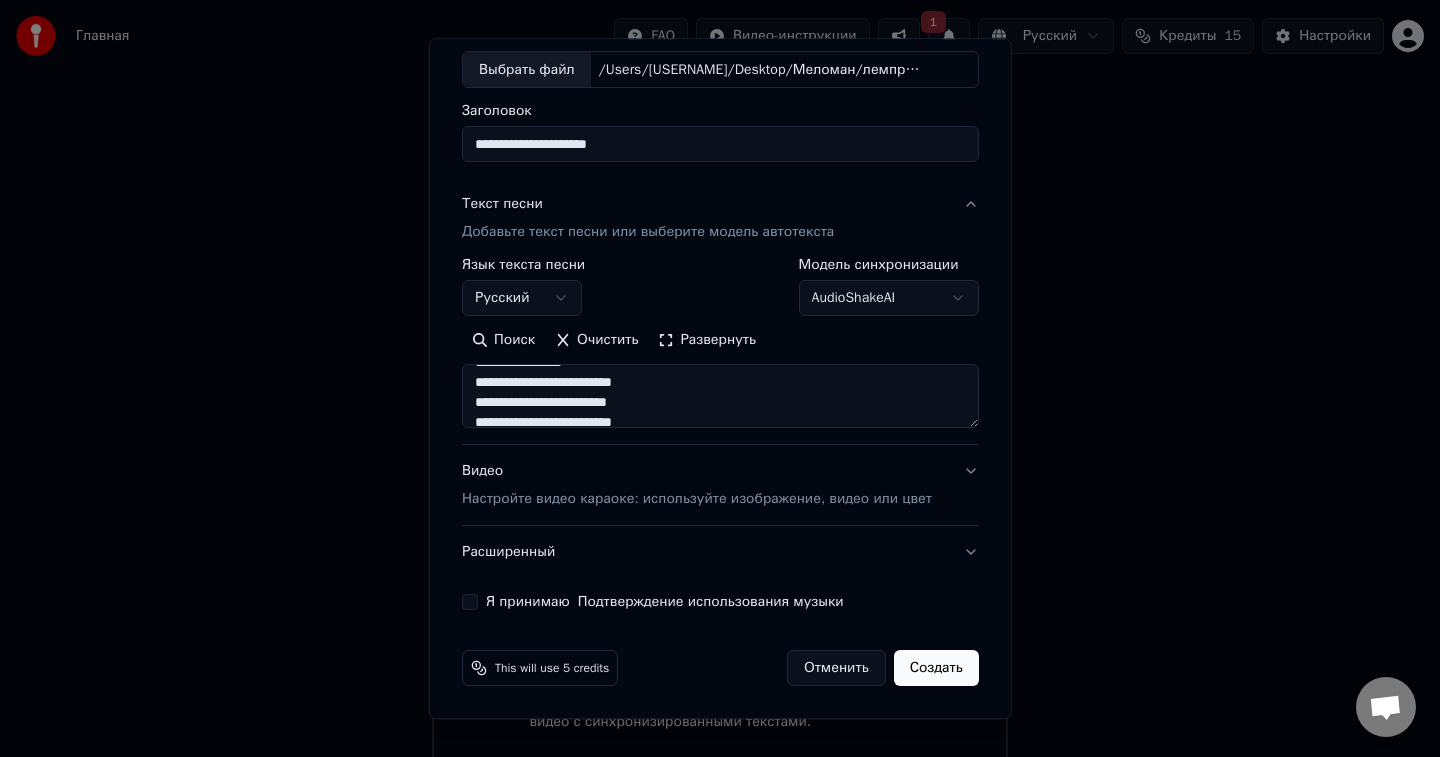click on "Я принимаю   Подтверждение использования музыки" at bounding box center [470, 603] 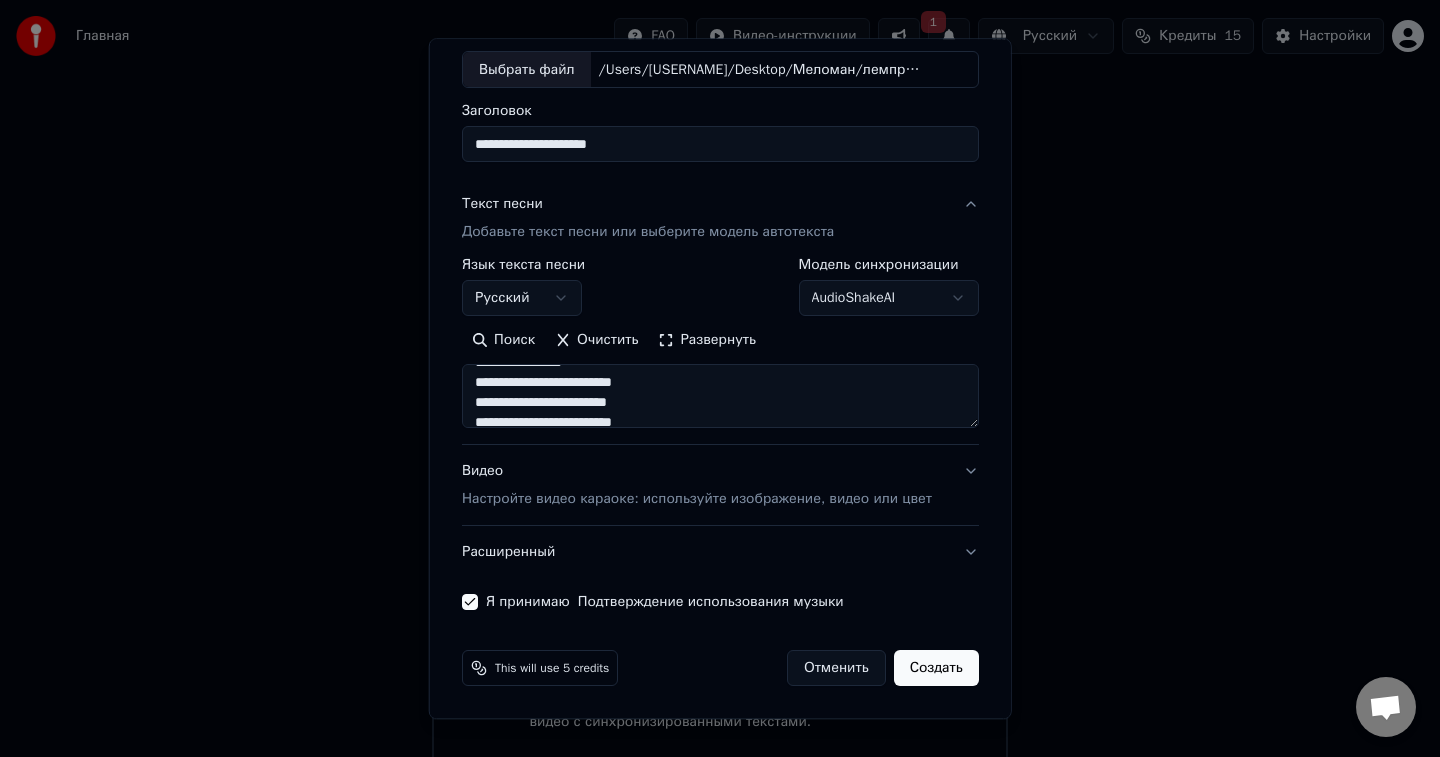 click on "Создать" at bounding box center [935, 669] 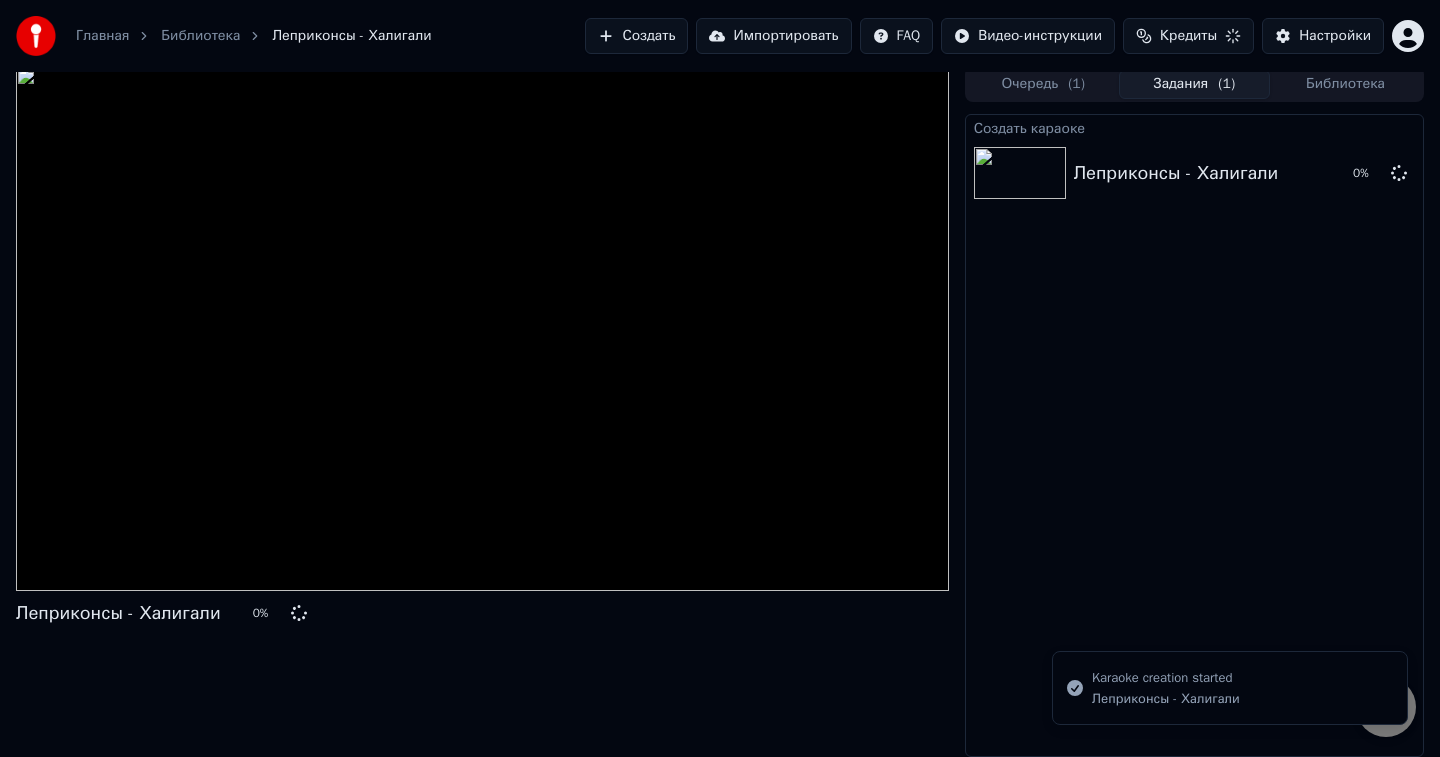 scroll, scrollTop: 6, scrollLeft: 0, axis: vertical 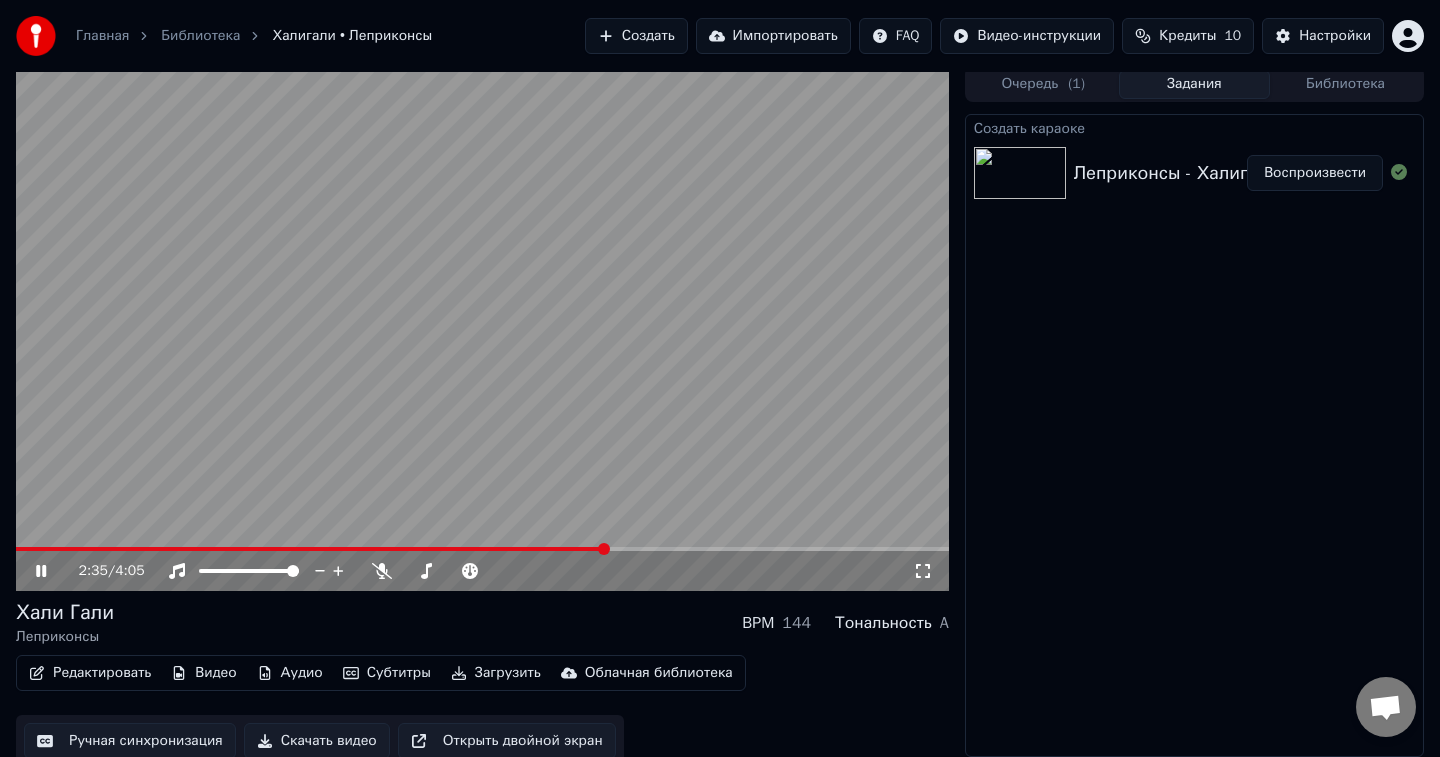 click 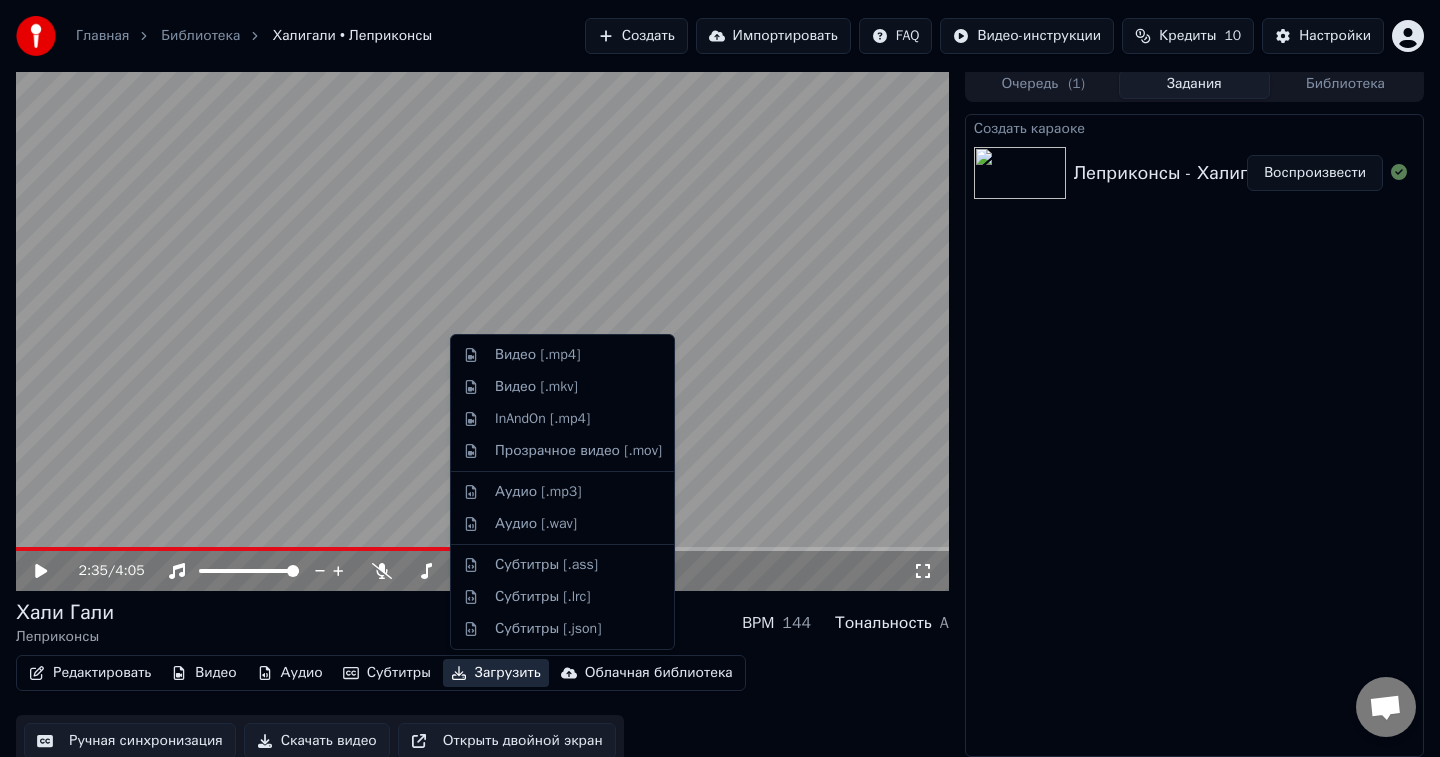 click on "Загрузить" at bounding box center [496, 673] 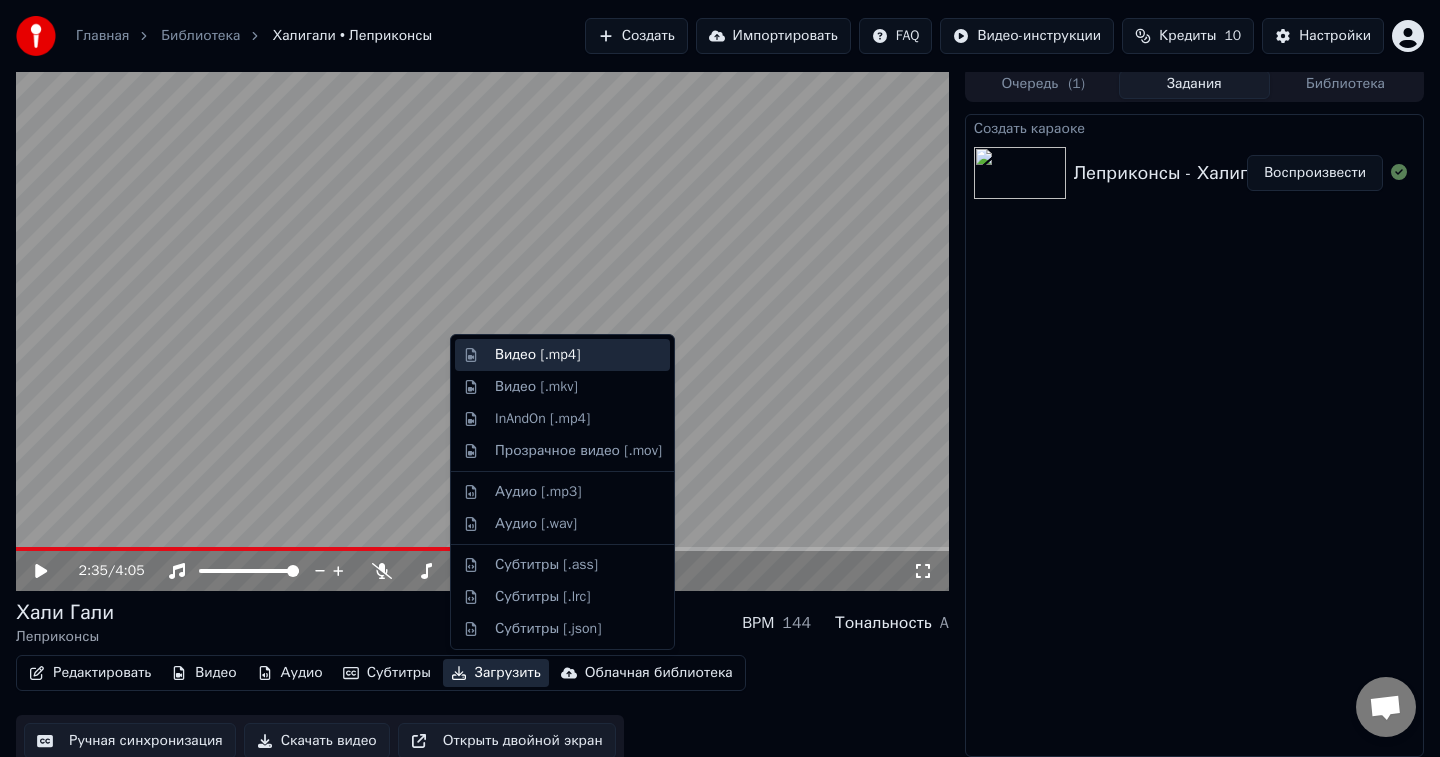 click on "Видео [.mp4]" at bounding box center (537, 355) 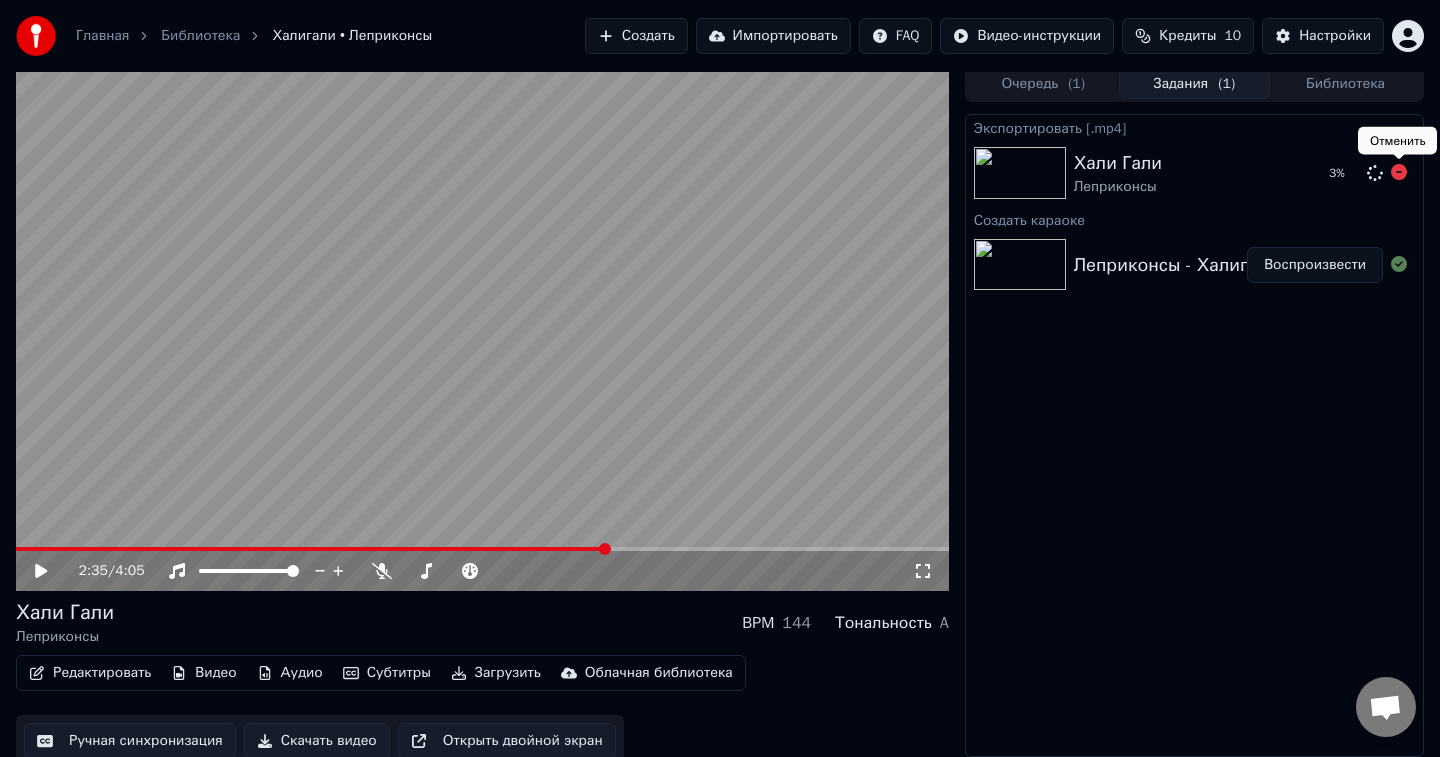 click 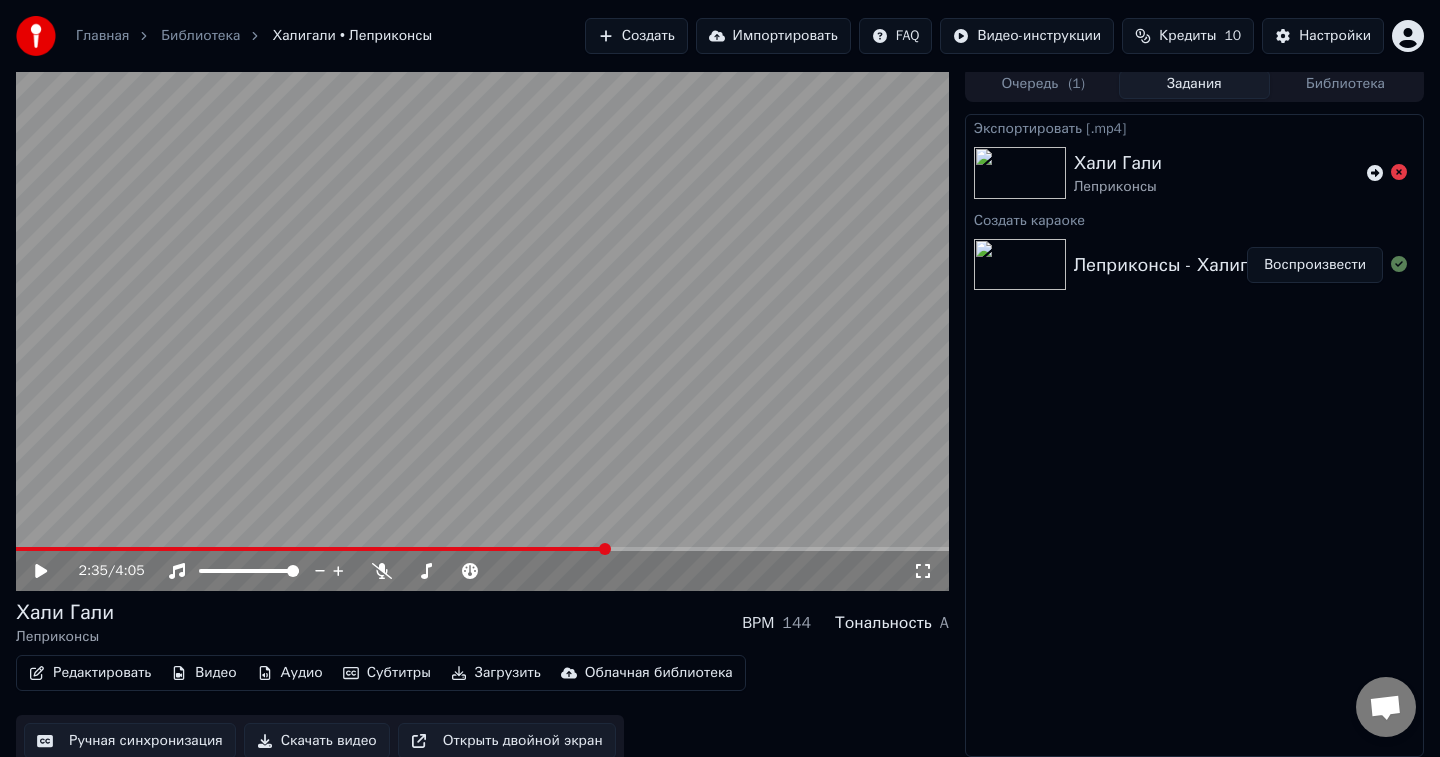 click on "Скачать видео" at bounding box center (317, 741) 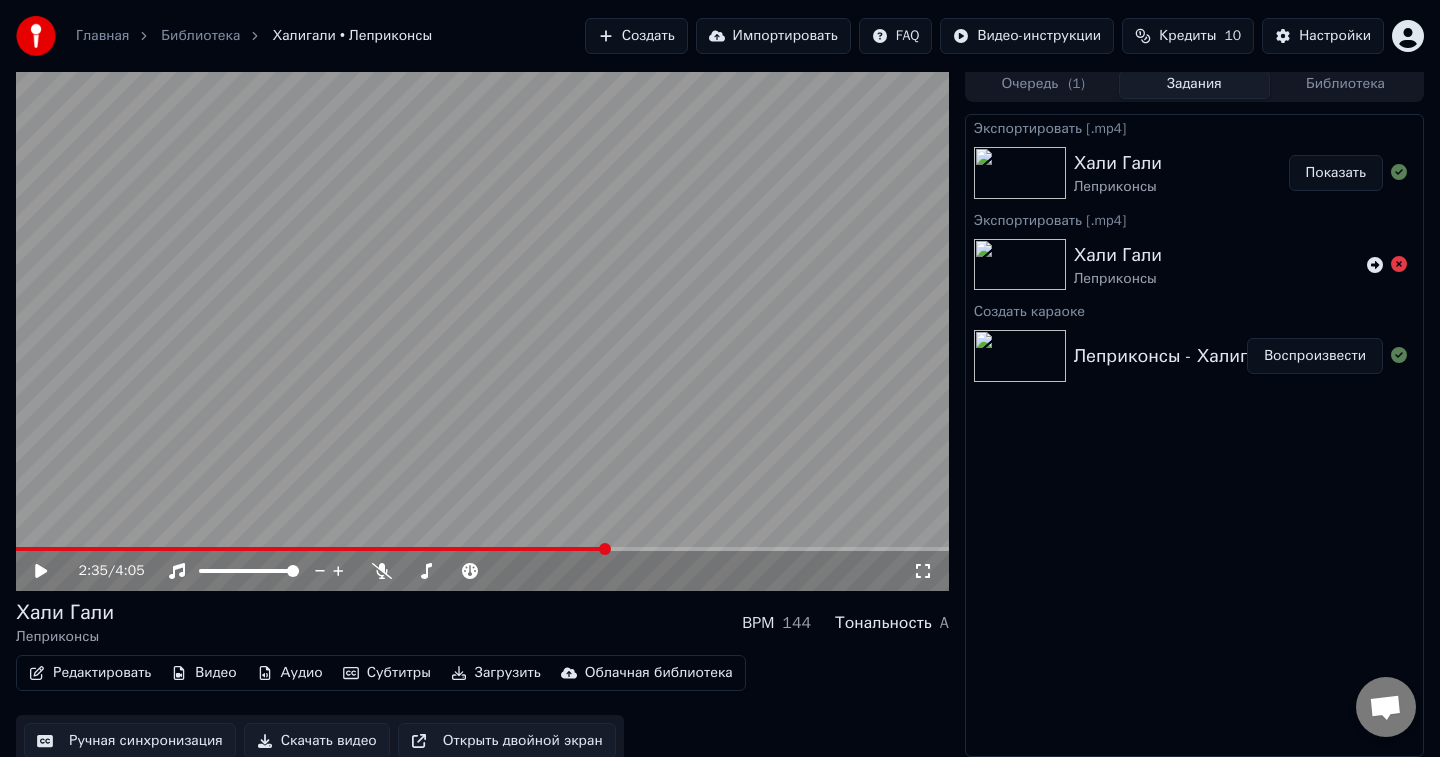 click on "Показать" at bounding box center [1336, 173] 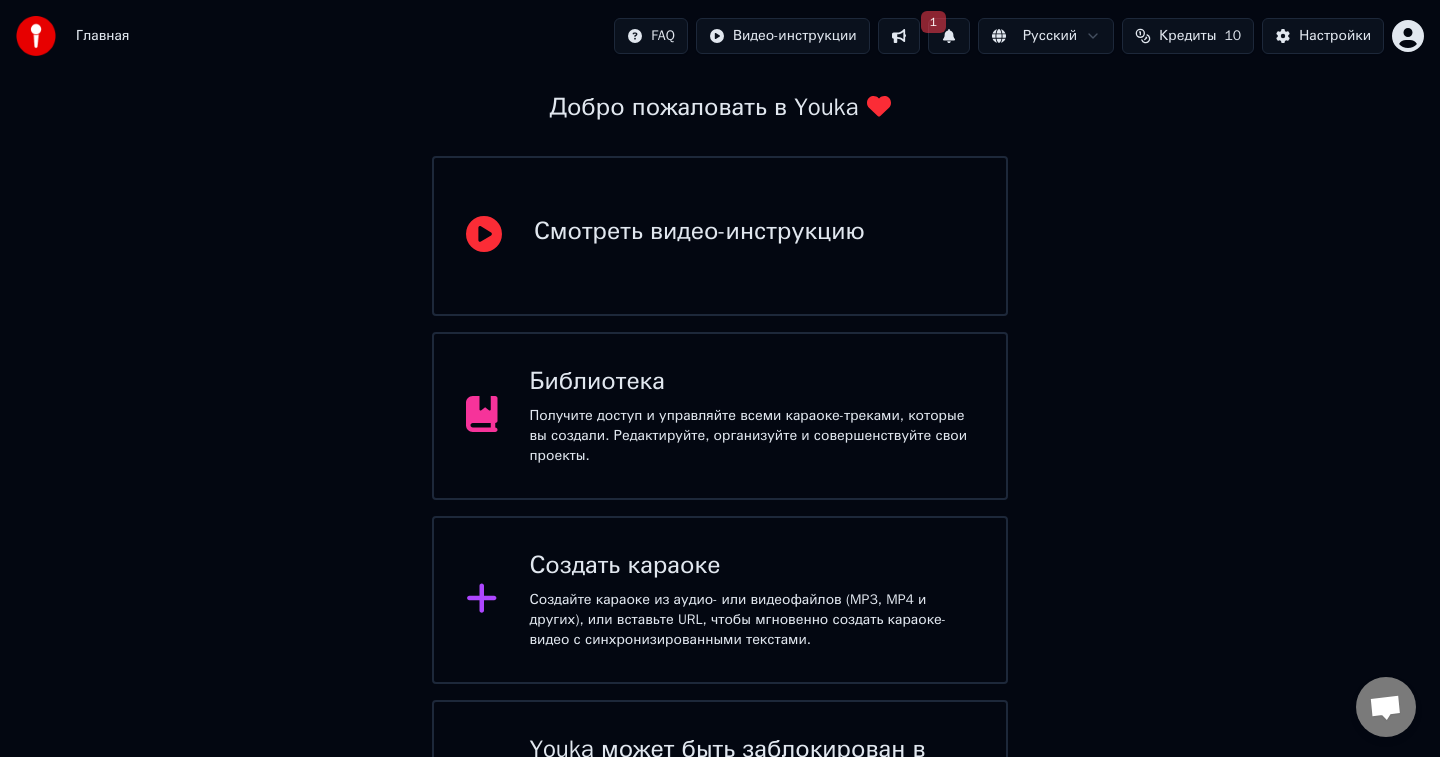 click on "Библиотека Получите доступ и управляйте всеми караоке-треками, которые вы создали. Редактируйте, организуйте и совершенствуйте свои проекты." at bounding box center [752, 416] 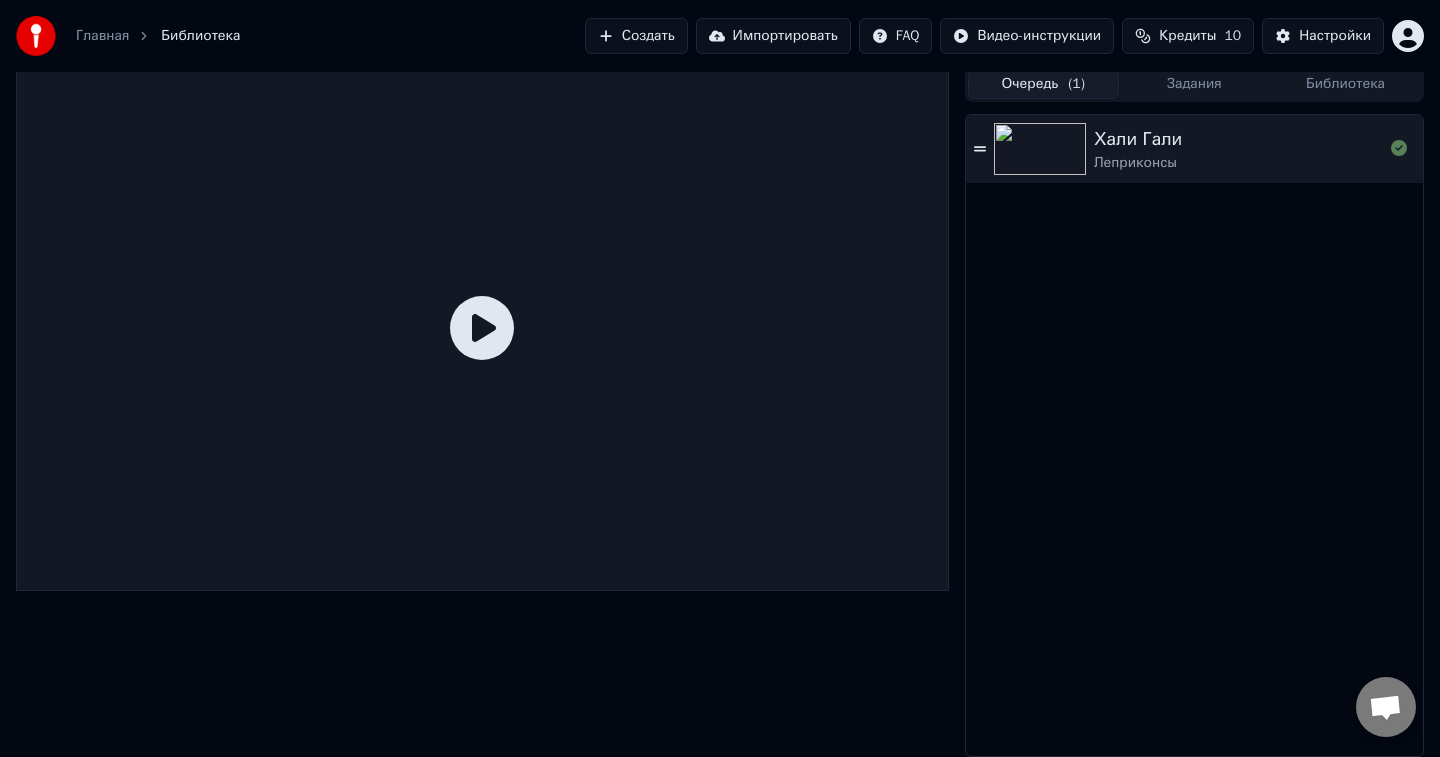 click on "Очередь ( 1 )" at bounding box center (1043, 84) 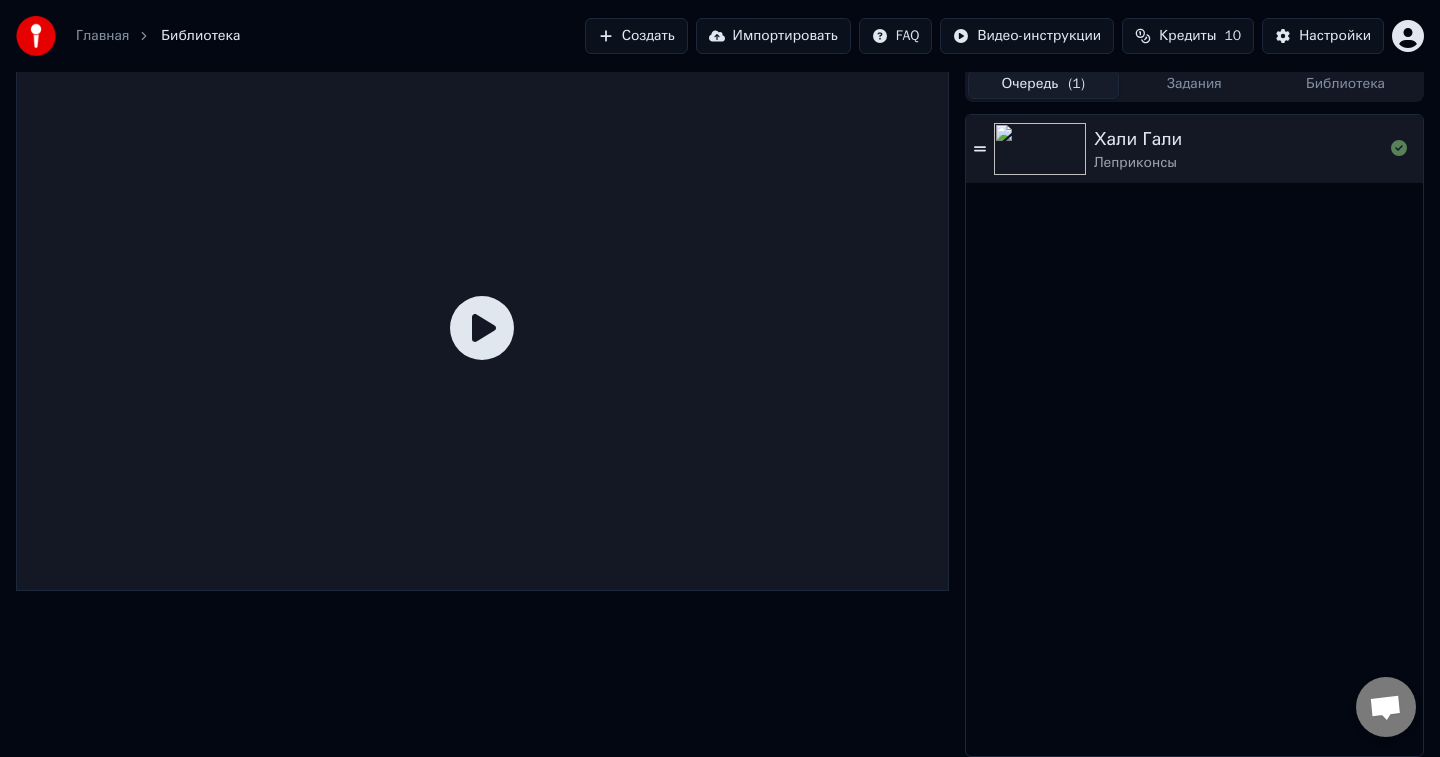 click on "Задания" at bounding box center (1194, 84) 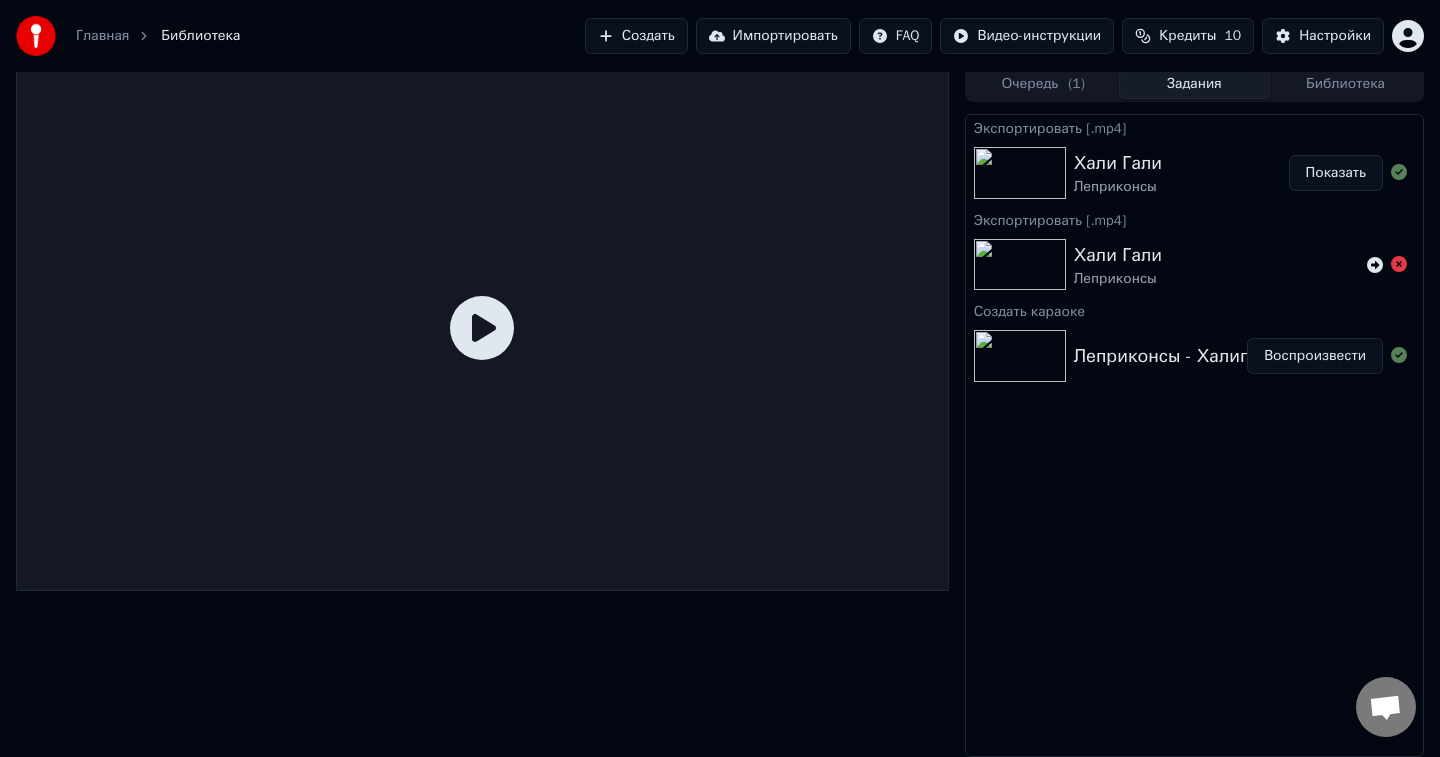 click on "Главная" at bounding box center [102, 36] 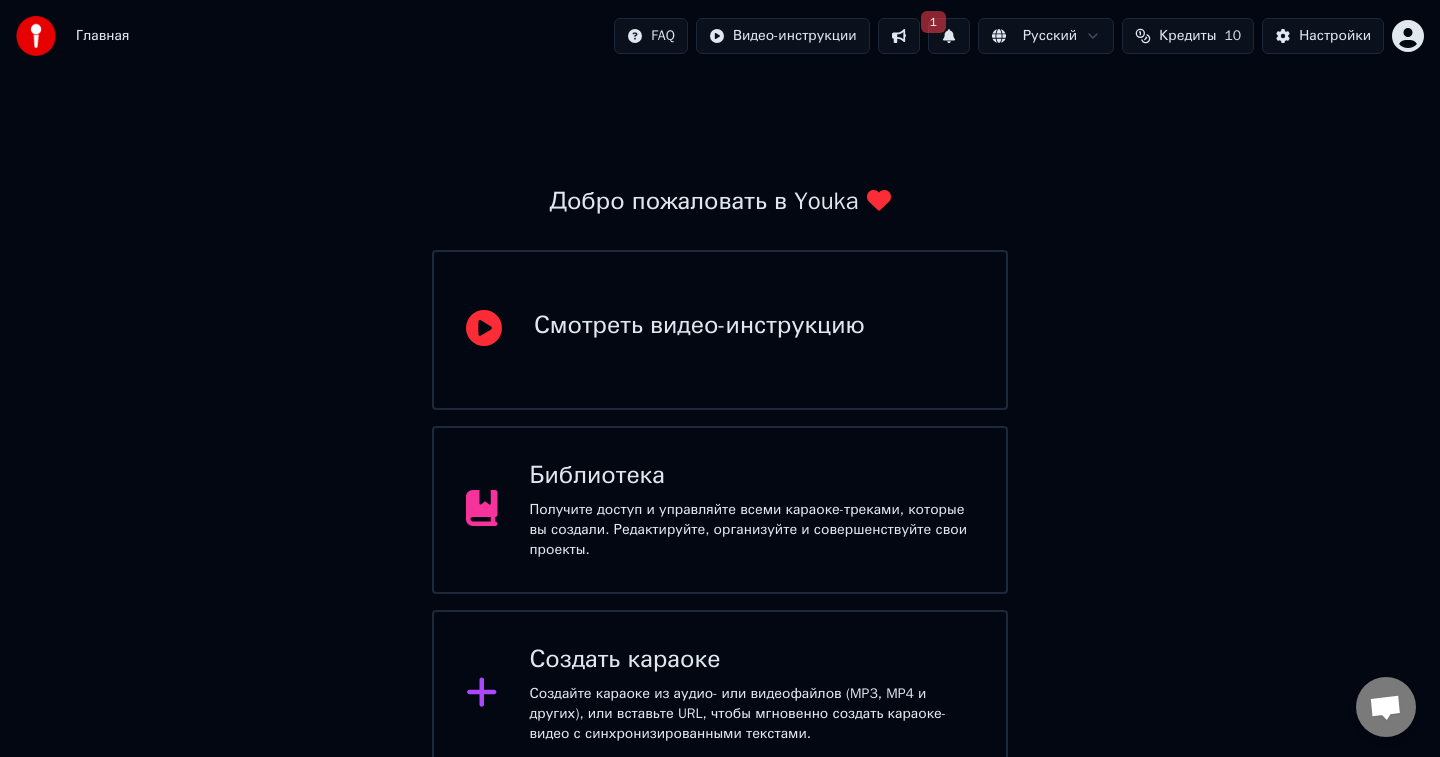 click 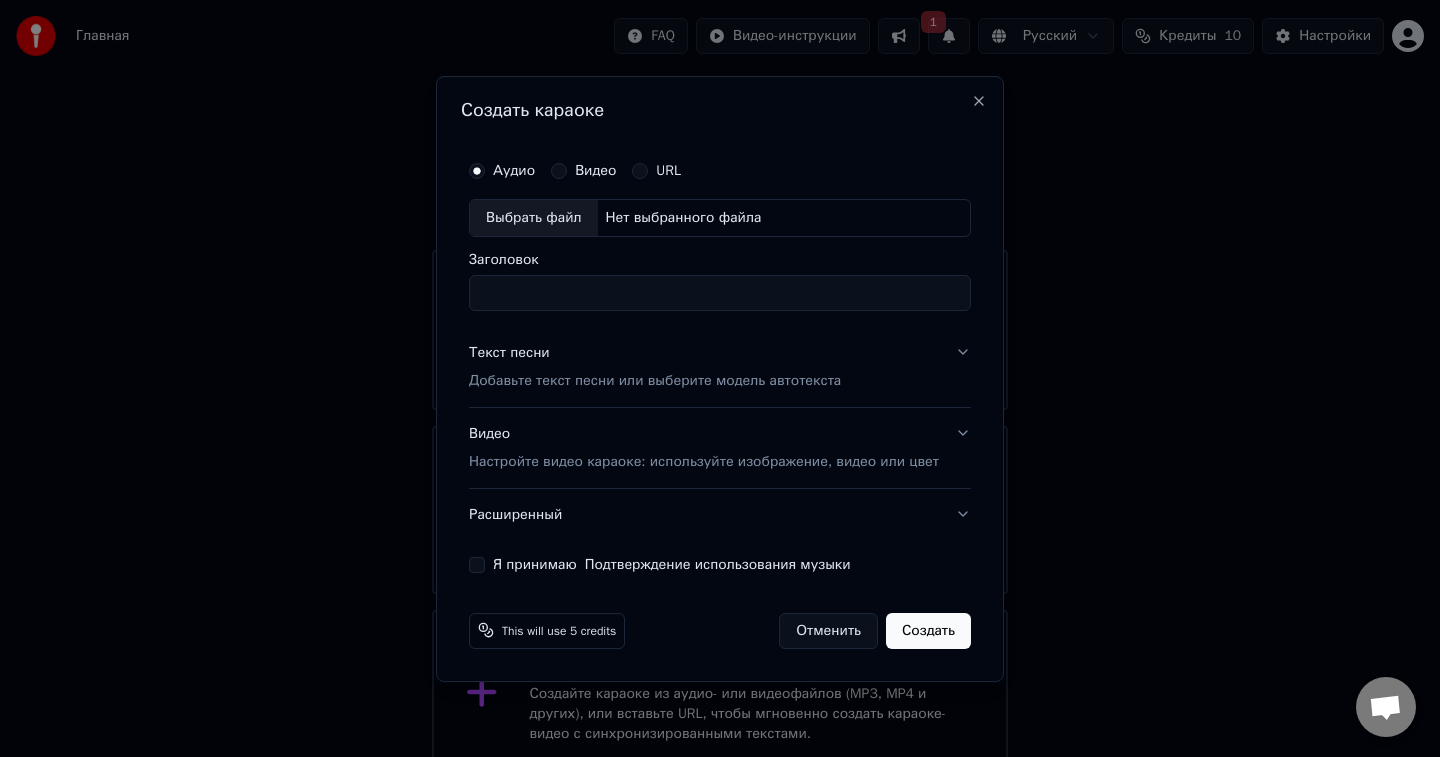 click on "Выбрать файл" at bounding box center [534, 218] 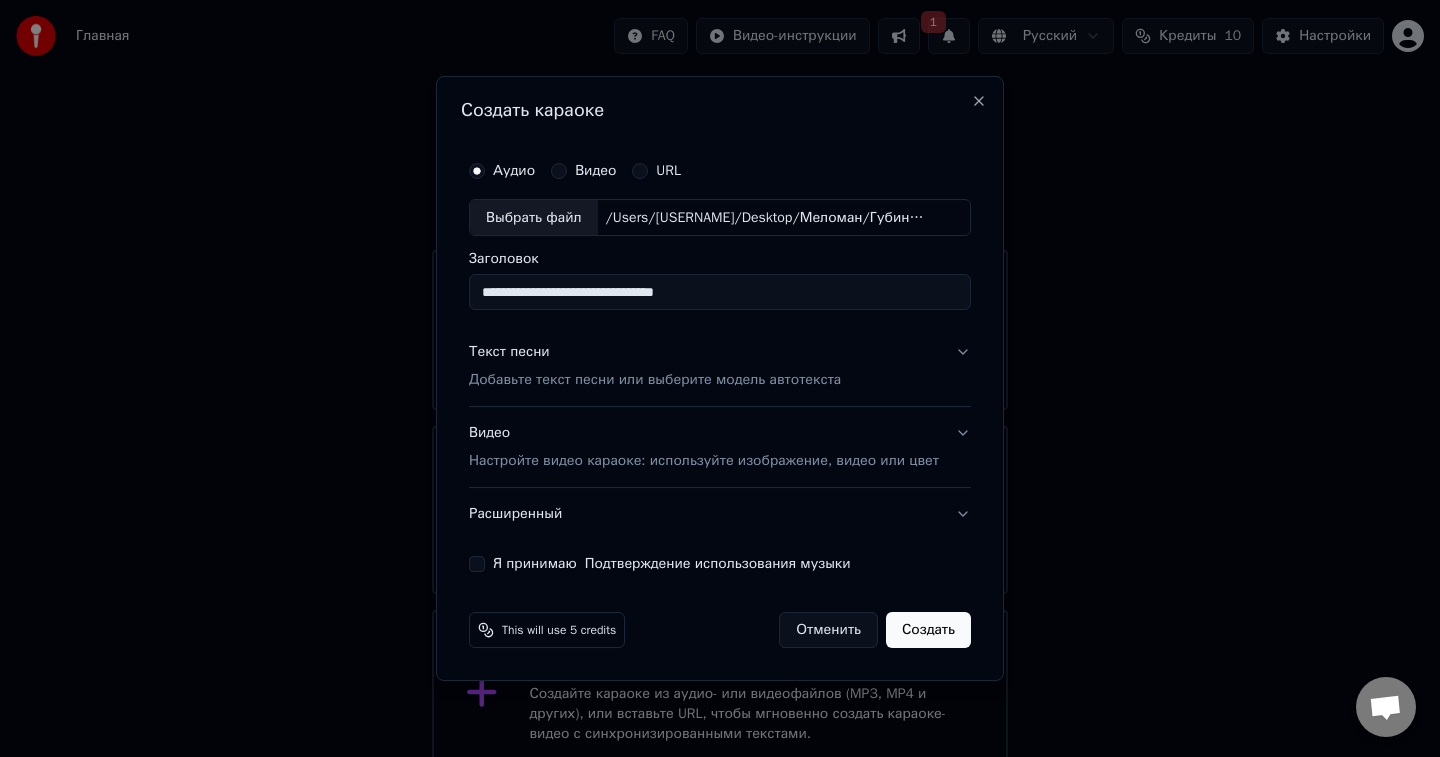 type on "**********" 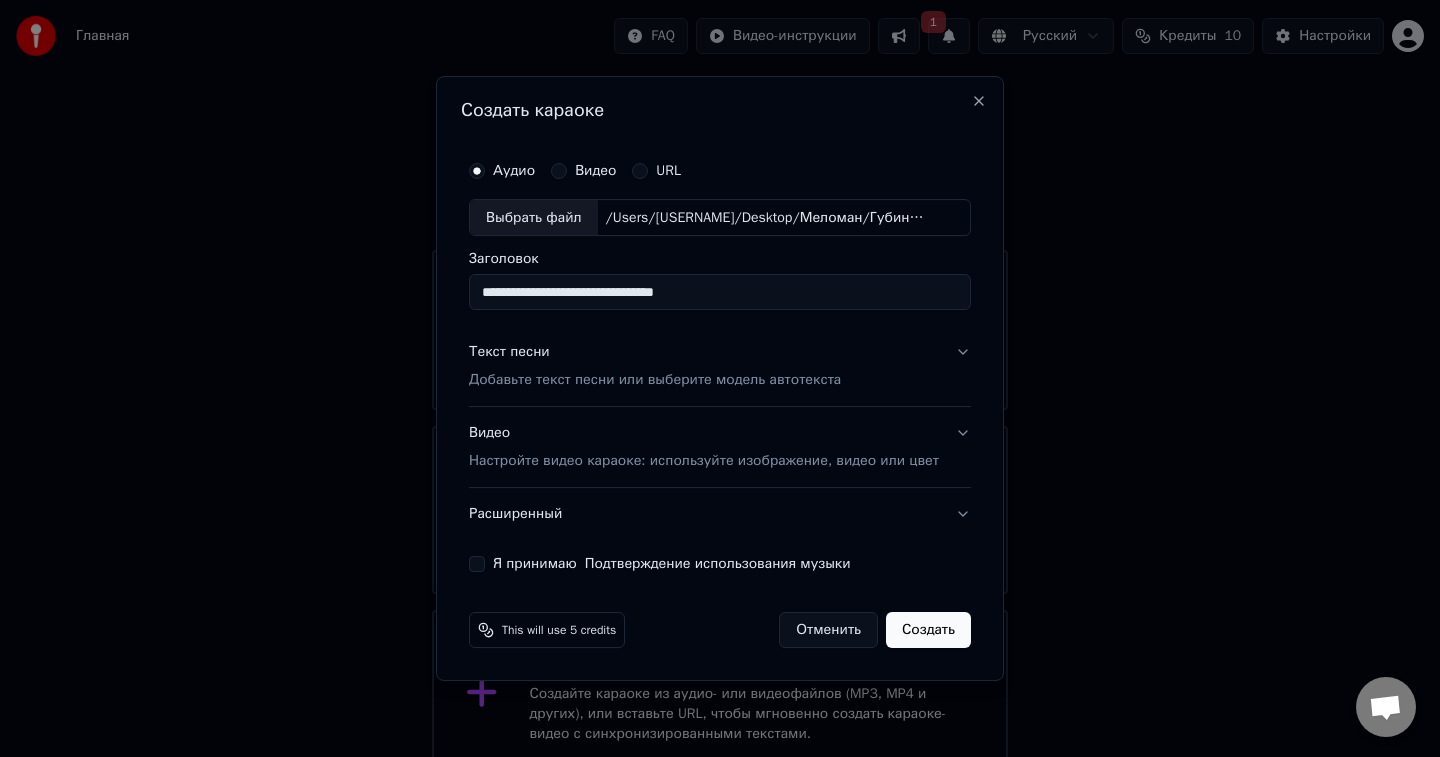 click on "Добавьте текст песни или выберите модель автотекста" at bounding box center (655, 381) 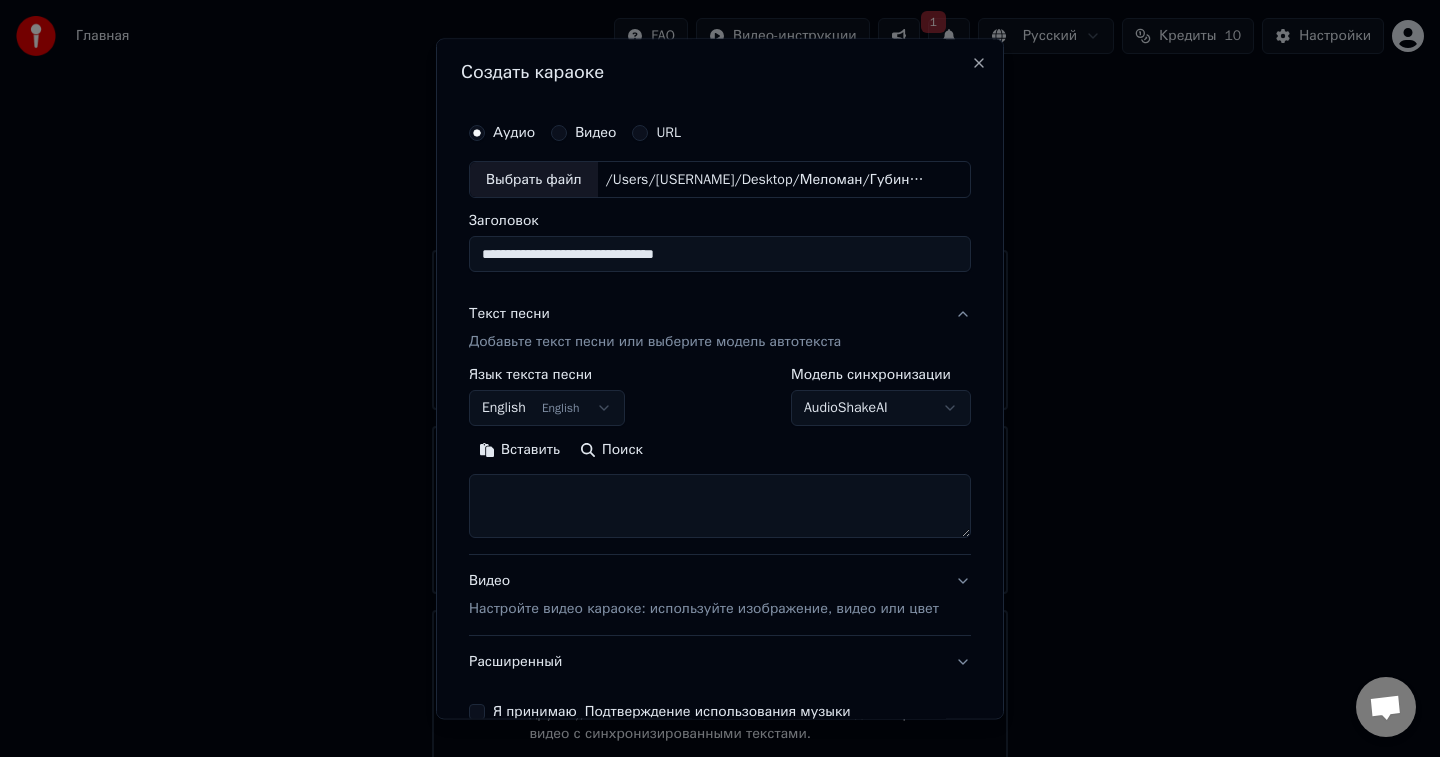 click at bounding box center (720, 507) 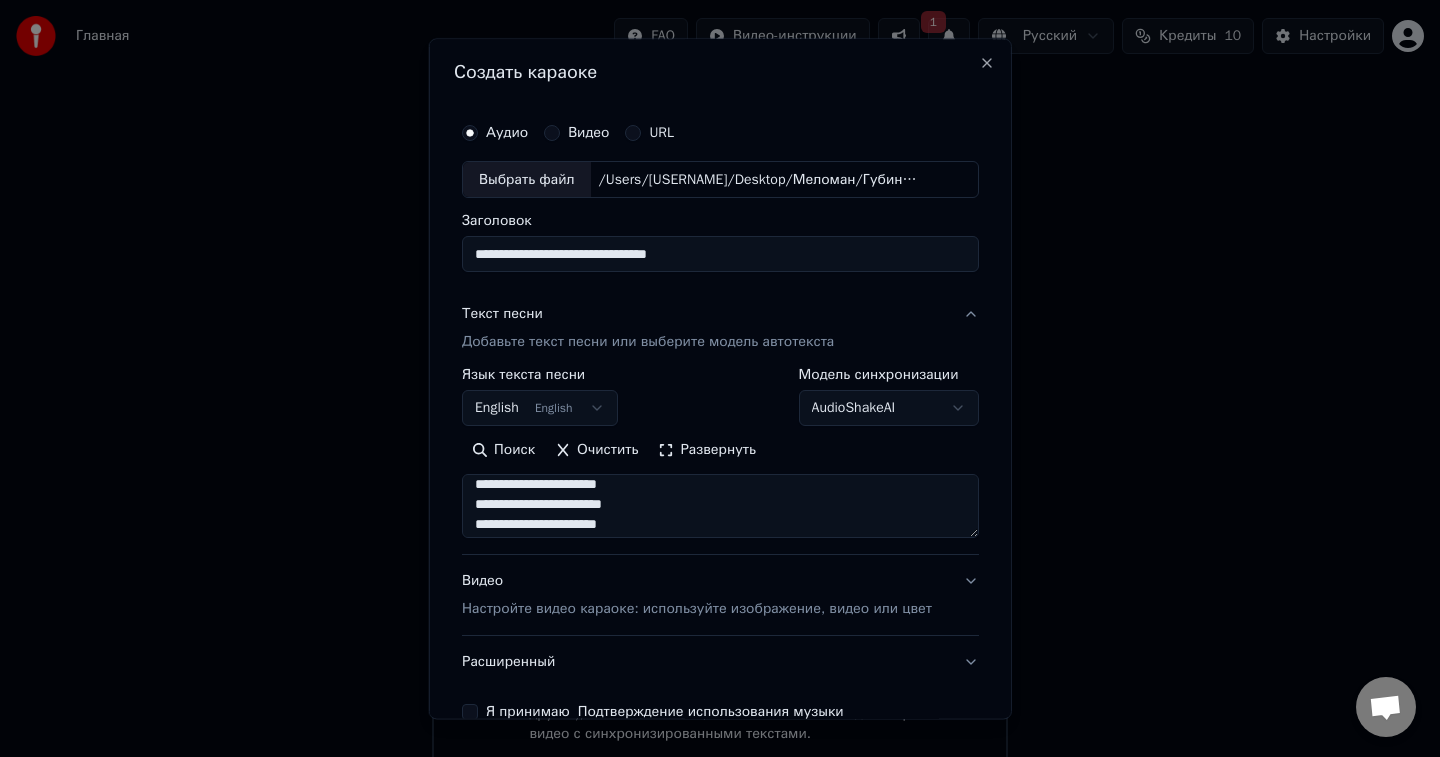 scroll, scrollTop: 0, scrollLeft: 0, axis: both 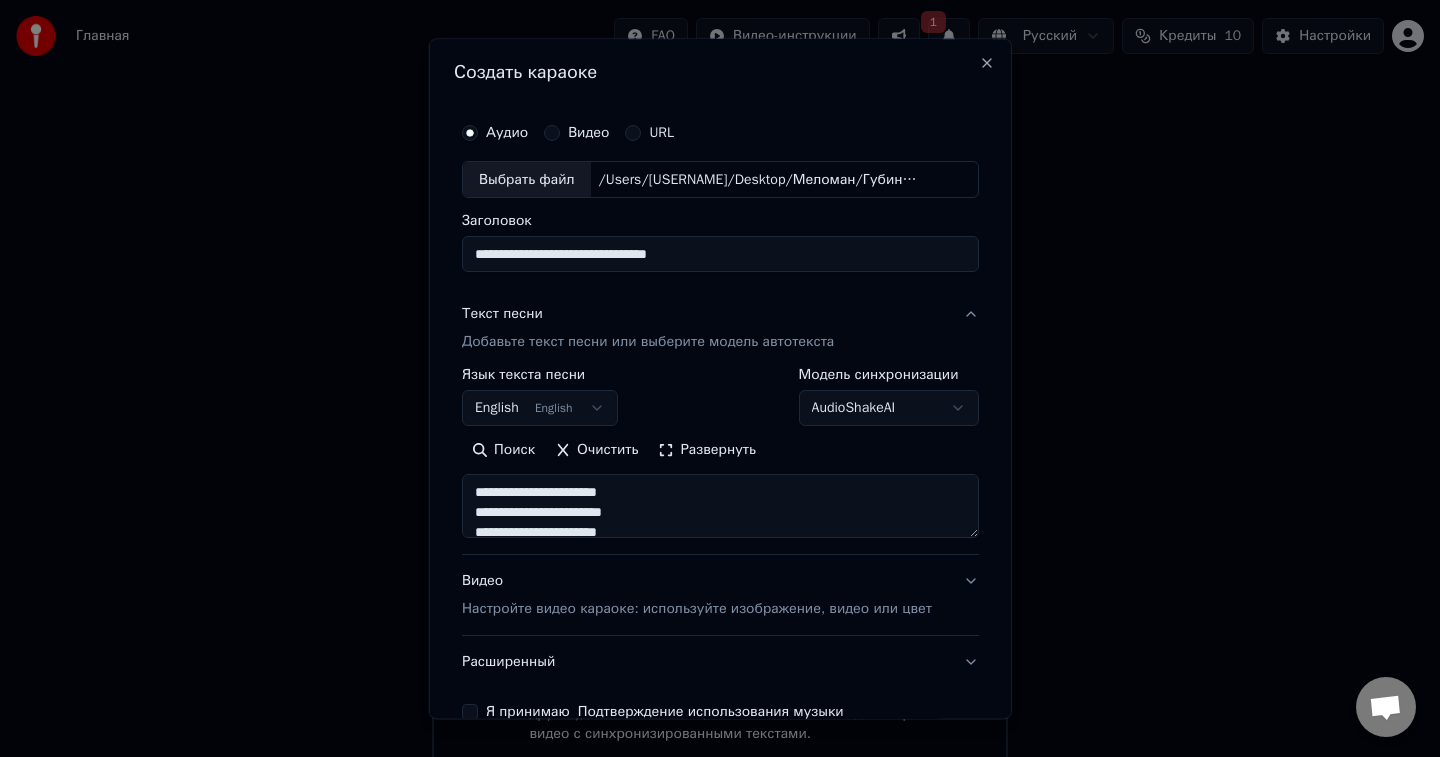 type on "**********" 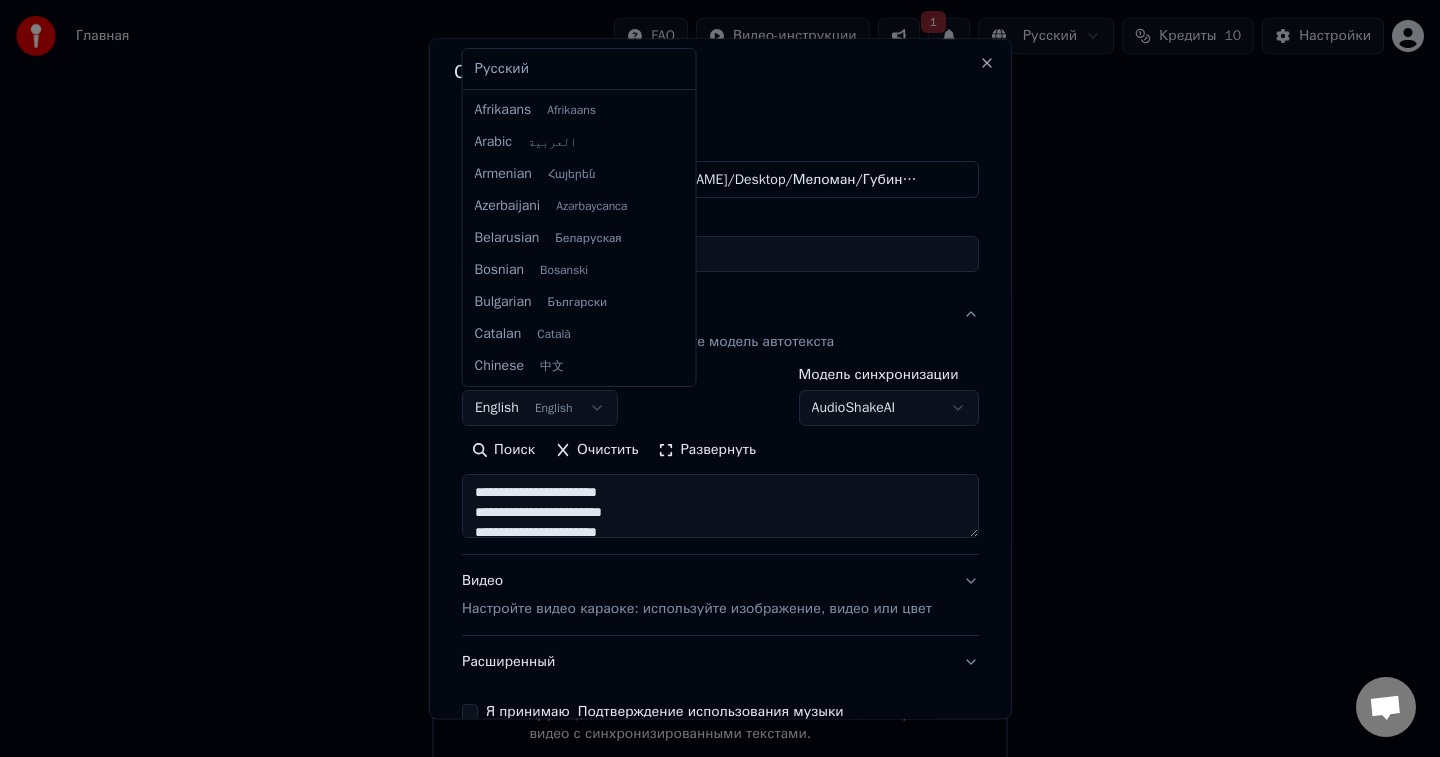 scroll, scrollTop: 160, scrollLeft: 0, axis: vertical 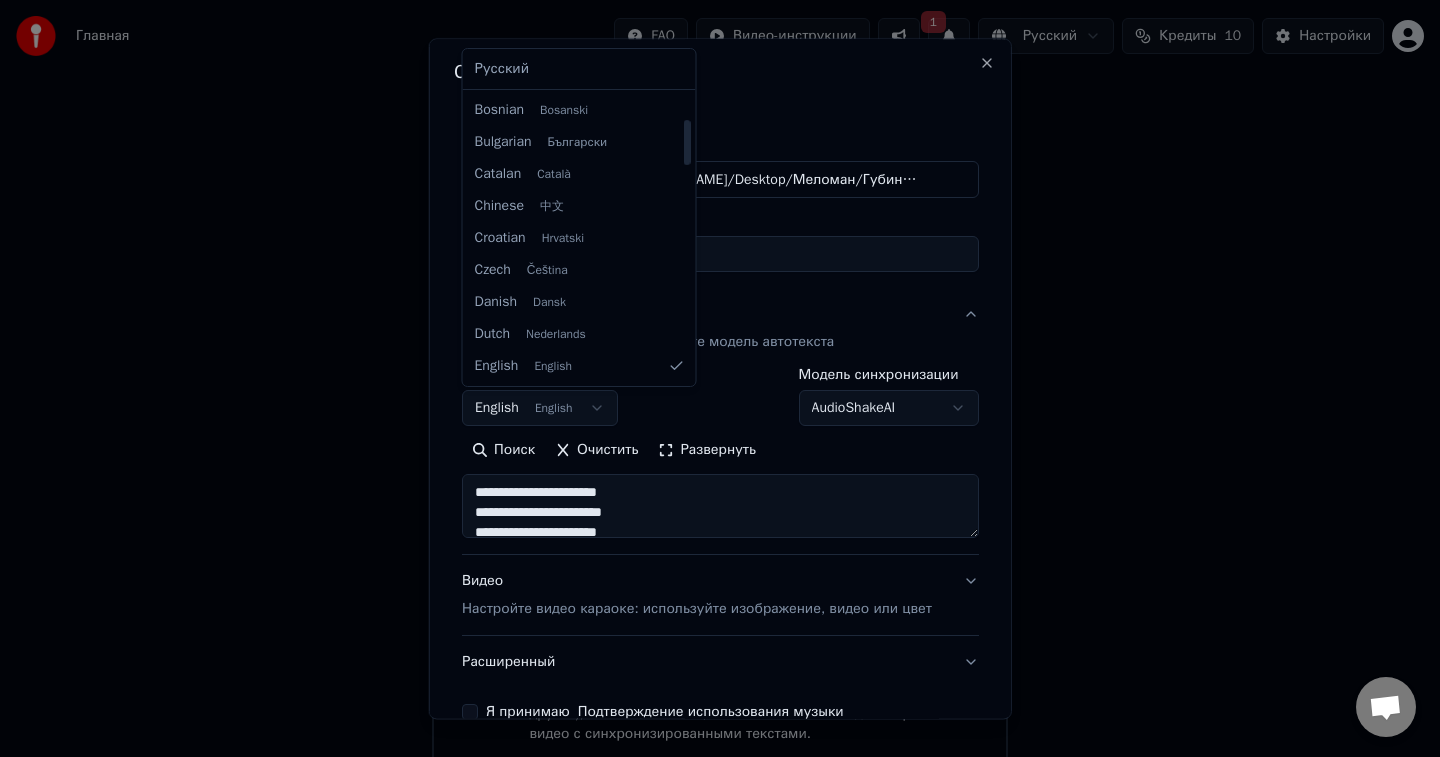 select on "**" 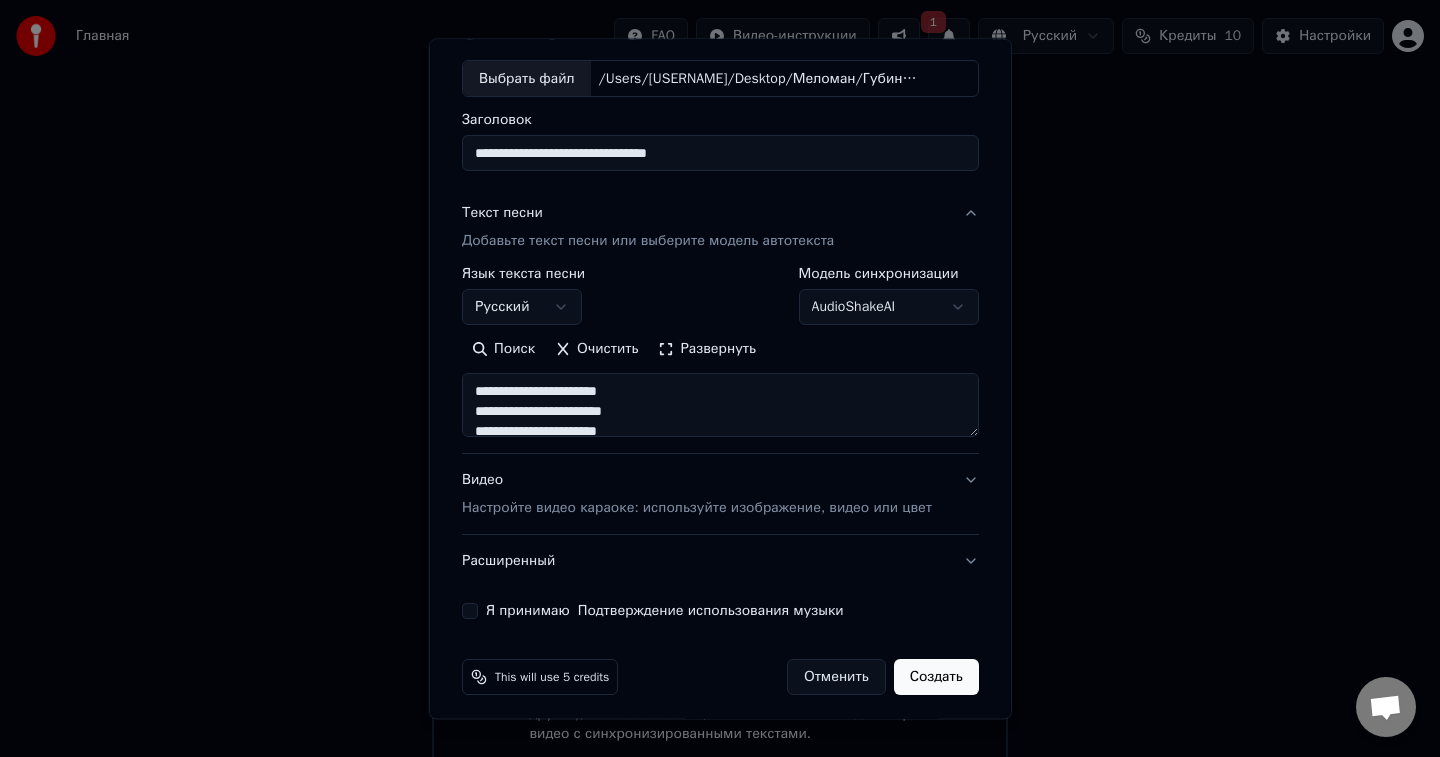 scroll, scrollTop: 110, scrollLeft: 0, axis: vertical 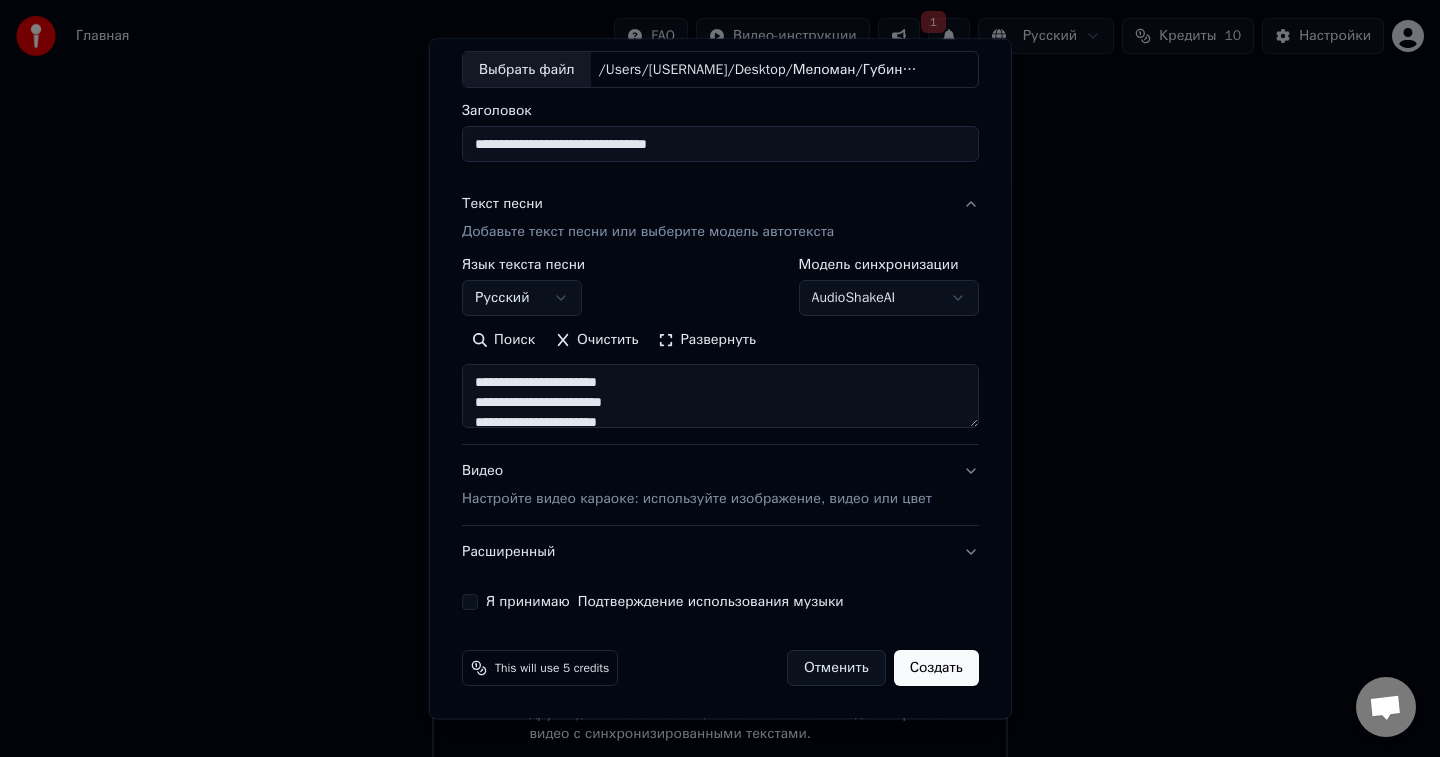 click on "Видео Настройте видео караоке: используйте изображение, видео или цвет" at bounding box center [720, 486] 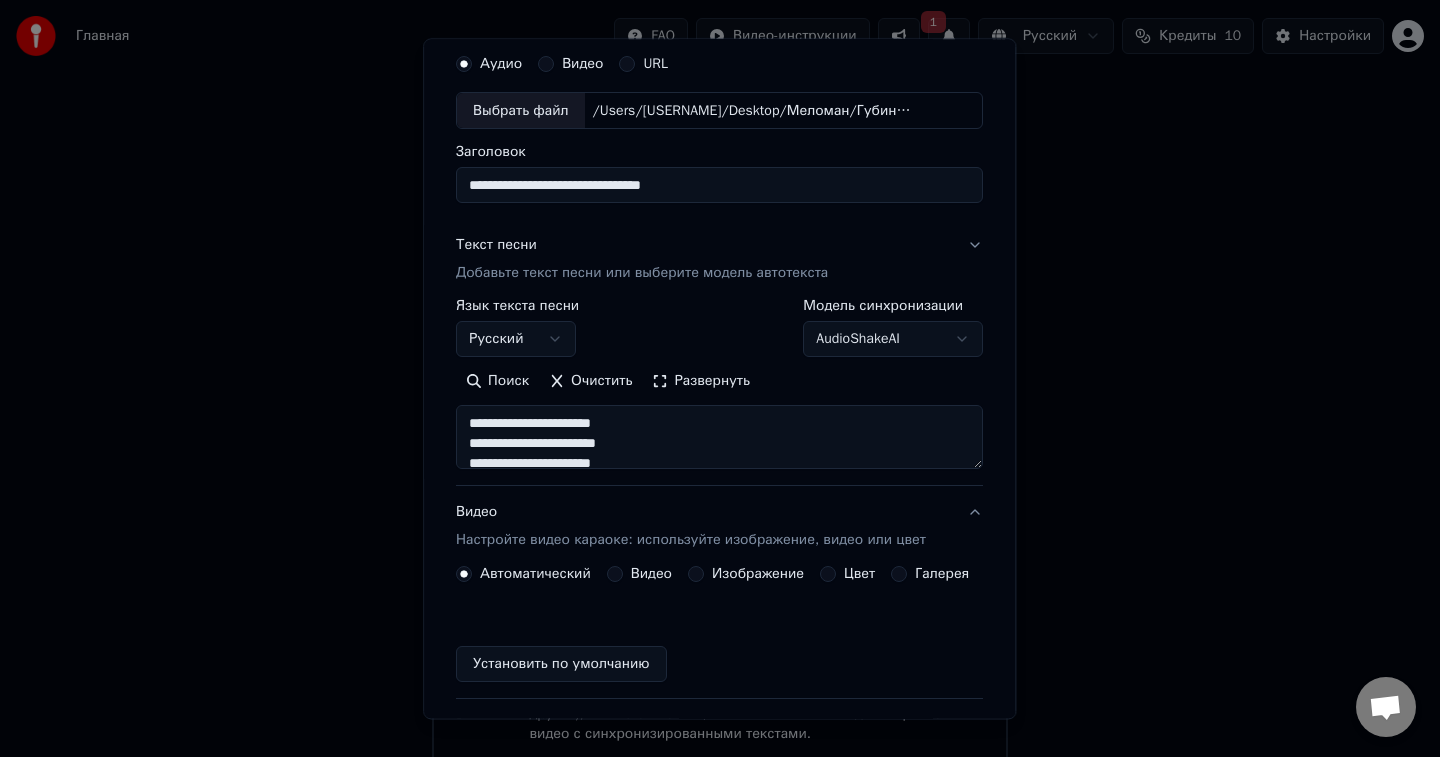 scroll, scrollTop: 56, scrollLeft: 0, axis: vertical 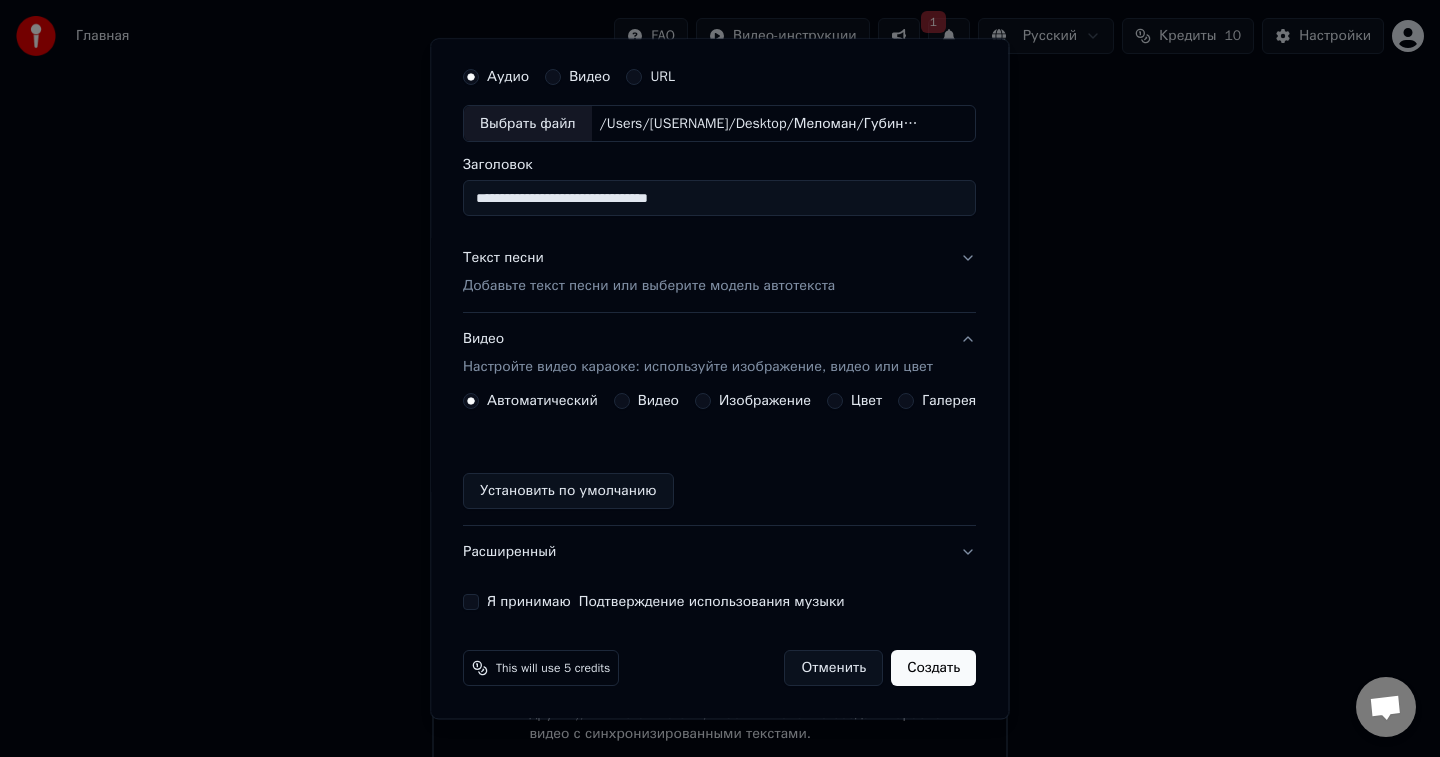 click on "Изображение" at bounding box center (765, 402) 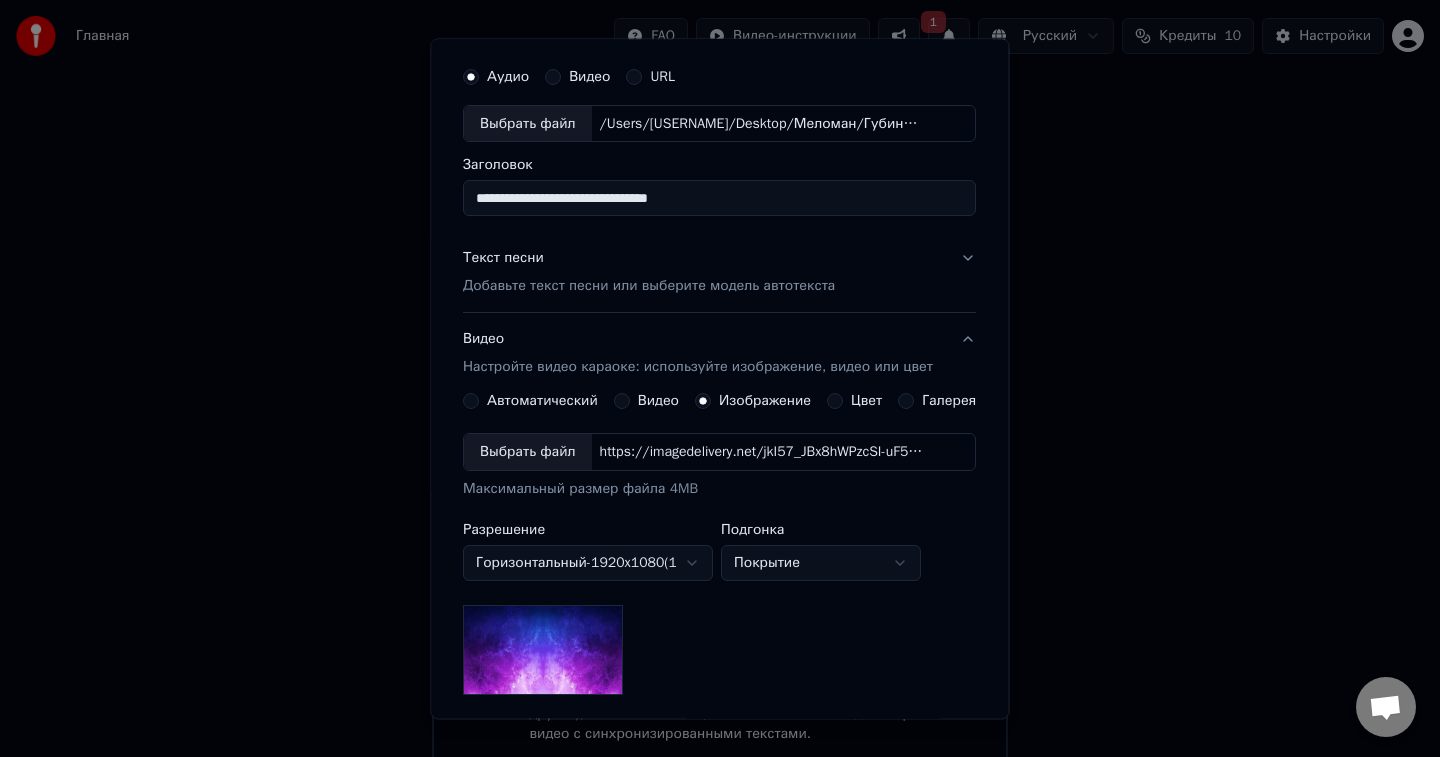 click on "Выбрать файл" at bounding box center (528, 453) 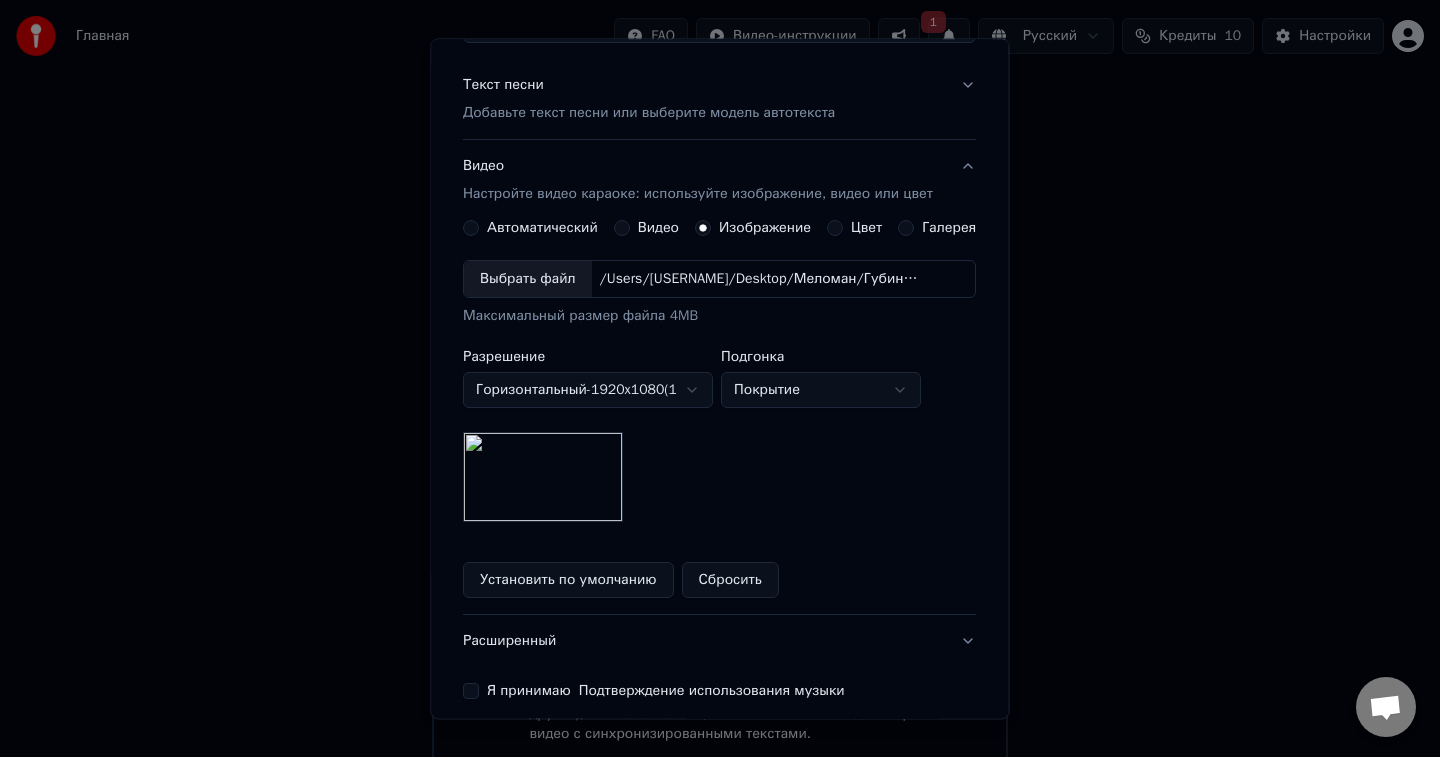 scroll, scrollTop: 318, scrollLeft: 0, axis: vertical 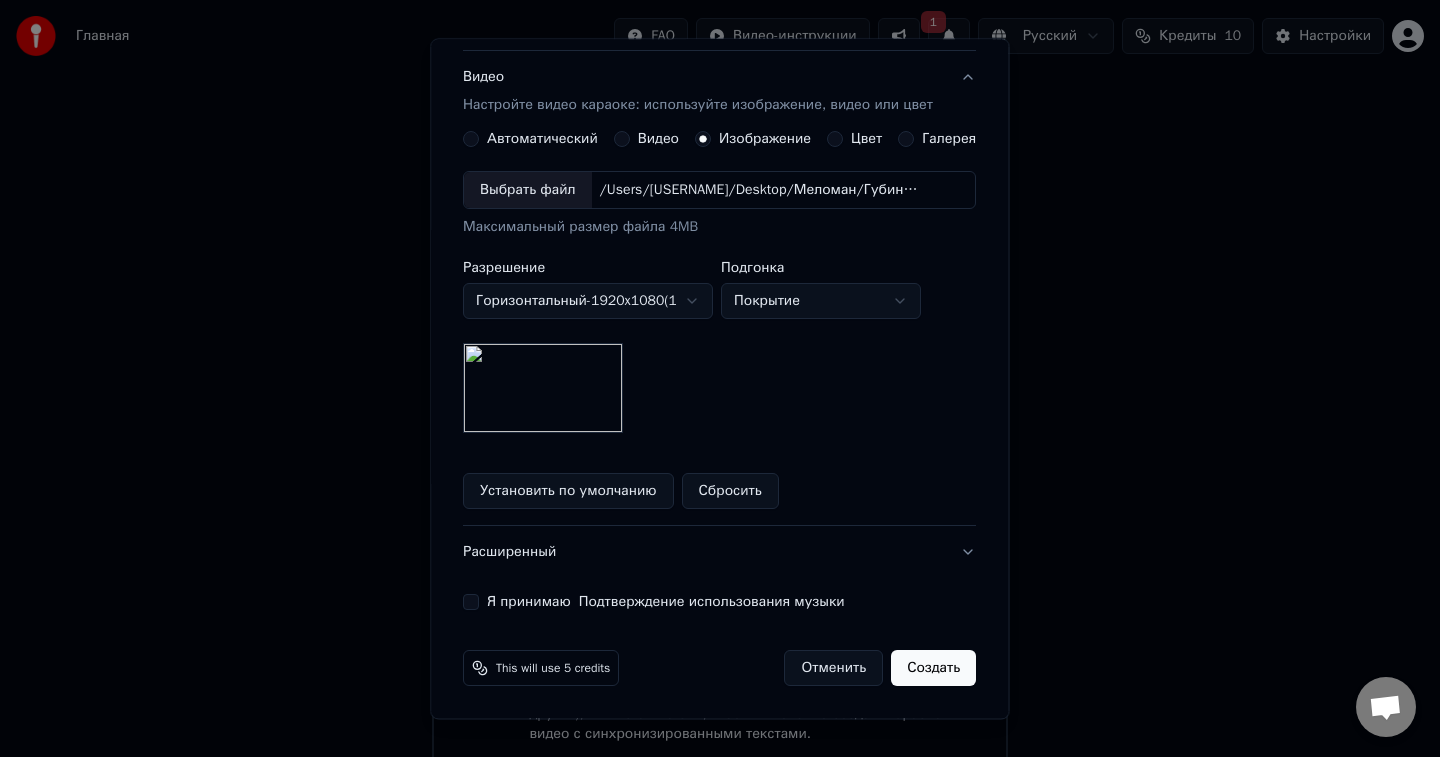 click on "Я принимаю   Подтверждение использования музыки" at bounding box center (471, 603) 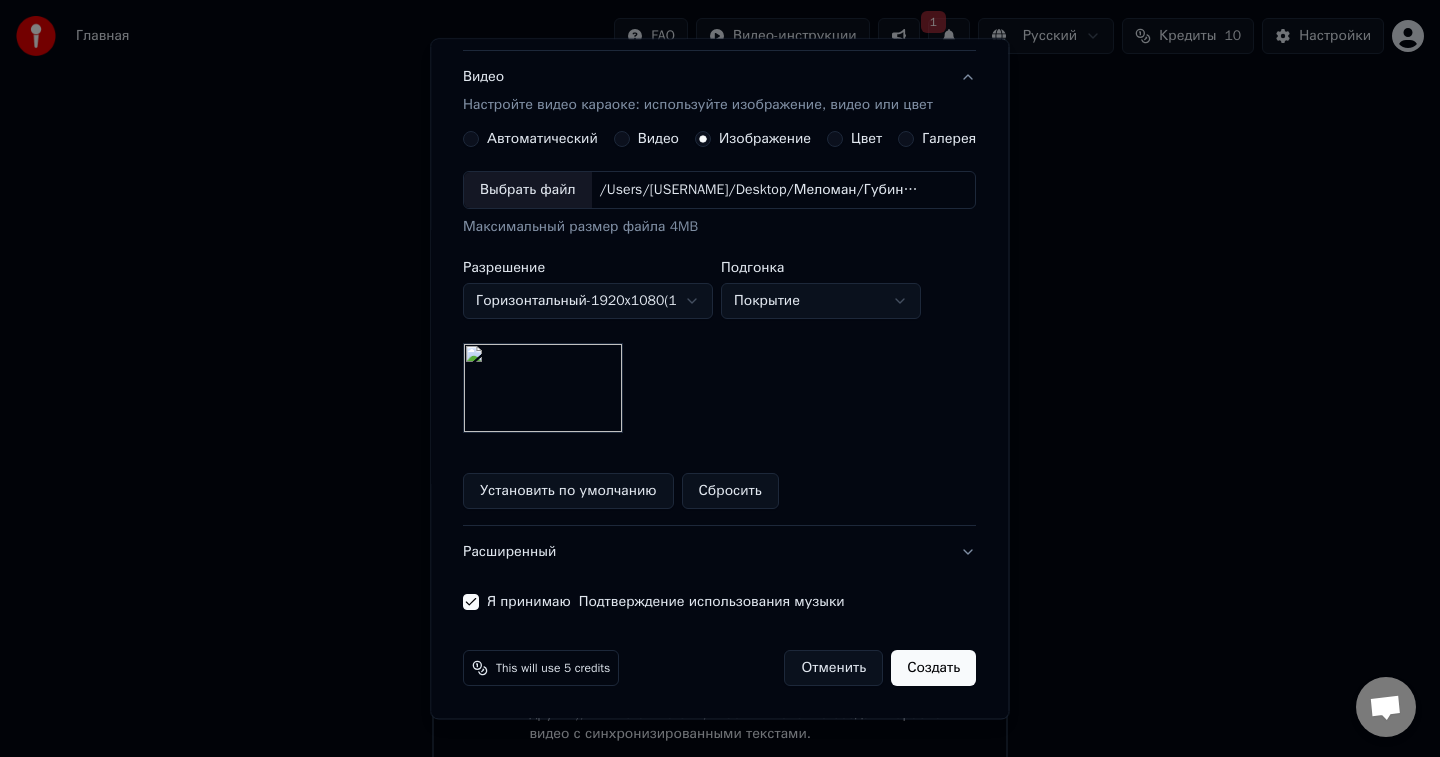 click on "Создать" at bounding box center (934, 669) 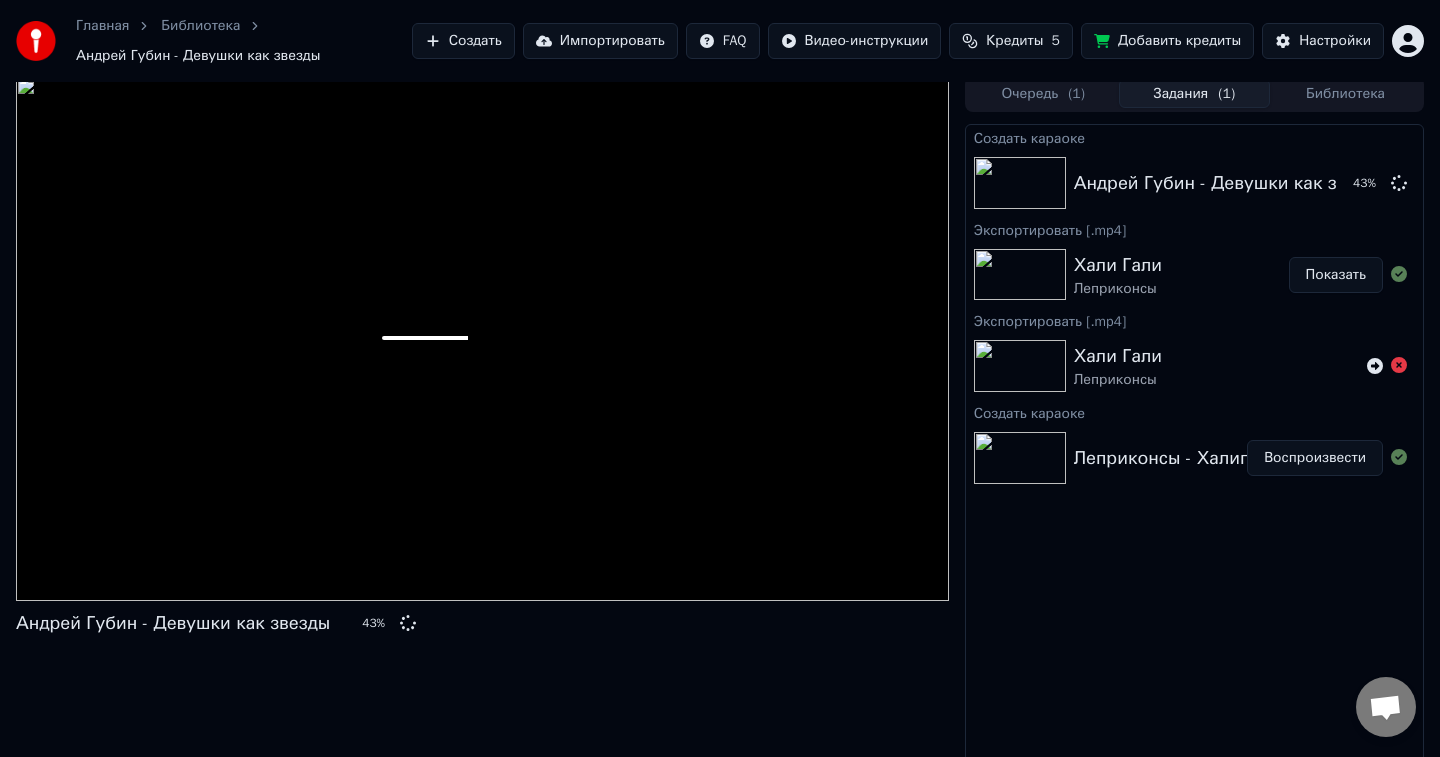 click on "Главная" at bounding box center (102, 26) 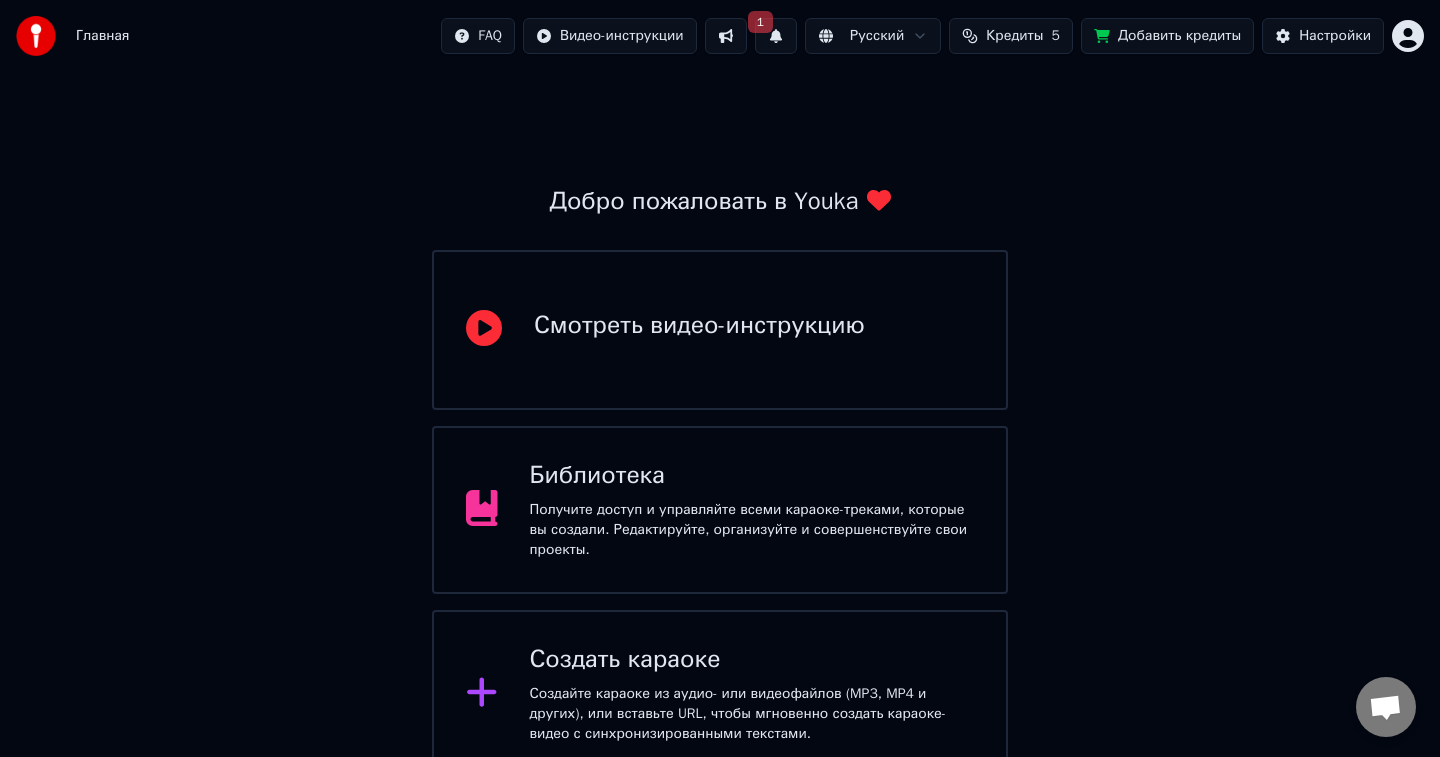 click at bounding box center [490, 694] 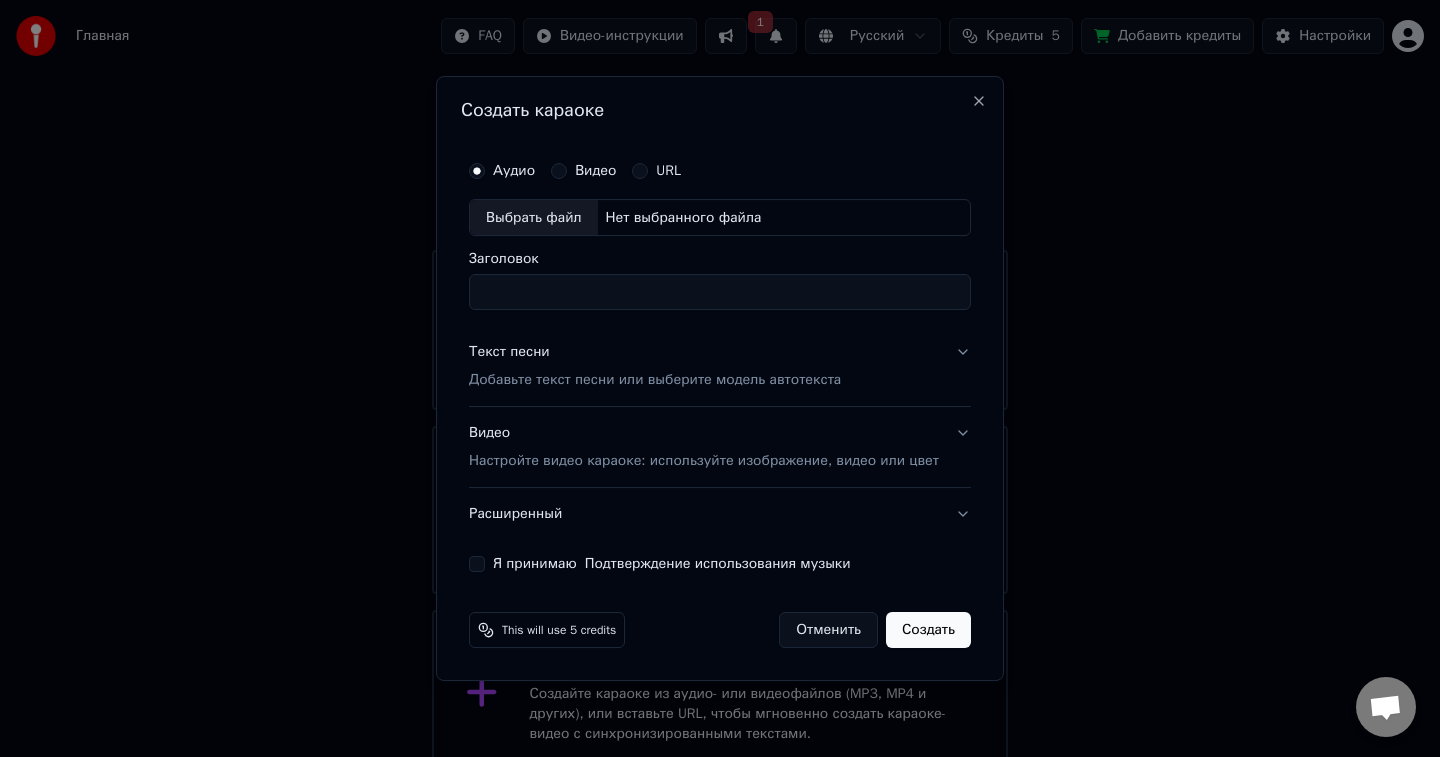click on "Выбрать файл" at bounding box center (534, 218) 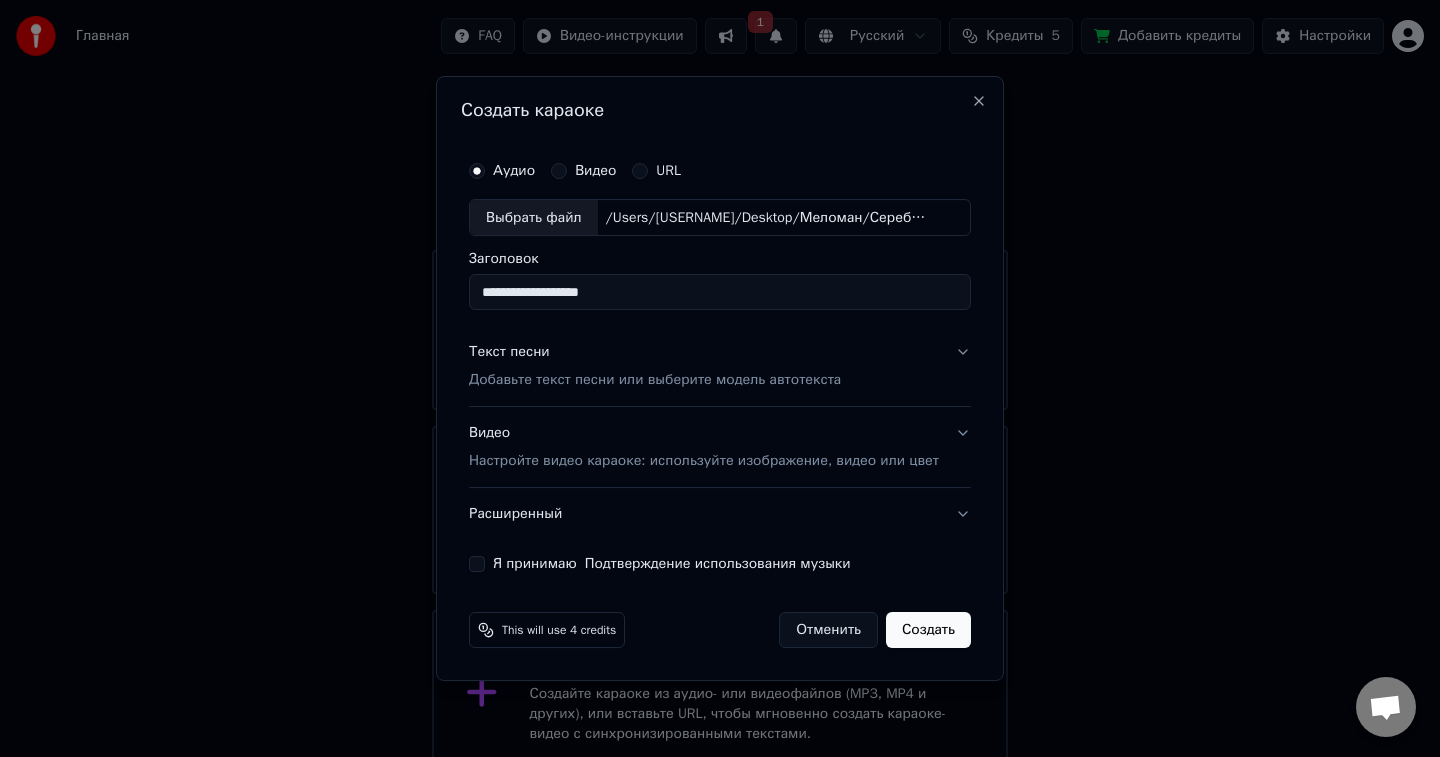 type on "**********" 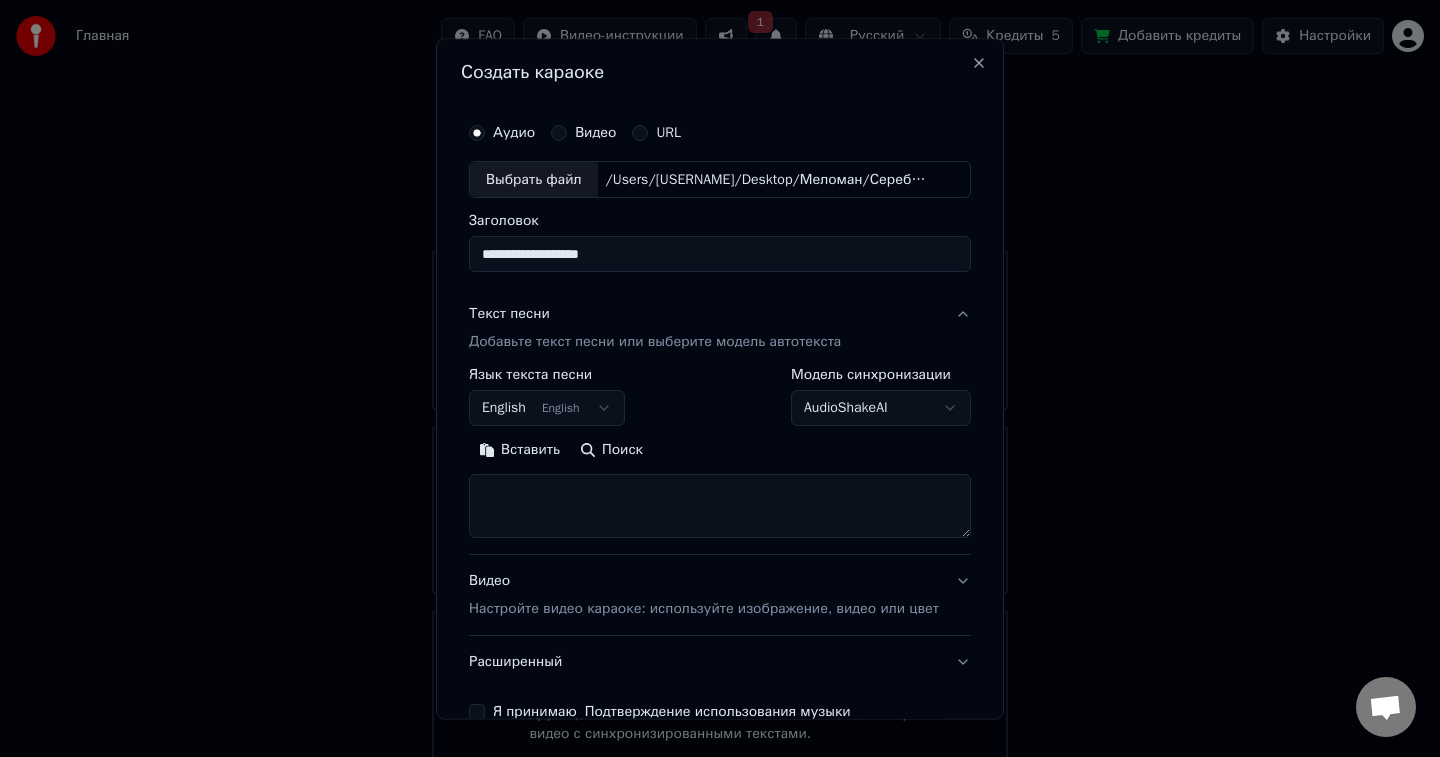click at bounding box center [720, 507] 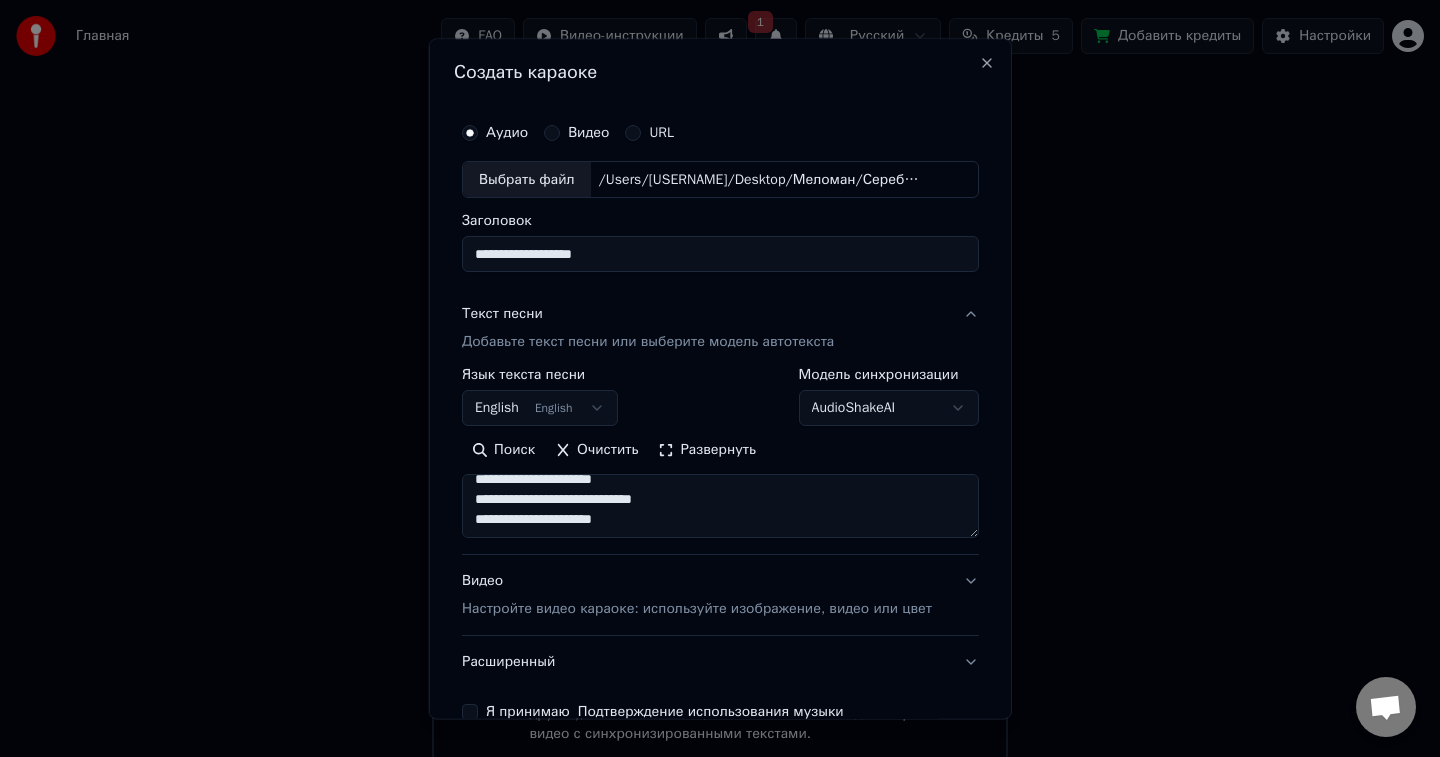 scroll, scrollTop: 833, scrollLeft: 0, axis: vertical 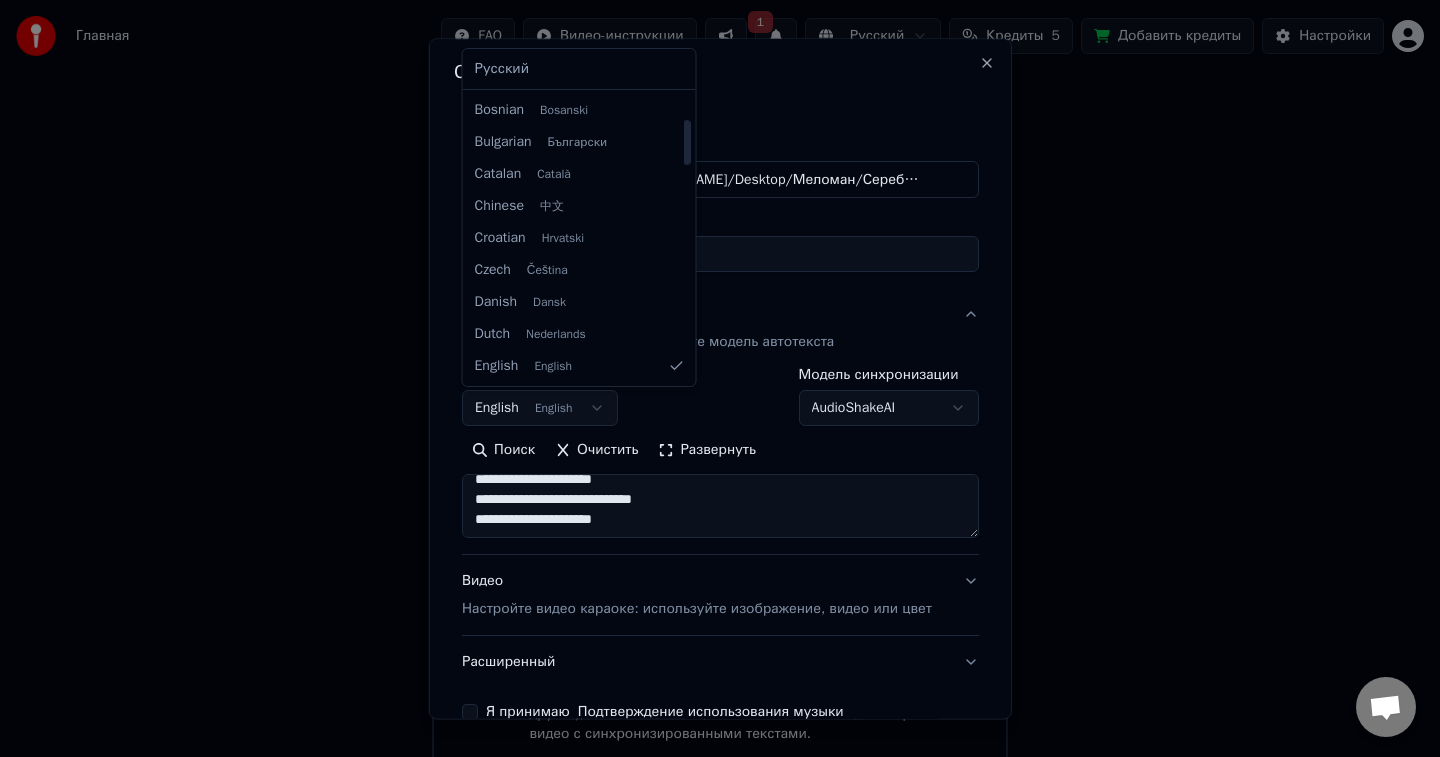 select on "**" 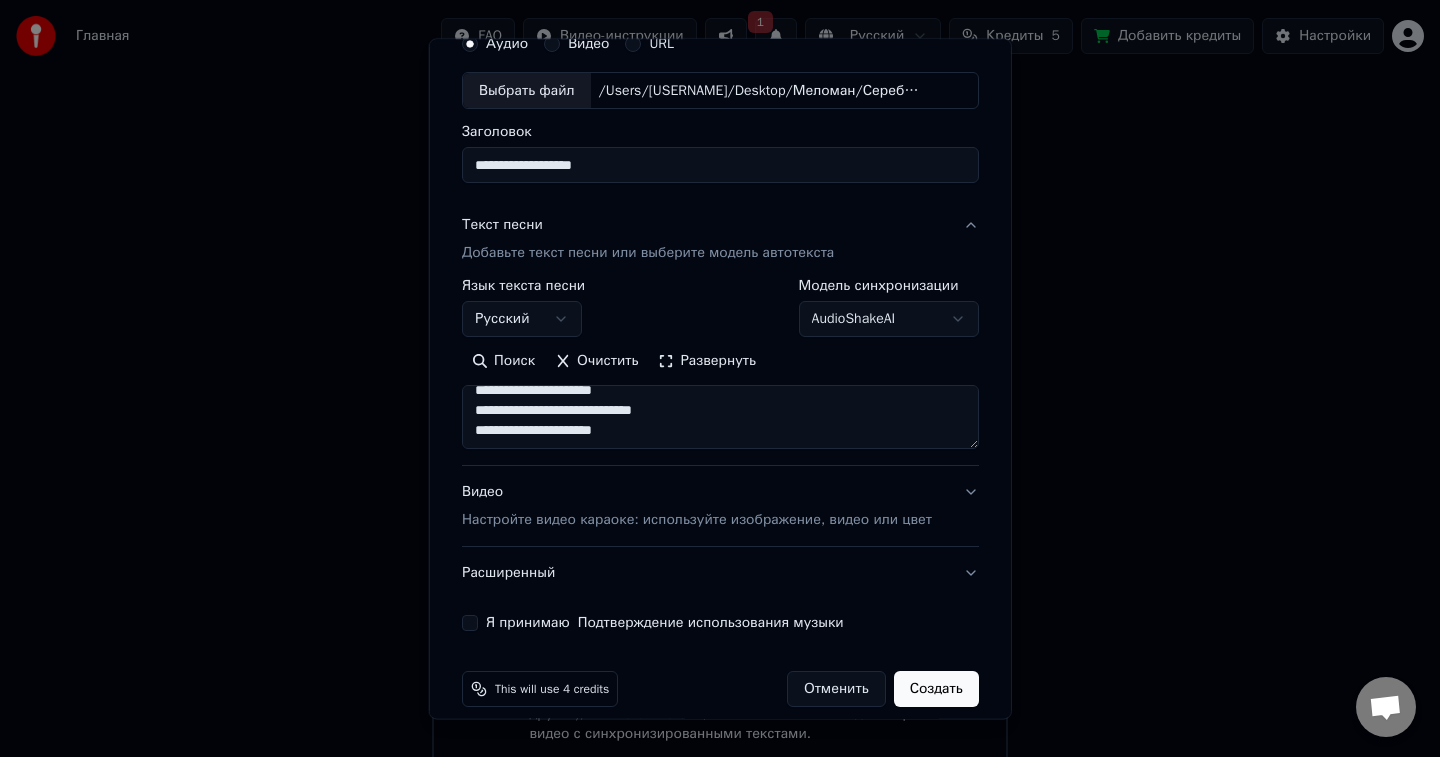 scroll, scrollTop: 99, scrollLeft: 0, axis: vertical 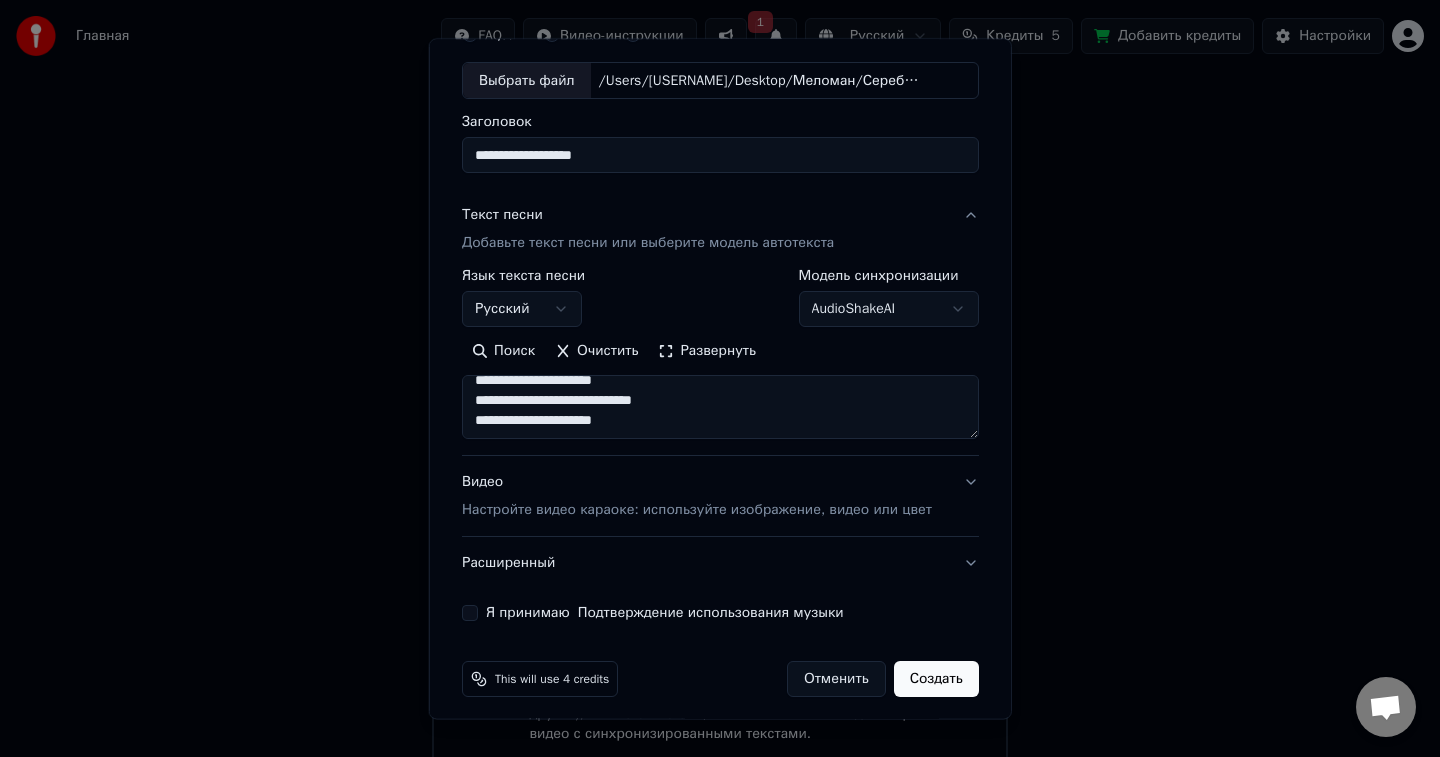click on "Настройте видео караоке: используйте изображение, видео или цвет" at bounding box center [697, 511] 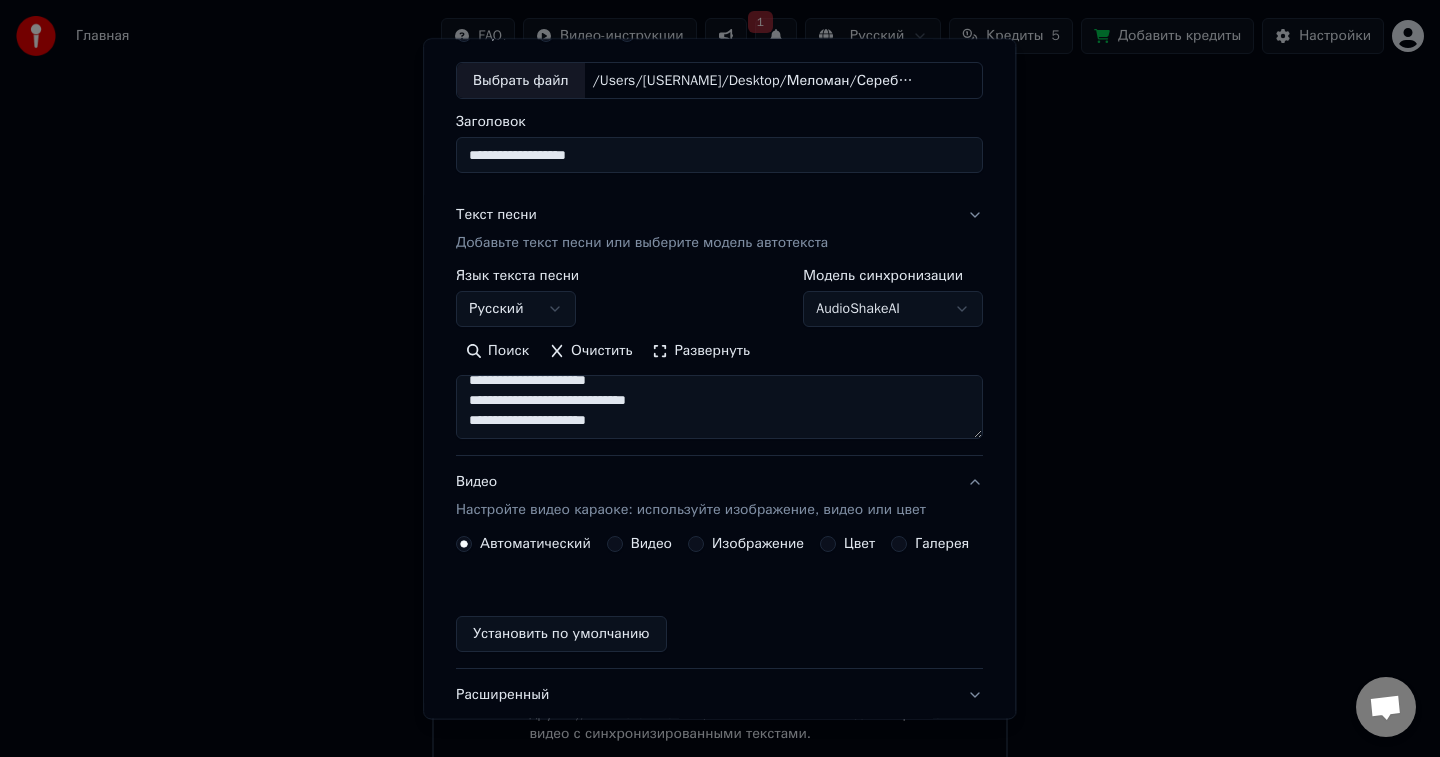 scroll, scrollTop: 56, scrollLeft: 0, axis: vertical 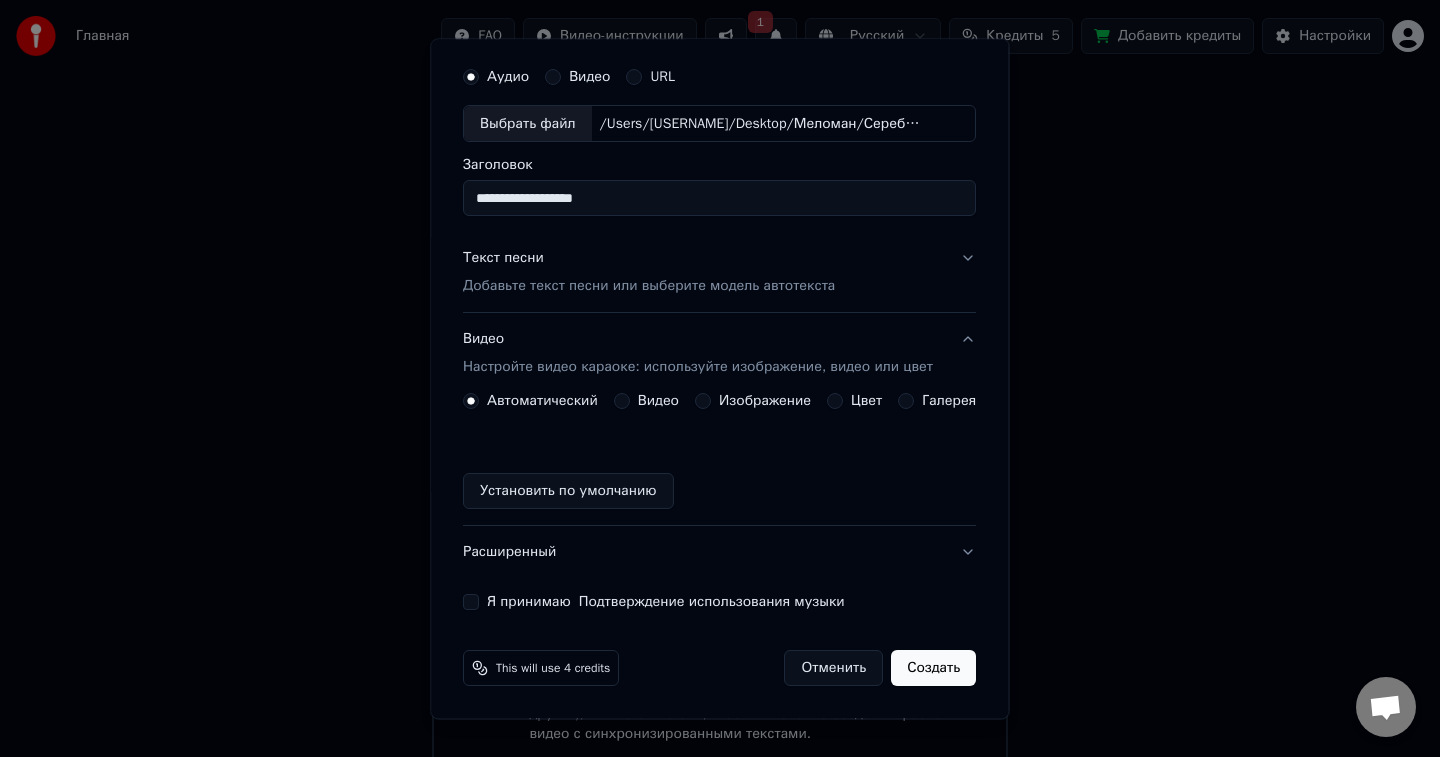 click on "Автоматический Видео Изображение Цвет Галерея Установить по умолчанию" at bounding box center (719, 452) 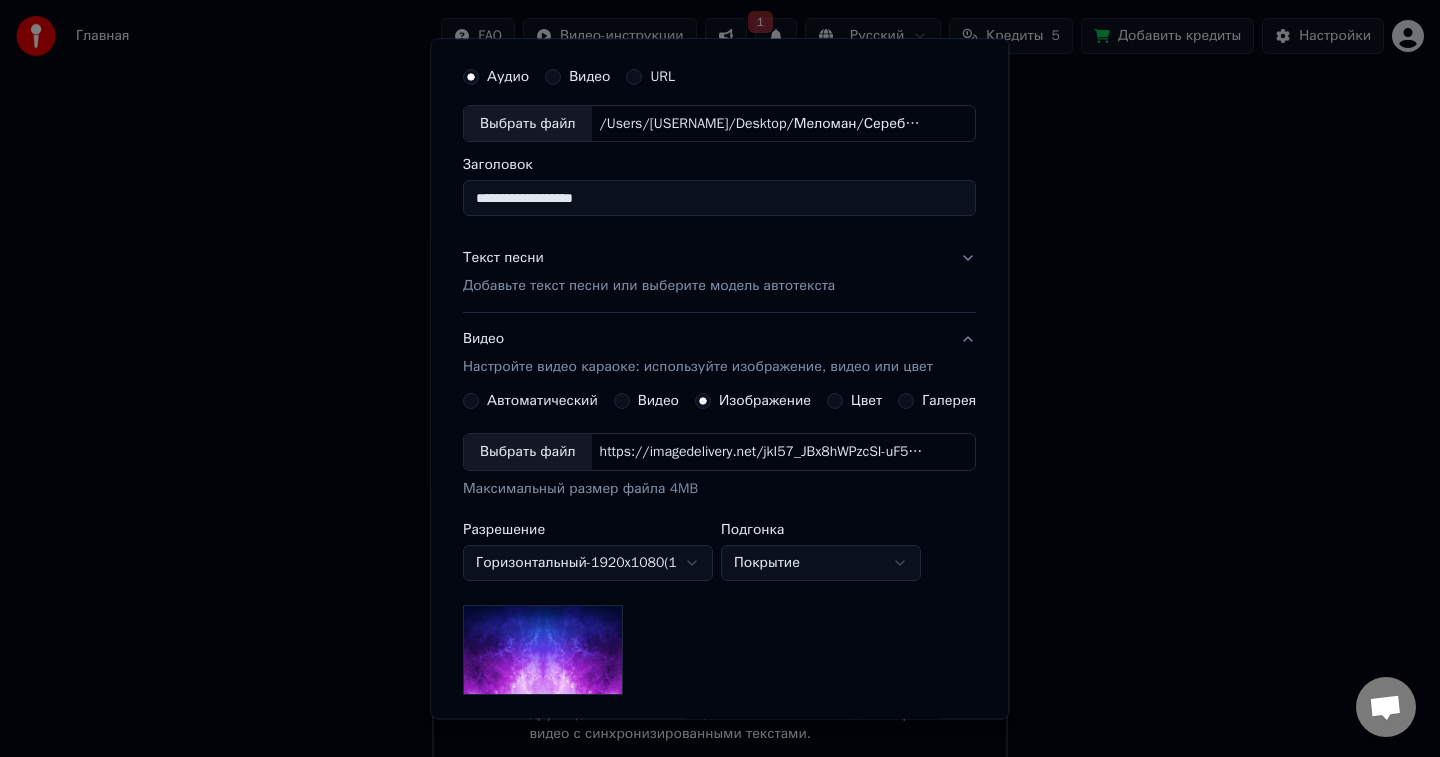 click on "Выбрать файл" at bounding box center (528, 453) 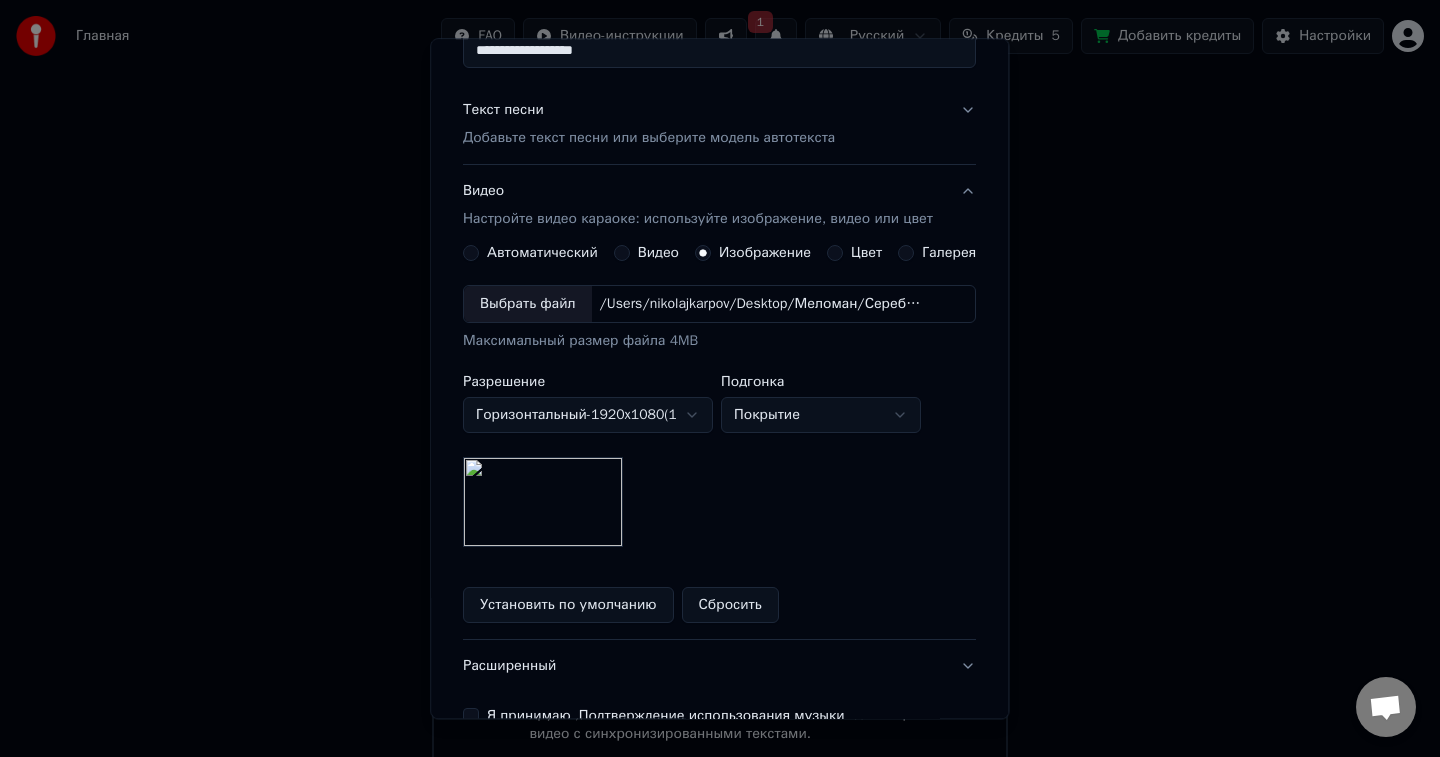 scroll, scrollTop: 318, scrollLeft: 0, axis: vertical 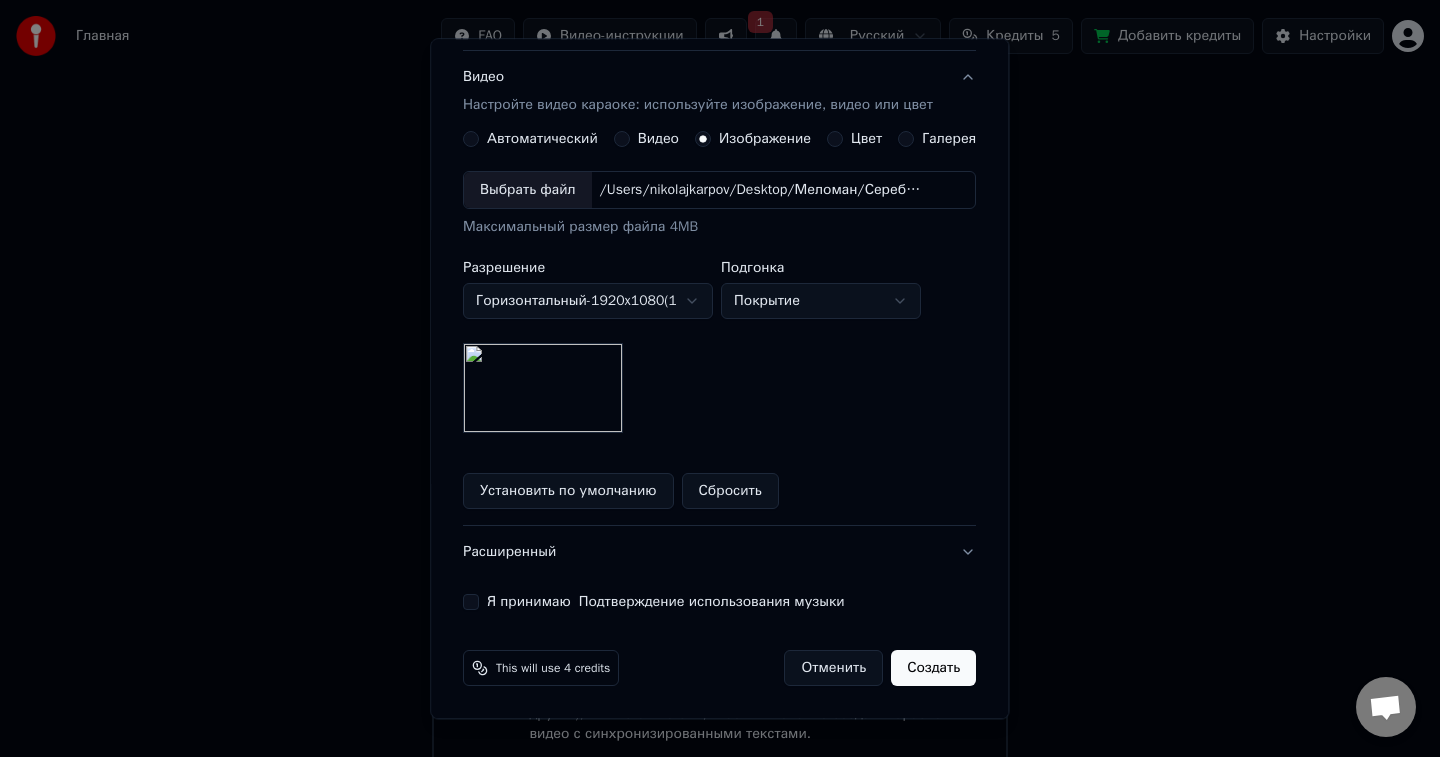 click on "Я принимаю   Подтверждение использования музыки" at bounding box center [471, 603] 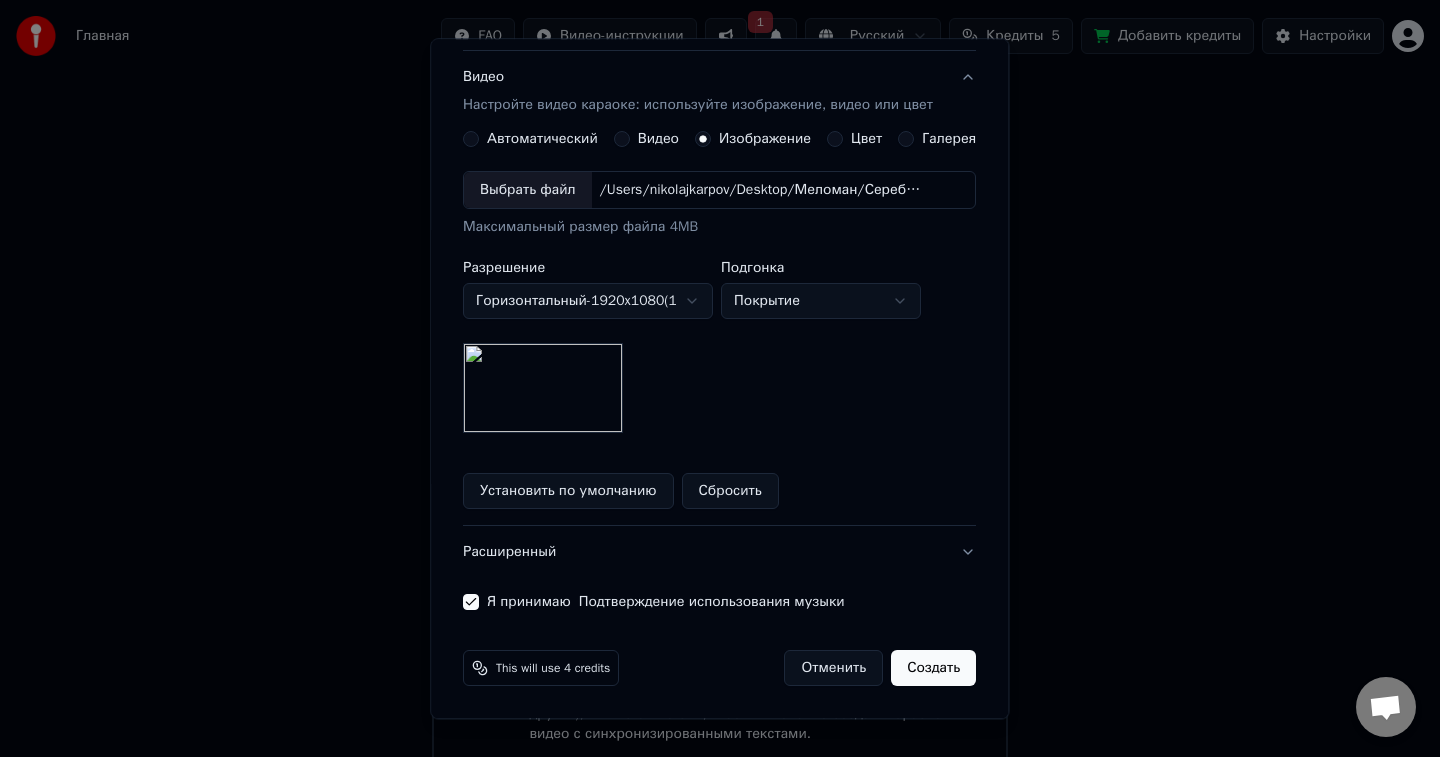 click on "Создать" at bounding box center (934, 669) 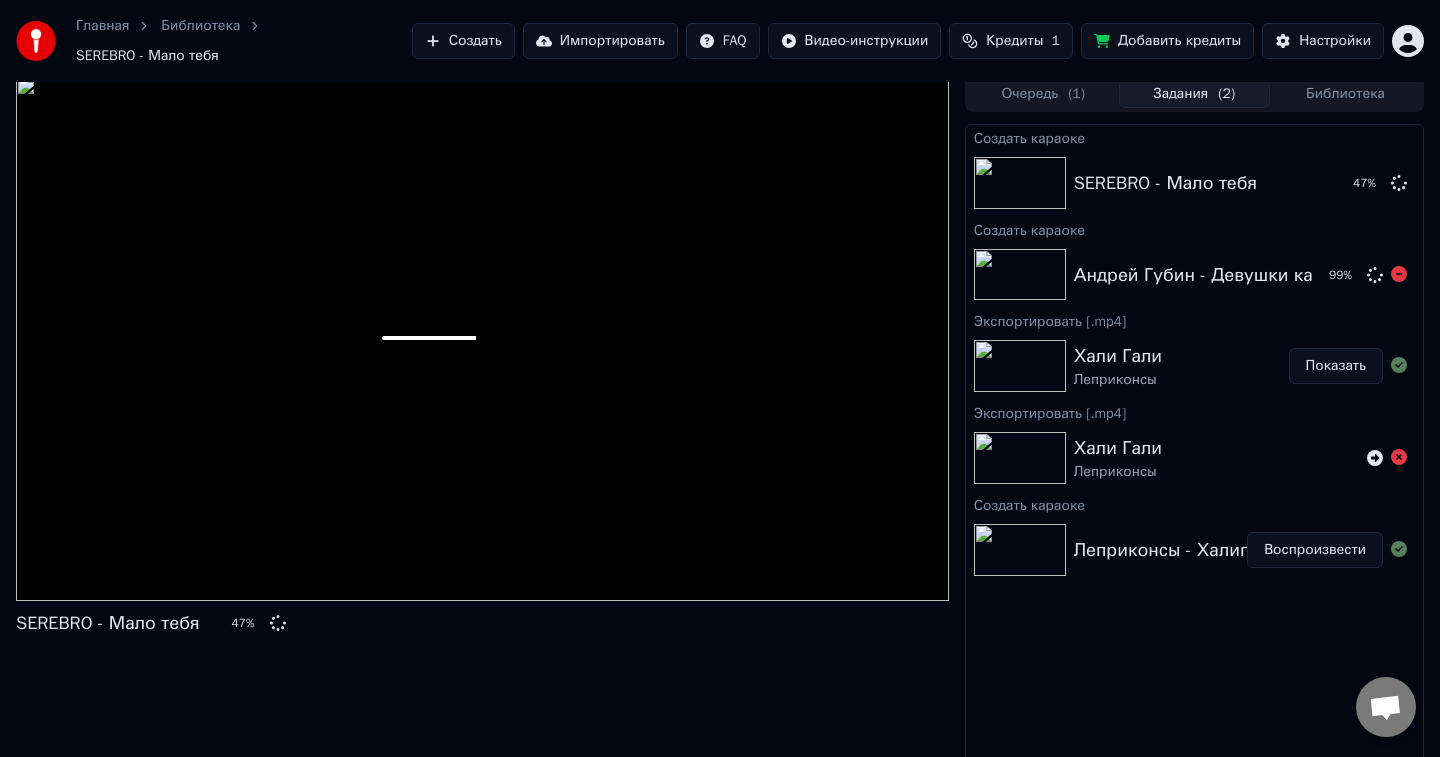 click at bounding box center [1020, 275] 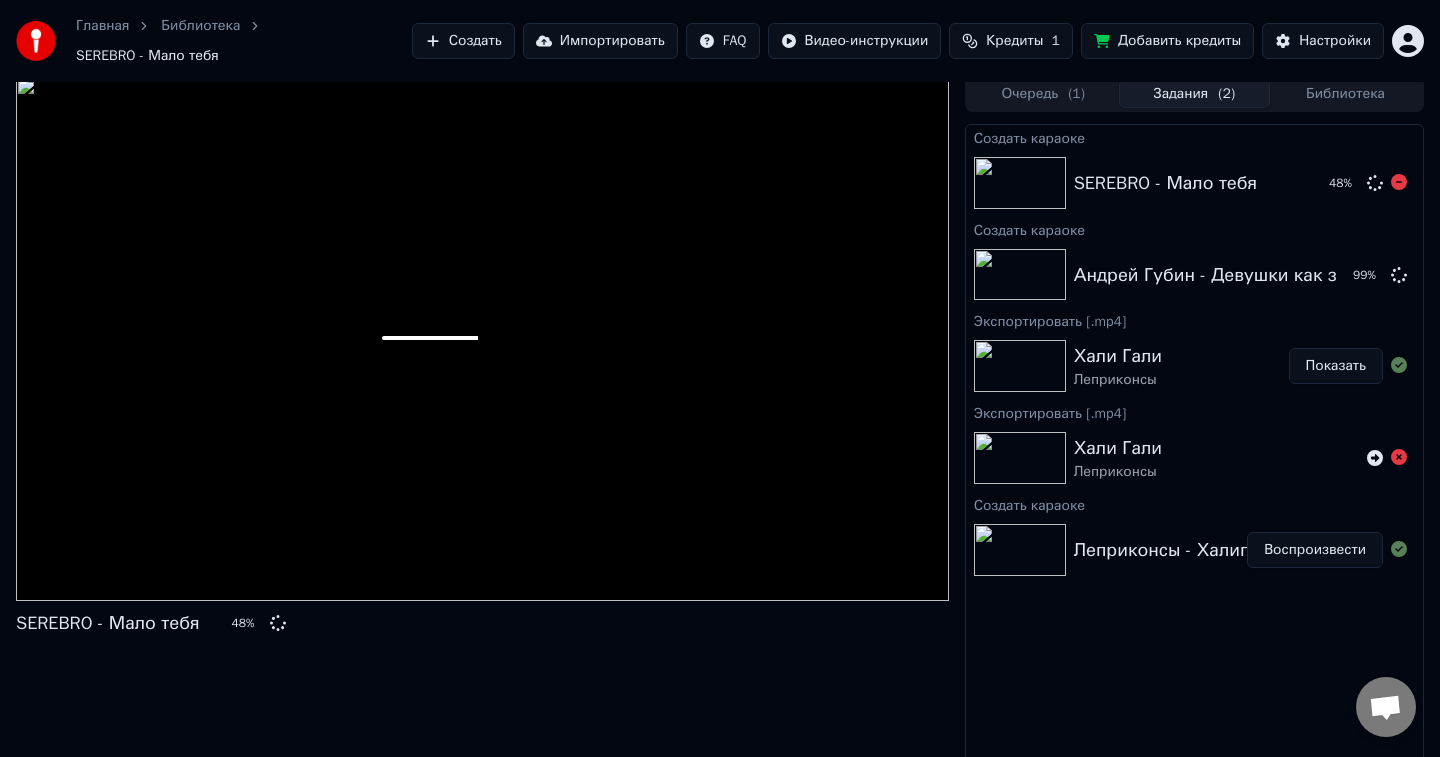 click at bounding box center (1020, 183) 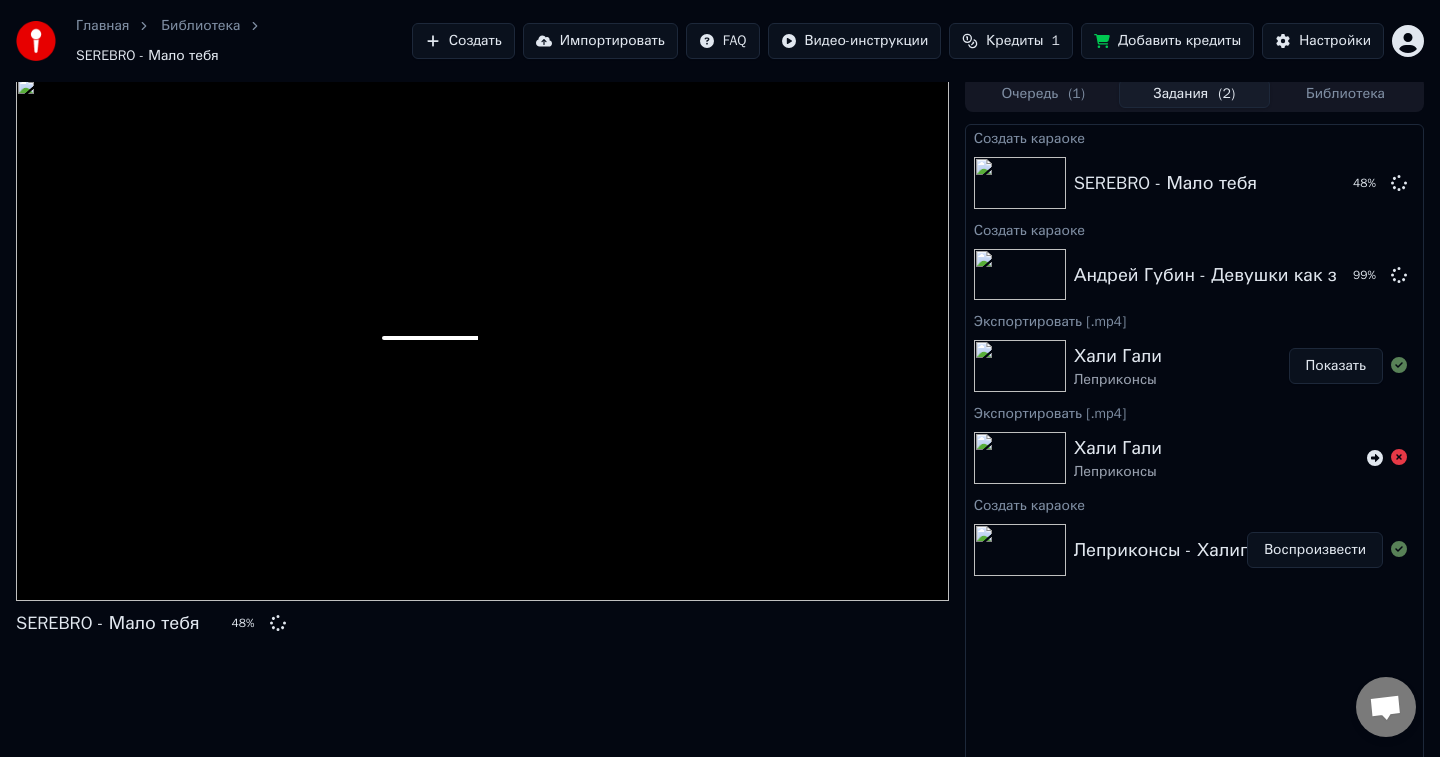 click at bounding box center [1020, 366] 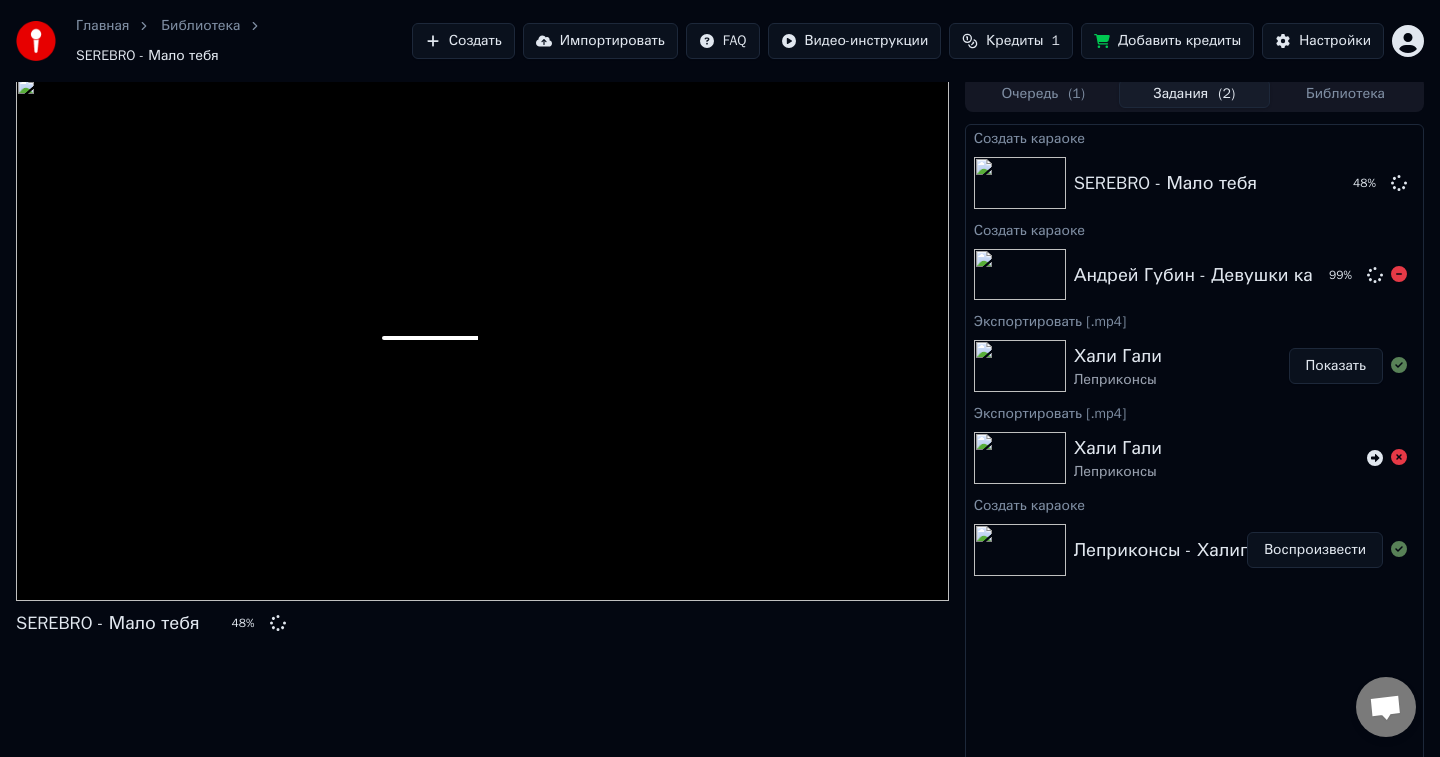 click at bounding box center (1020, 275) 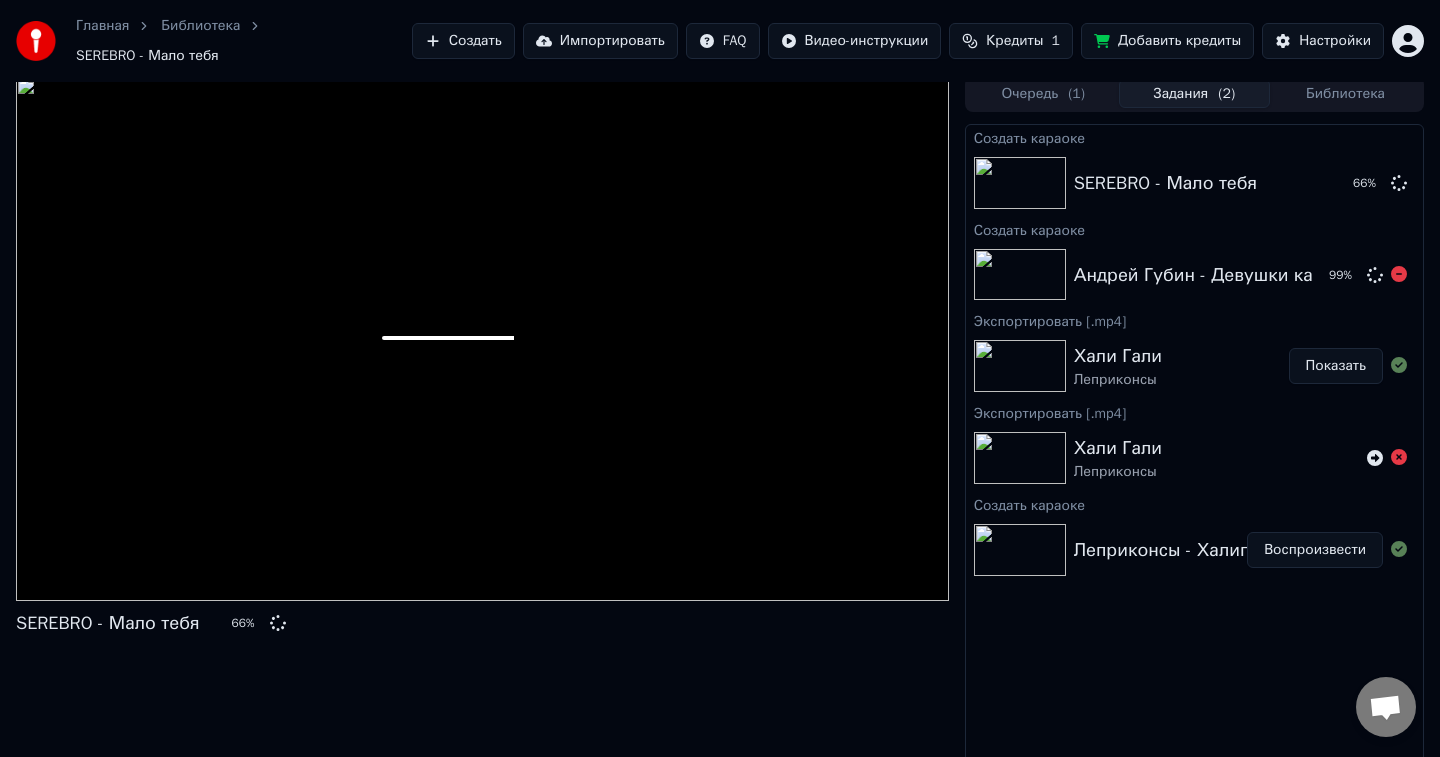 click on "Андрей Губин - Девушки как звезды" at bounding box center (1231, 275) 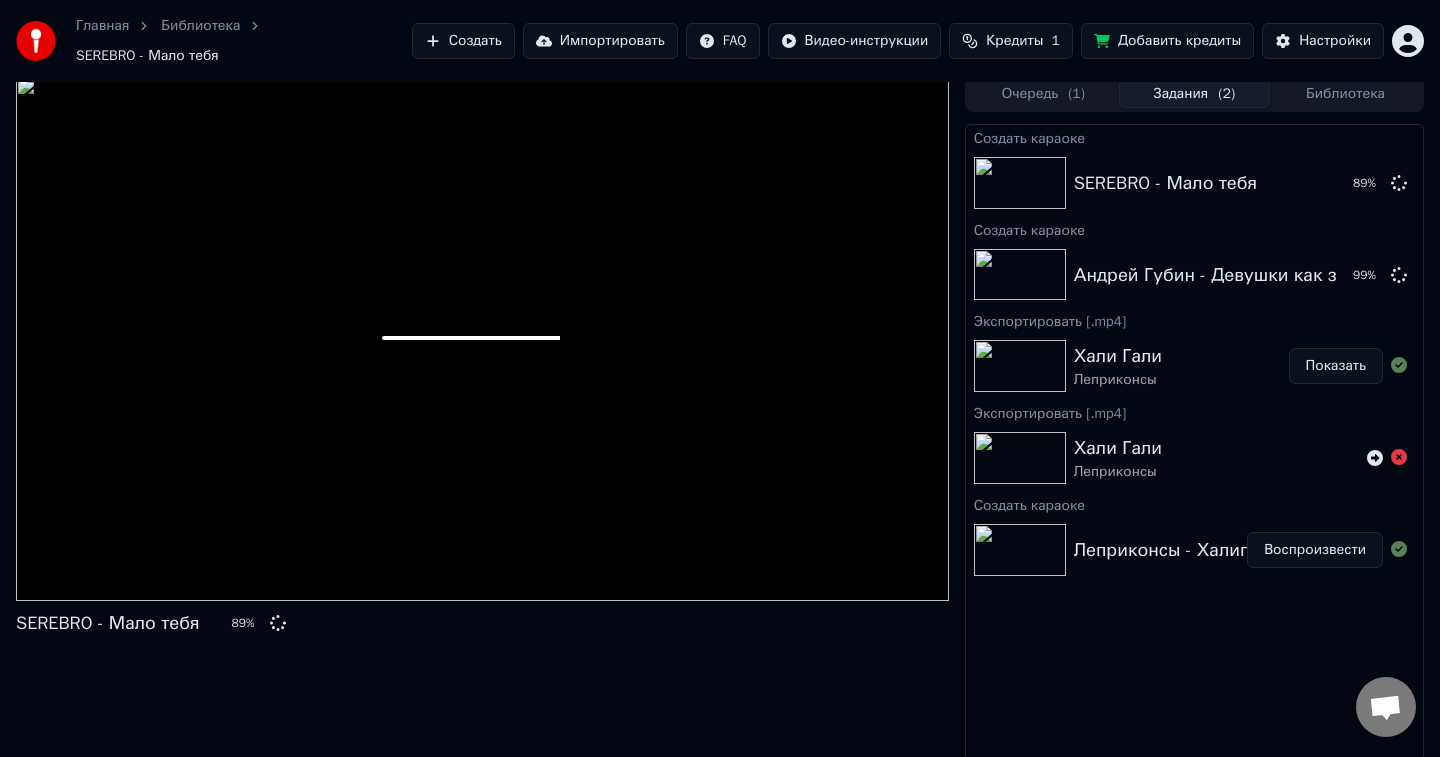 click on "Очередь ( 1 )" at bounding box center (1043, 93) 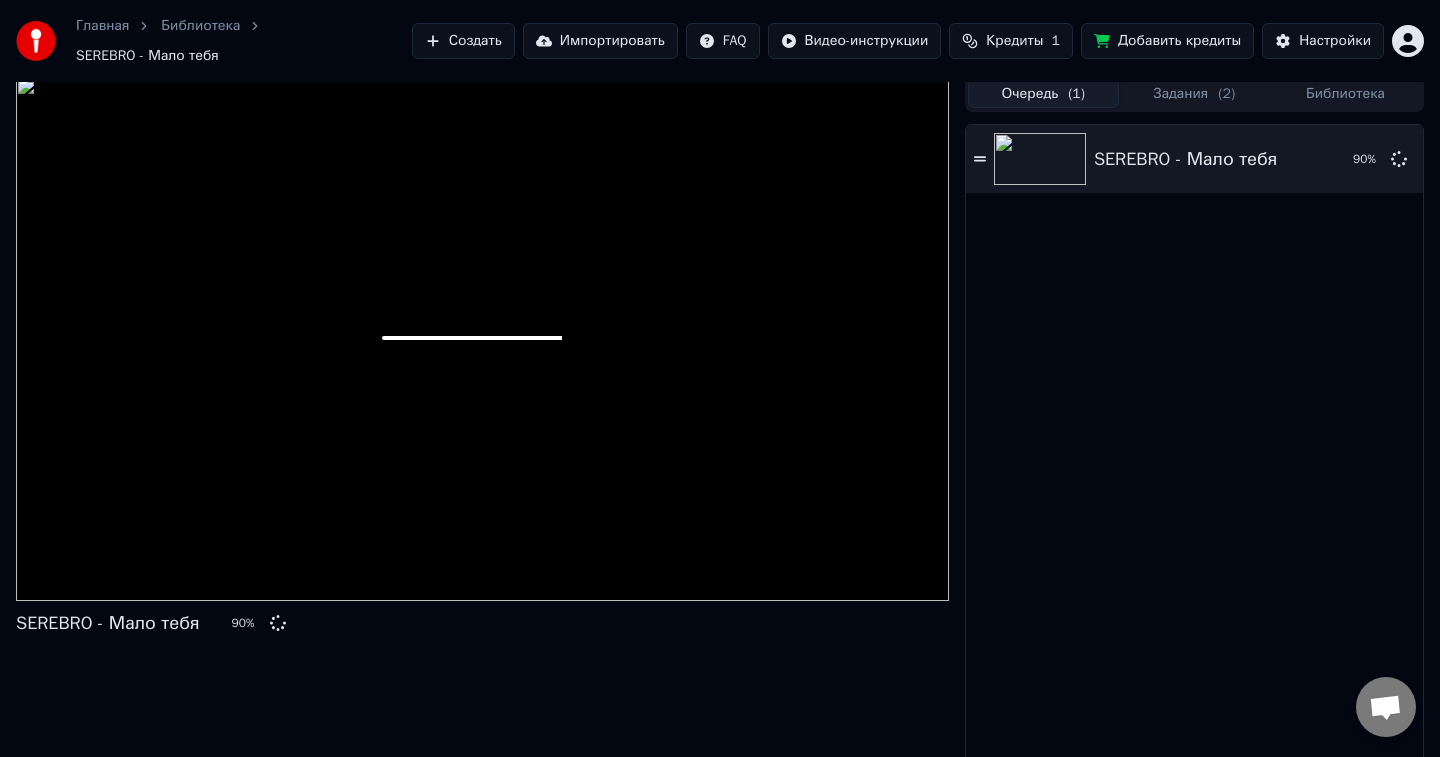click on "Задания ( 2 )" at bounding box center [1194, 93] 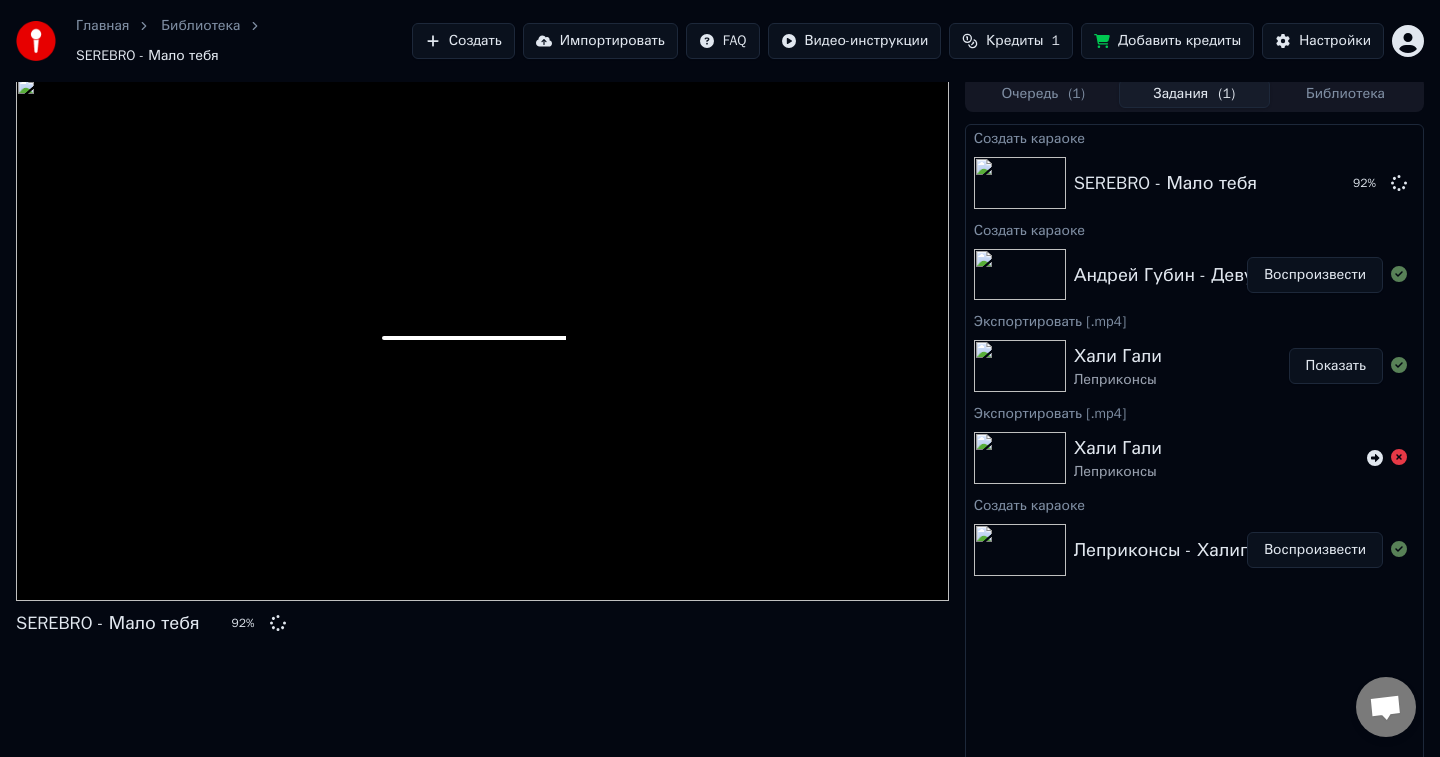 click on "Воспроизвести" at bounding box center [1315, 275] 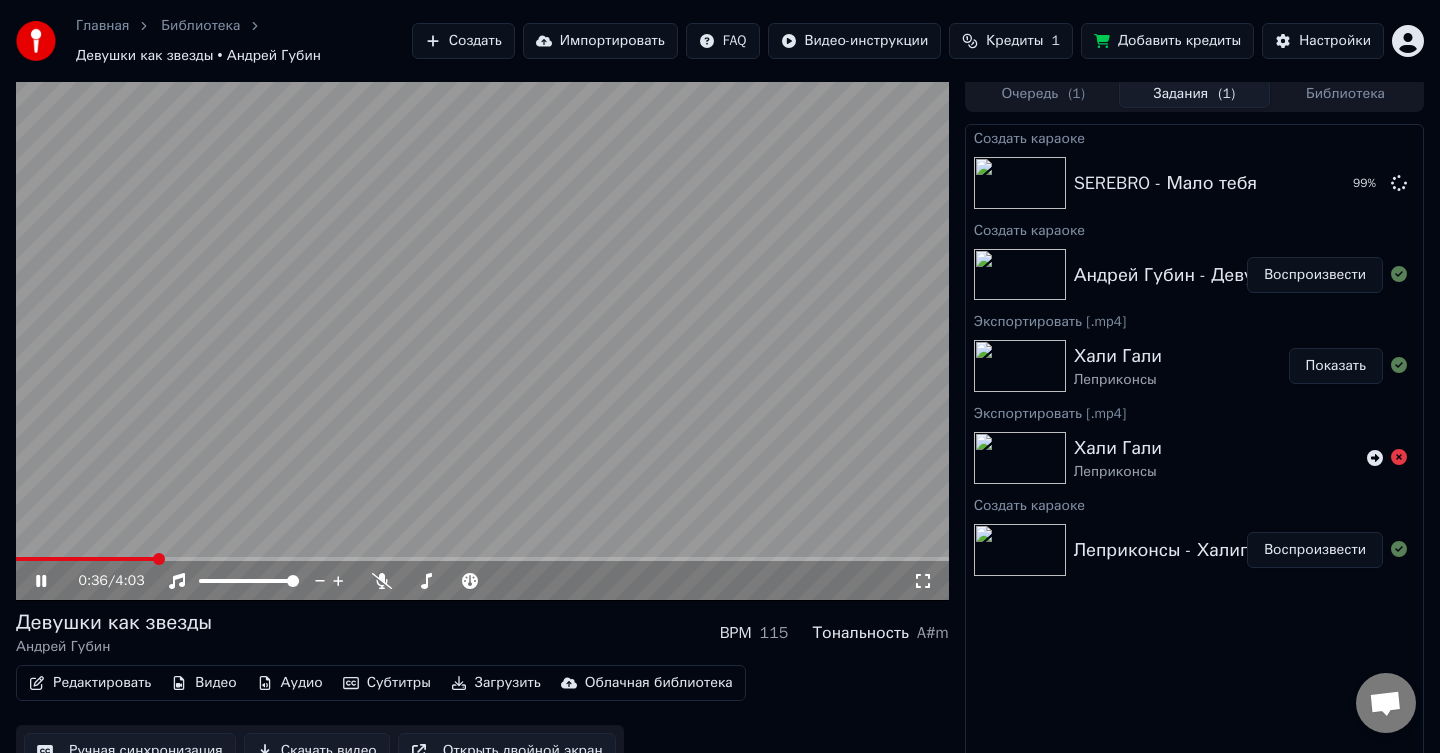 click at bounding box center [482, 338] 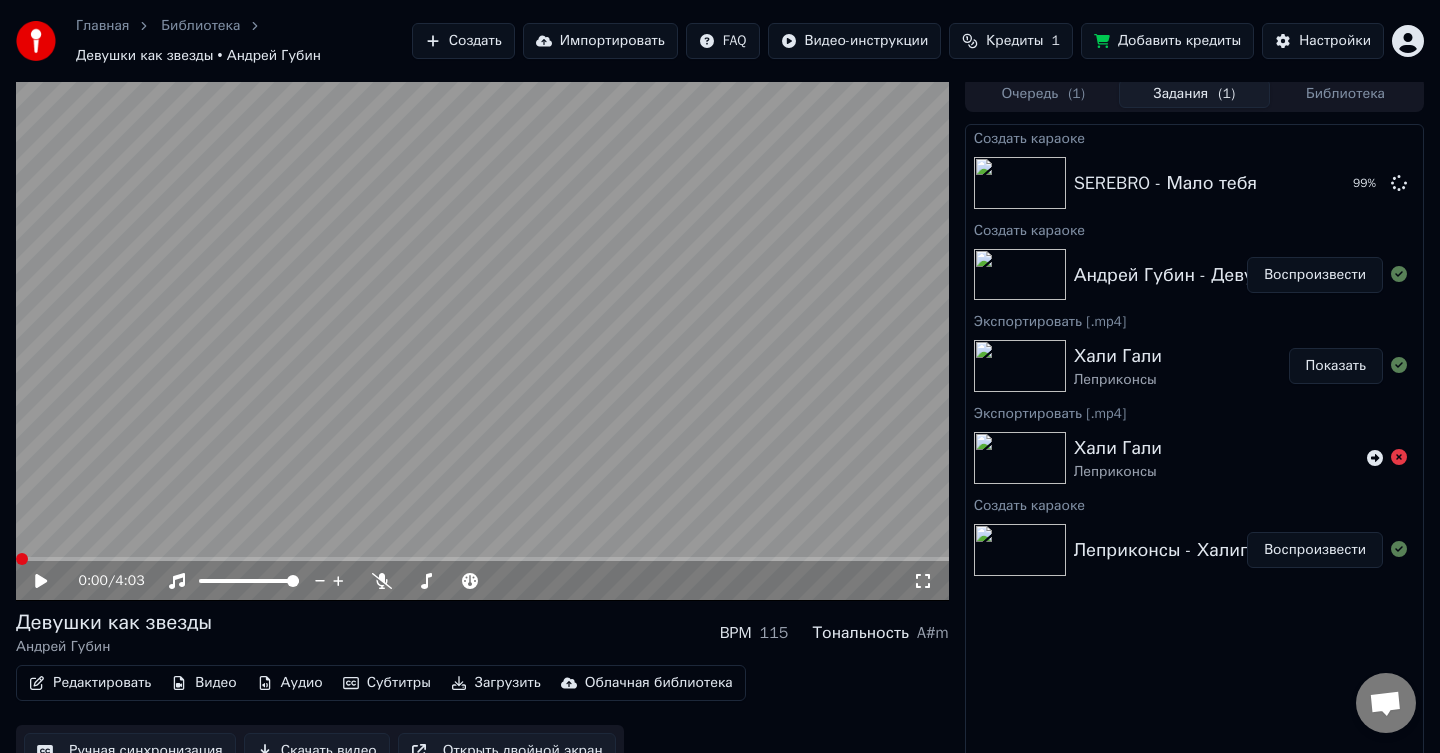 click at bounding box center [22, 559] 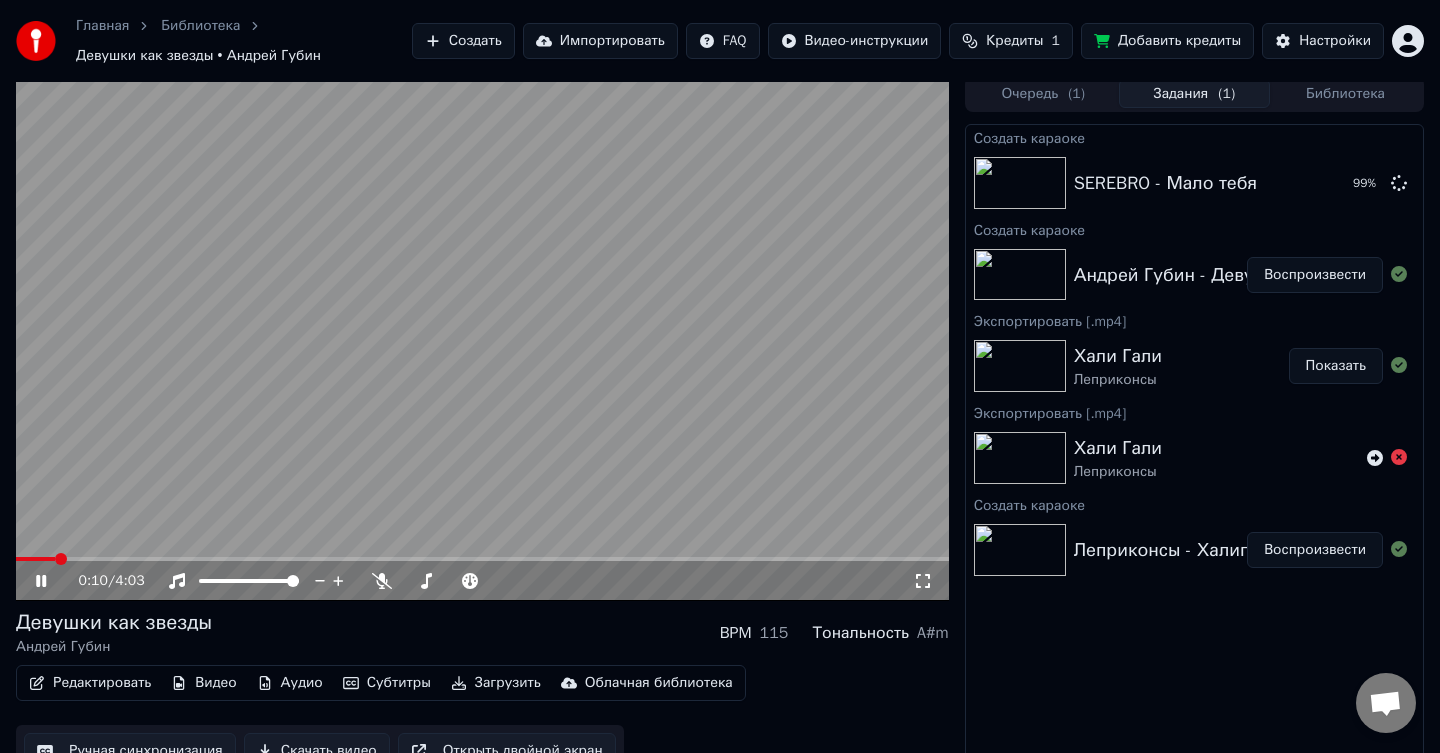 click 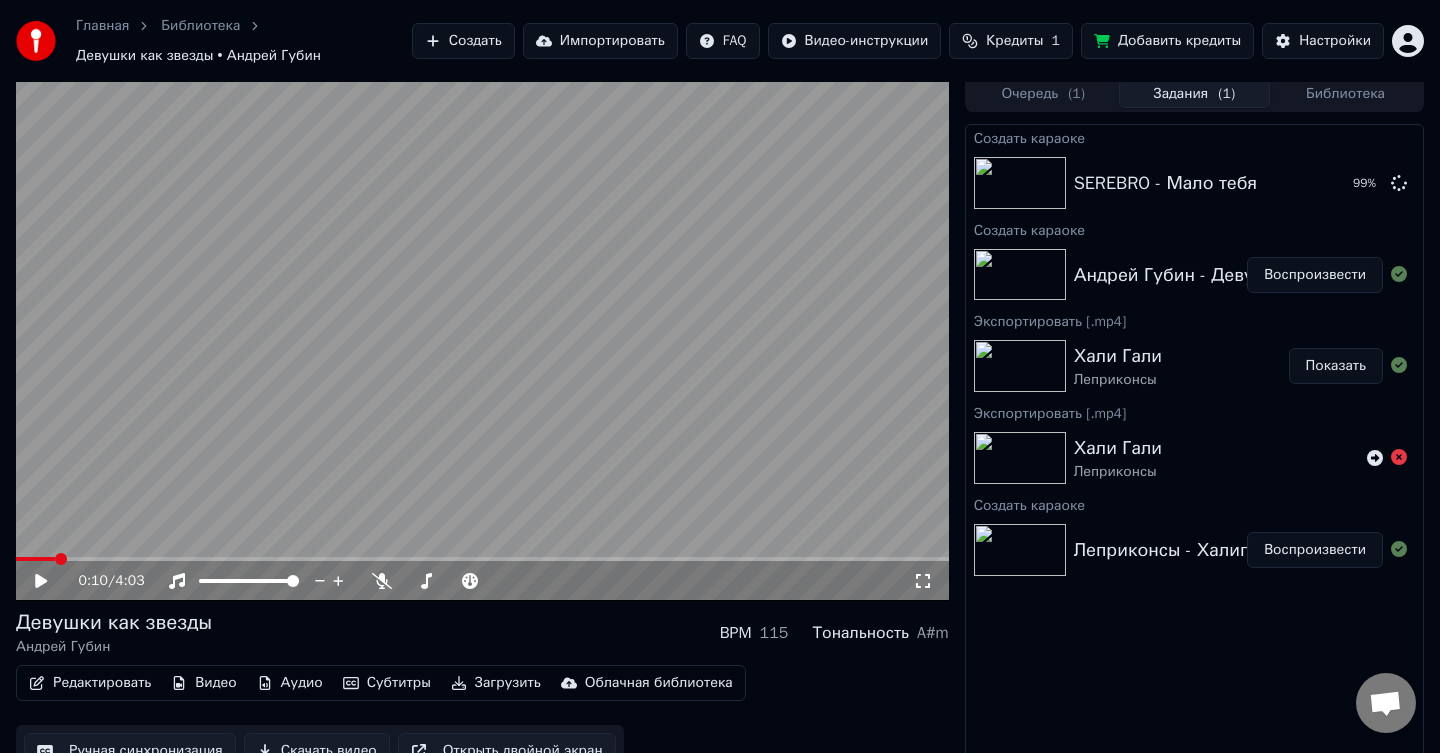click at bounding box center [35, 559] 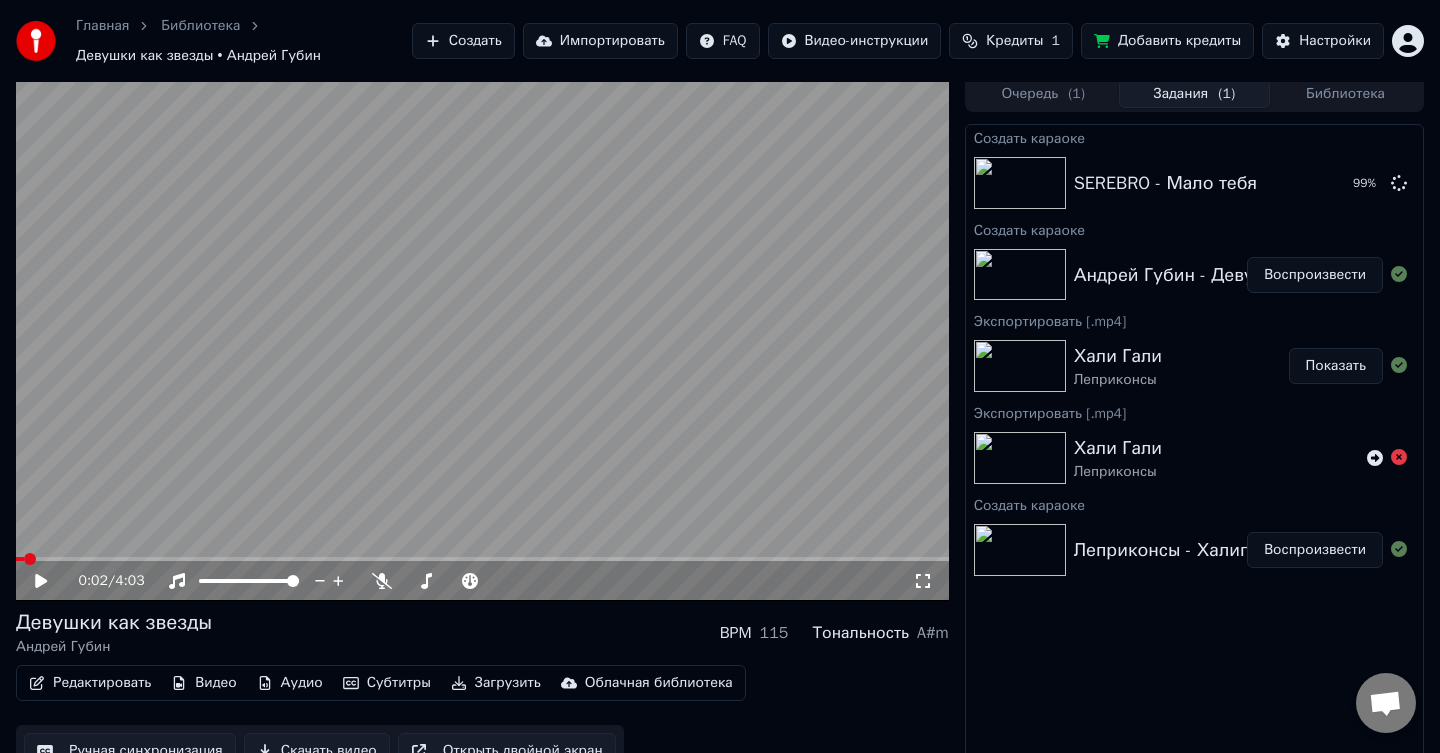 click 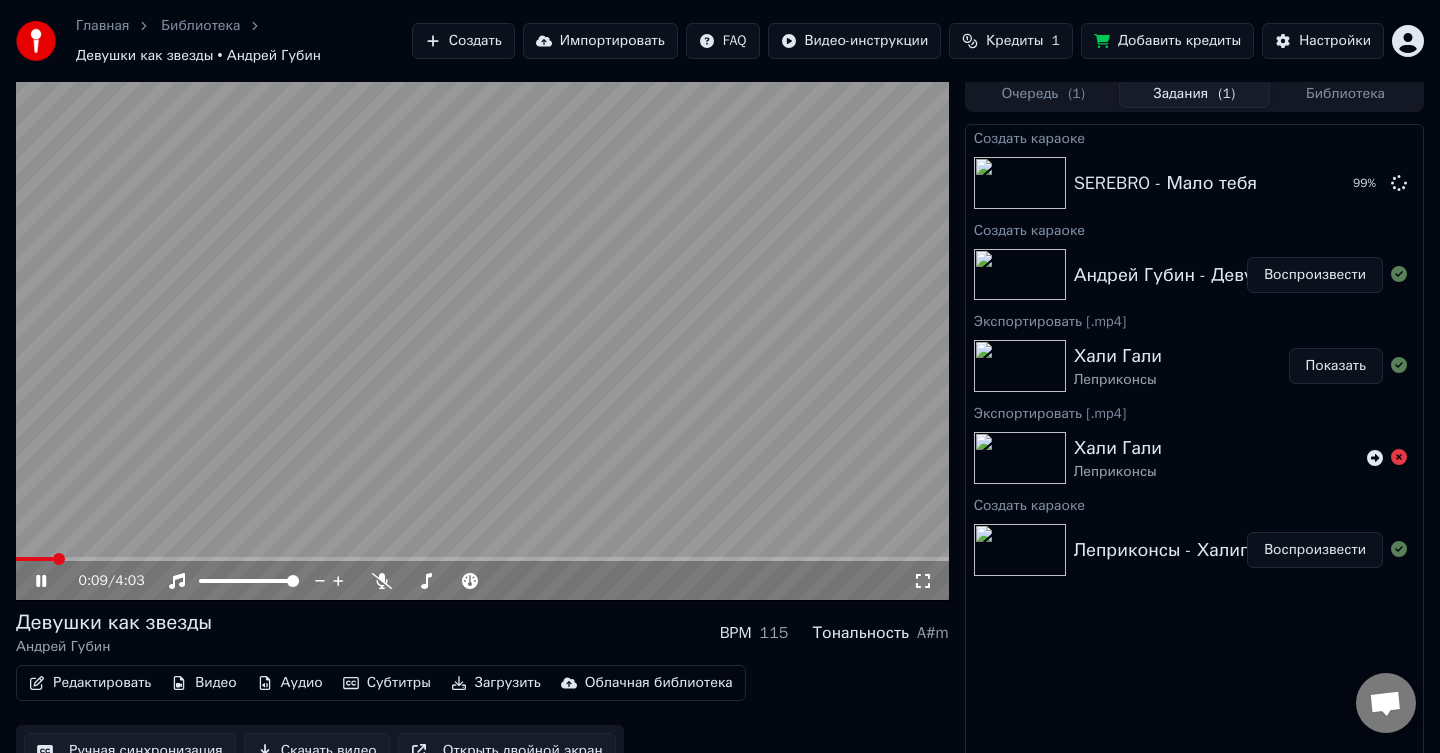 click 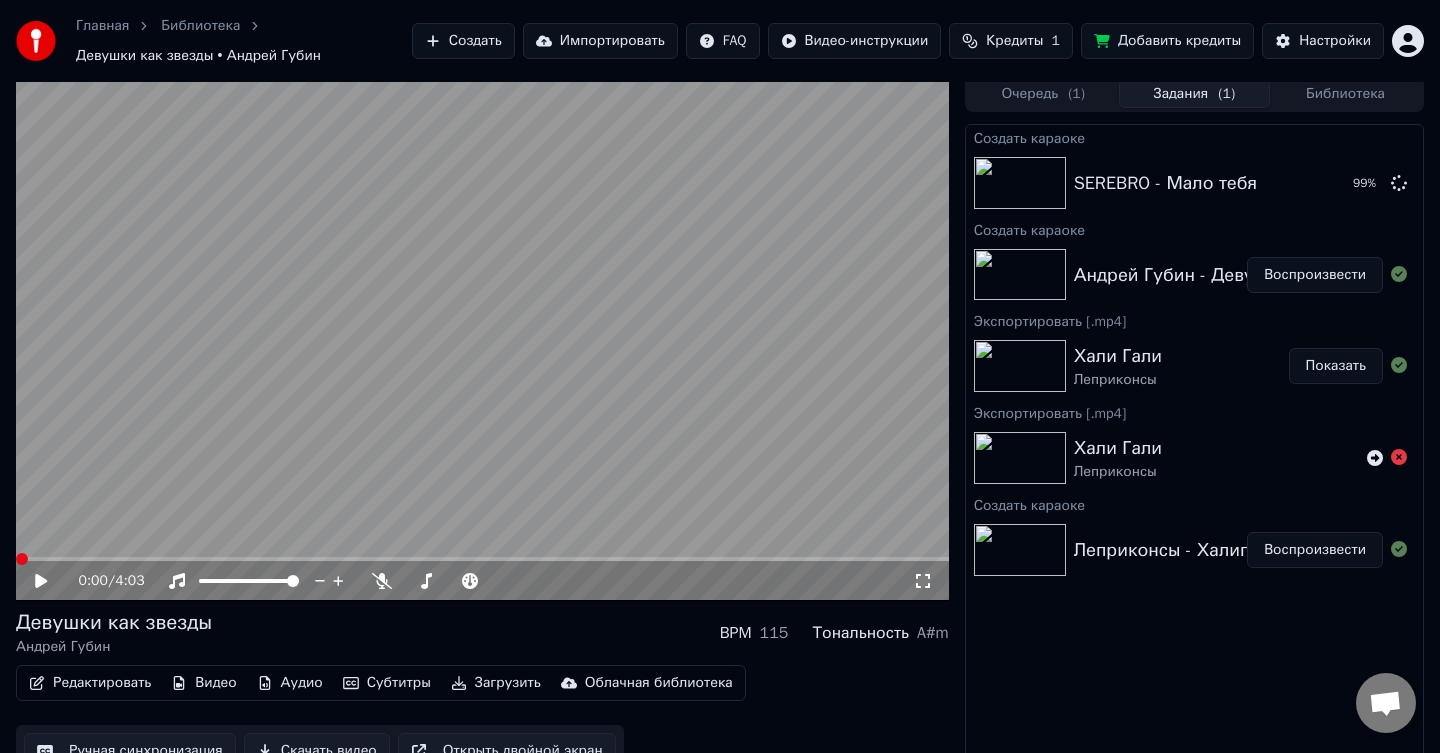 click on "Главная Библиотека Девушки как звезды • Андрей Губин Создать Импортировать FAQ Видео-инструкции Кредиты 1 Добавить кредиты Настройки 0:00  /  4:03 Девушки как звезды Андрей Губин BPM 115 Тональность A#m Редактировать Видео Аудио Субтитры Загрузить Облачная библиотека Ручная синхронизация Скачать видео Открыть двойной экран Очередь ( 1 ) Задания ( 1 ) Библиотека Создать караоке SEREBRO - Мало тебя 99 % Создать караоке Андрей Губин - Девушки как звезды Воспроизвести Экспортировать [.mp4] Халигали Леприконсы Показать Экспортировать [.mp4] Халигали Леприконсы" at bounding box center (720, 370) 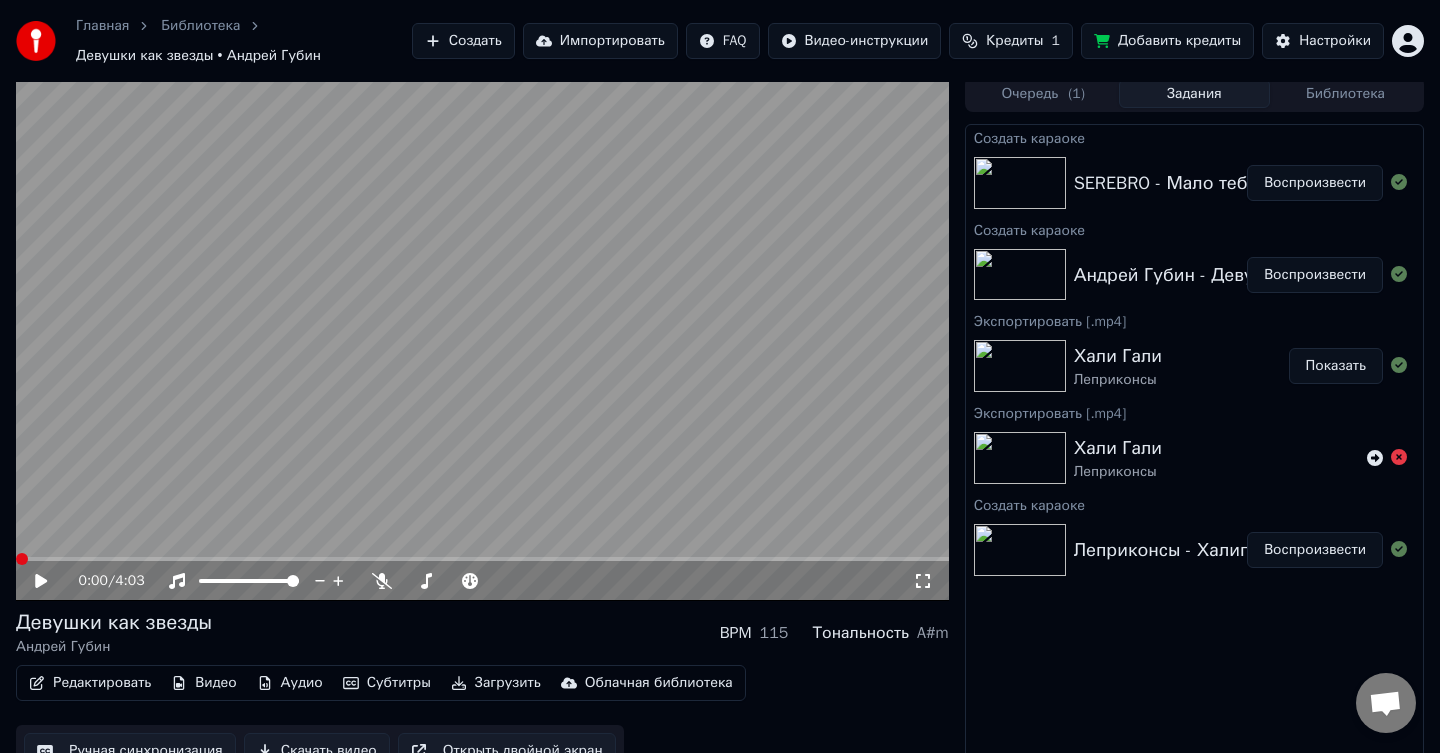 click at bounding box center [22, 559] 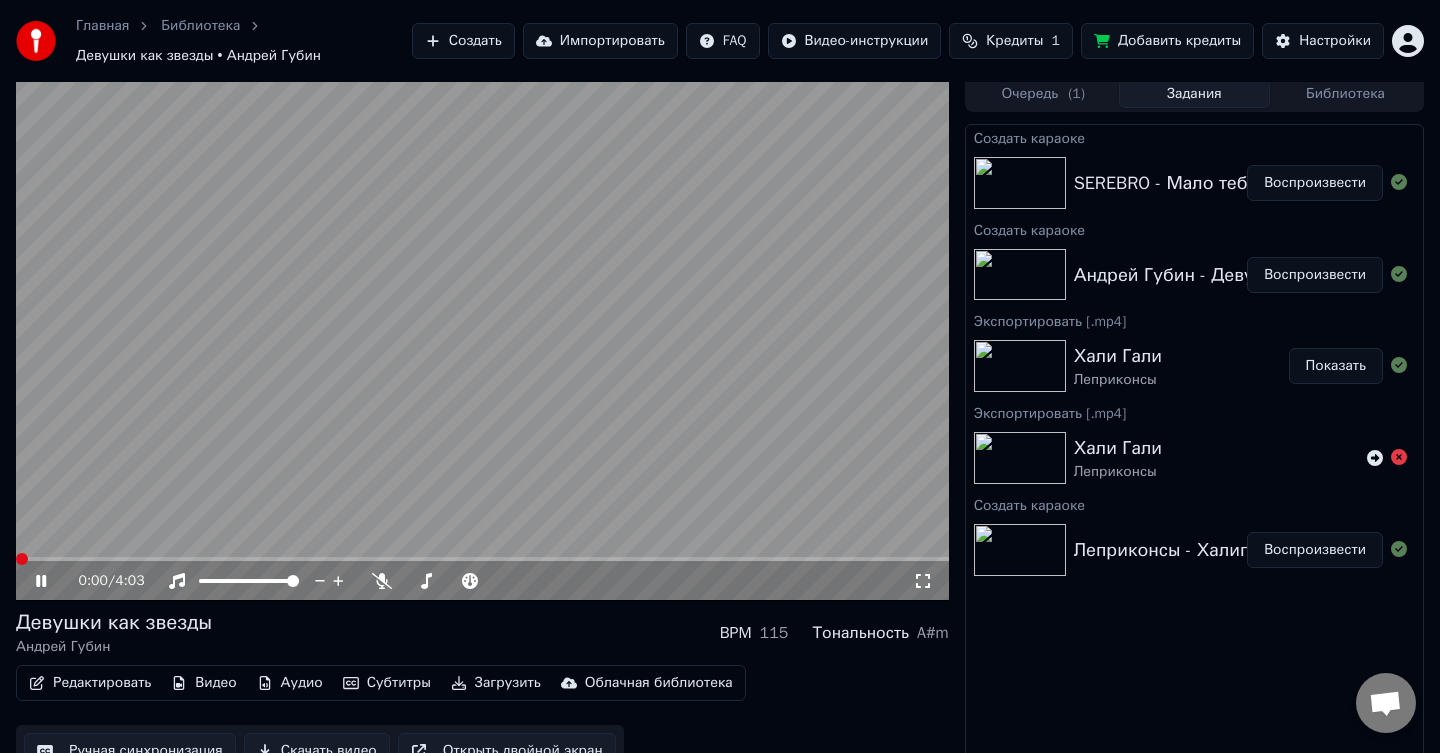 click on "0:00  /  4:03" at bounding box center [482, 581] 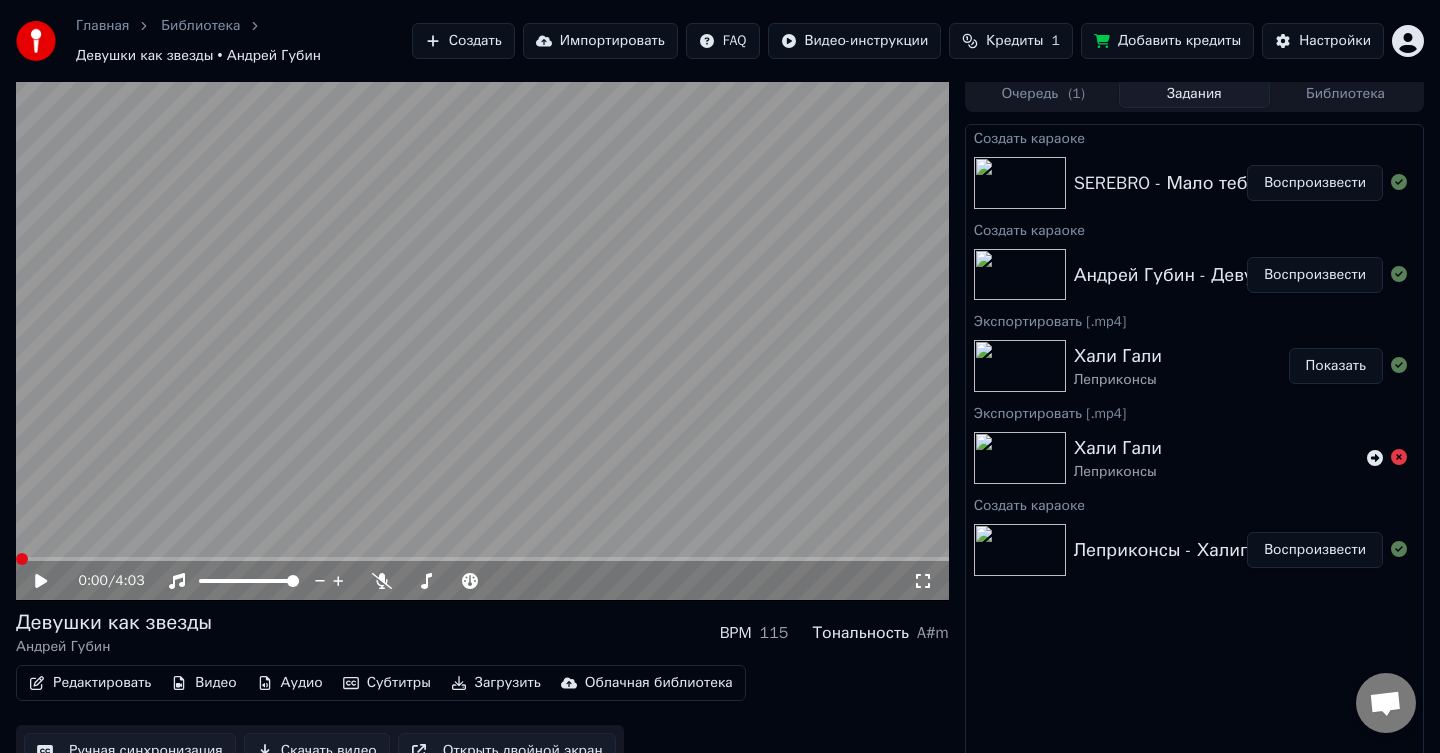 click on "0:00  /  4:03" at bounding box center (482, 581) 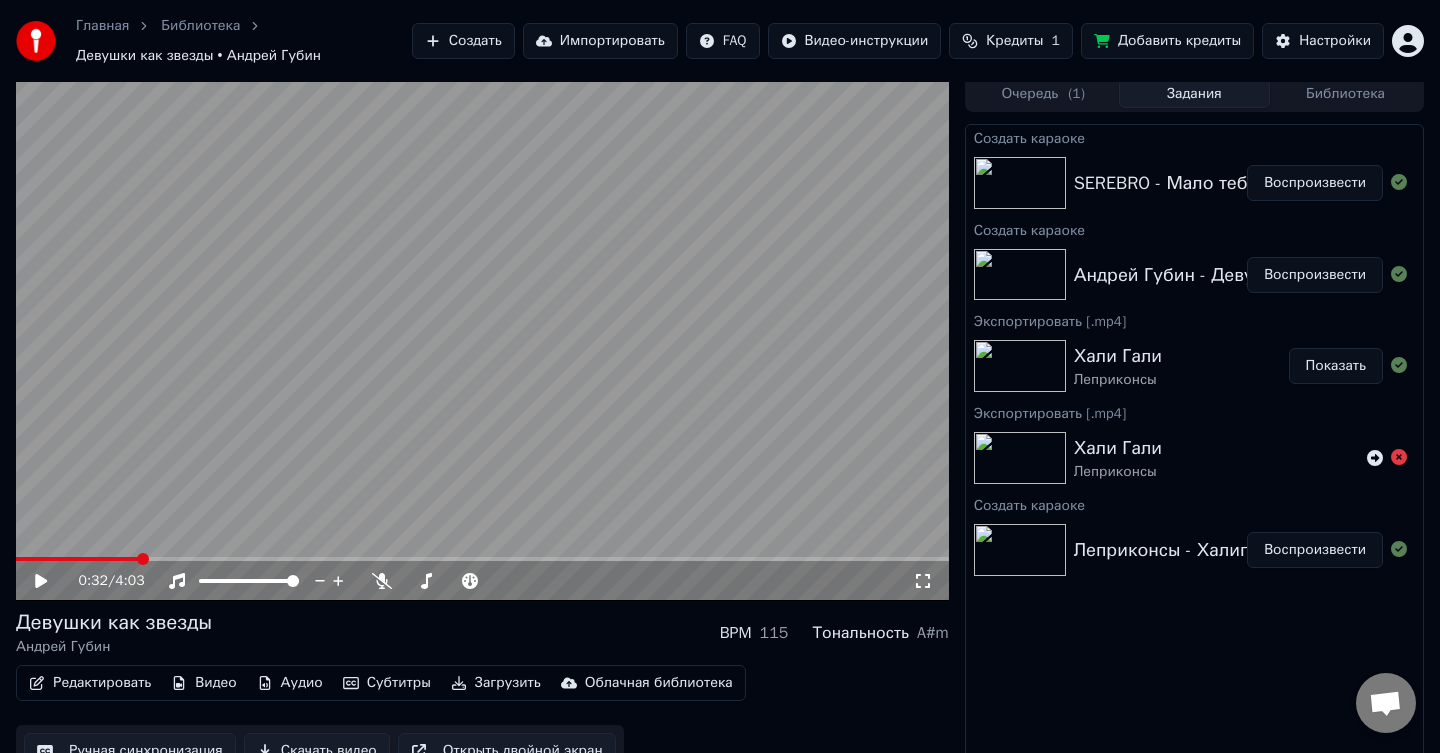 click at bounding box center [143, 559] 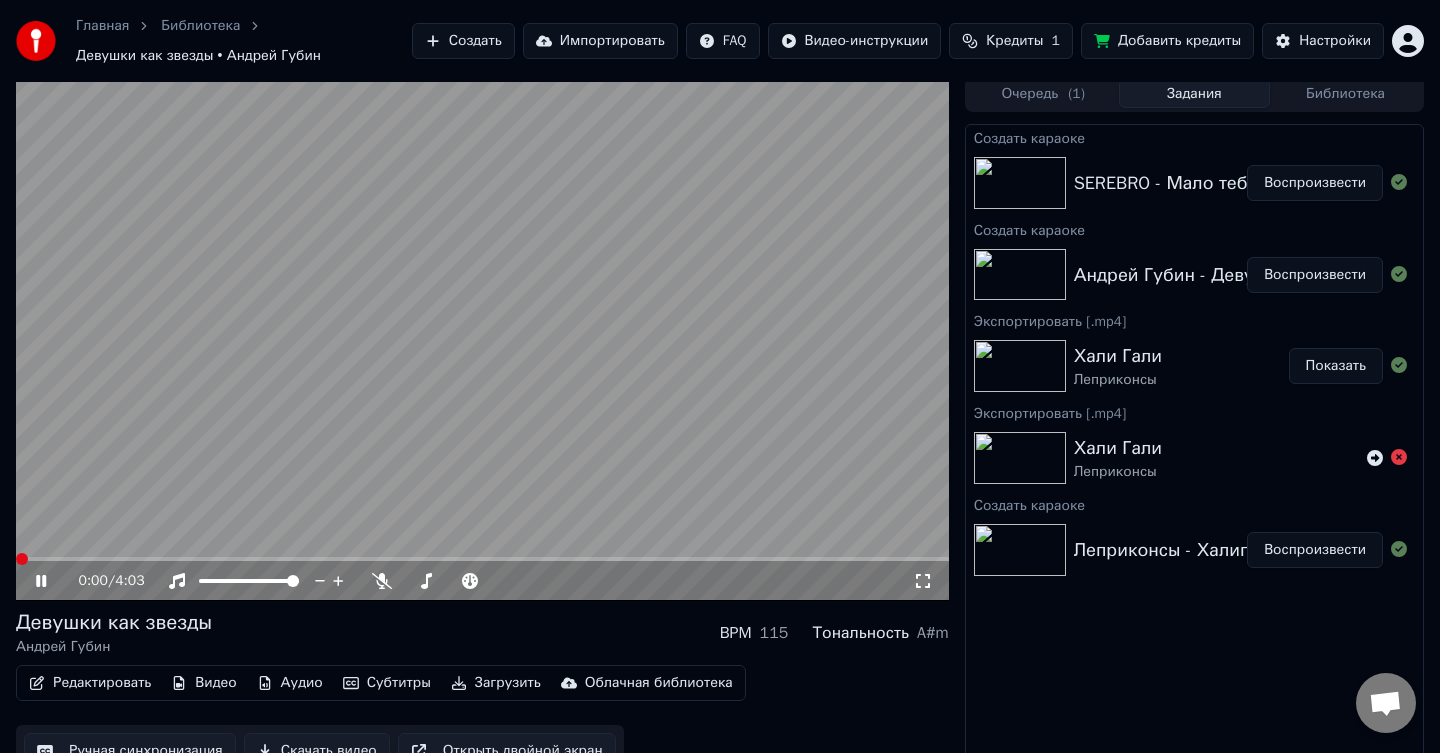 click at bounding box center [22, 559] 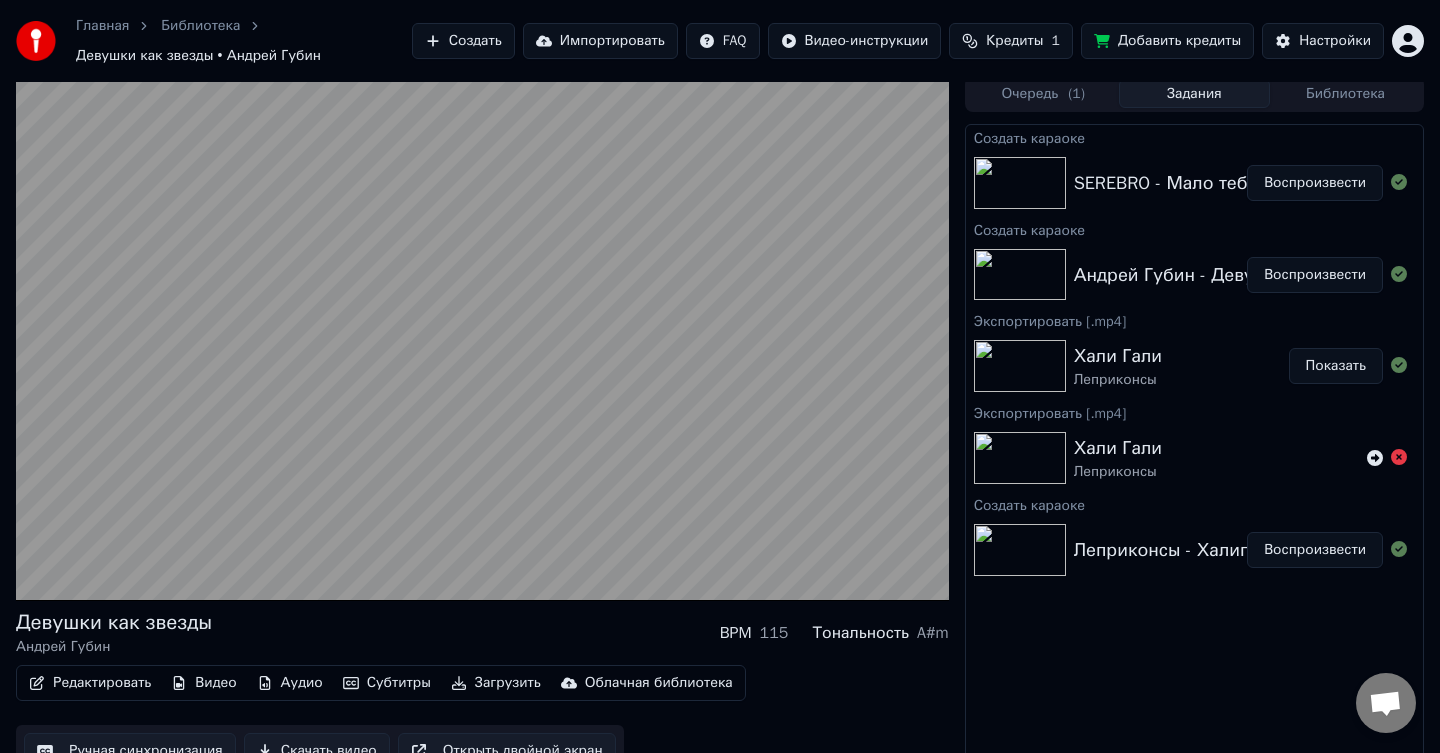 click at bounding box center (482, 338) 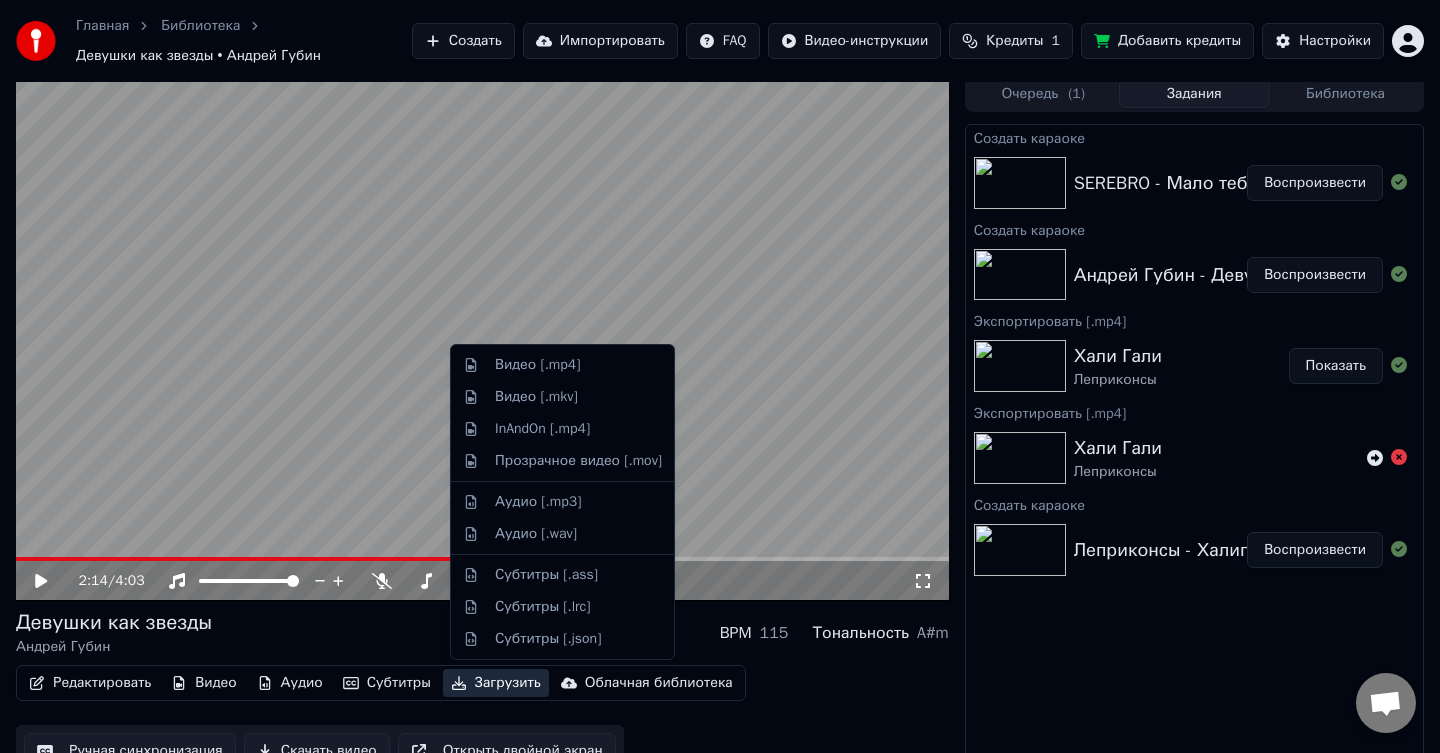 click on "Загрузить" at bounding box center (496, 683) 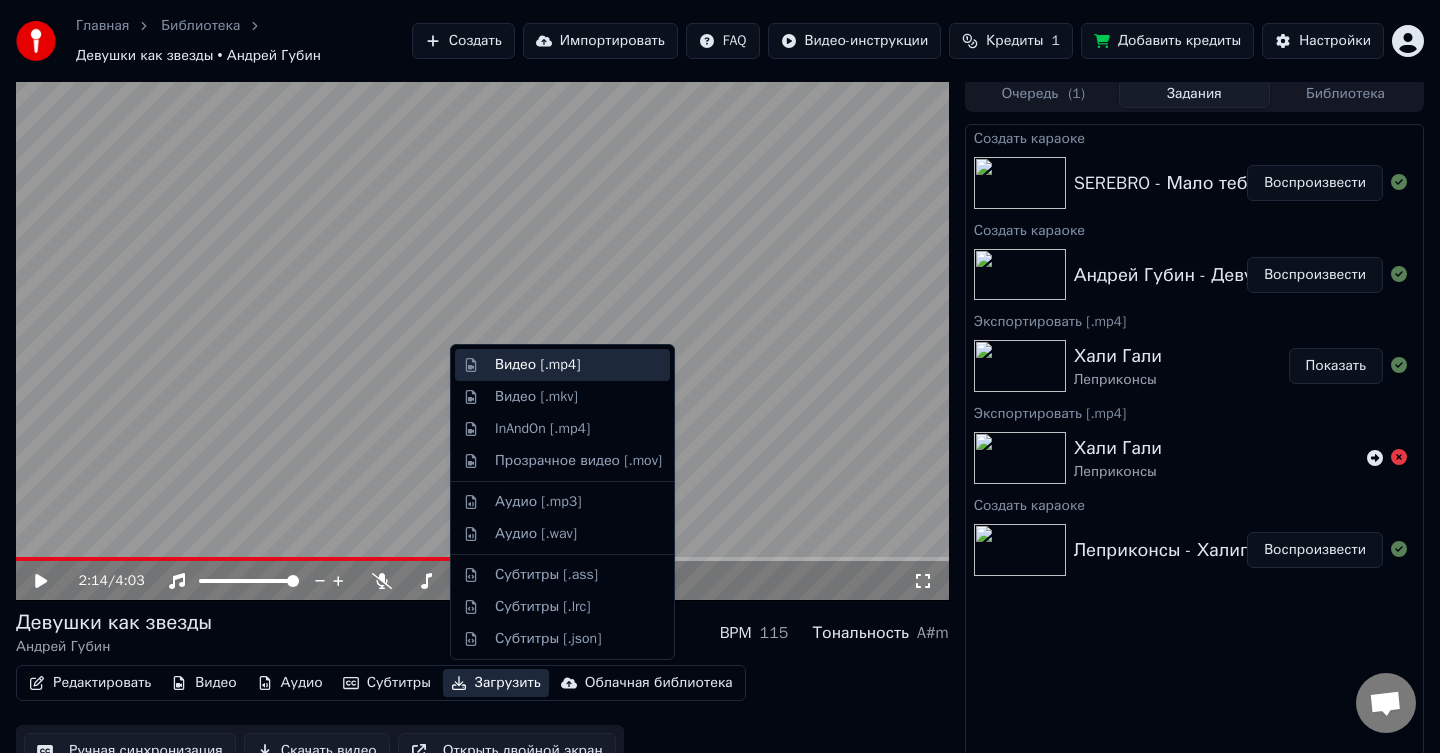 click on "Видео [.mp4]" at bounding box center [537, 365] 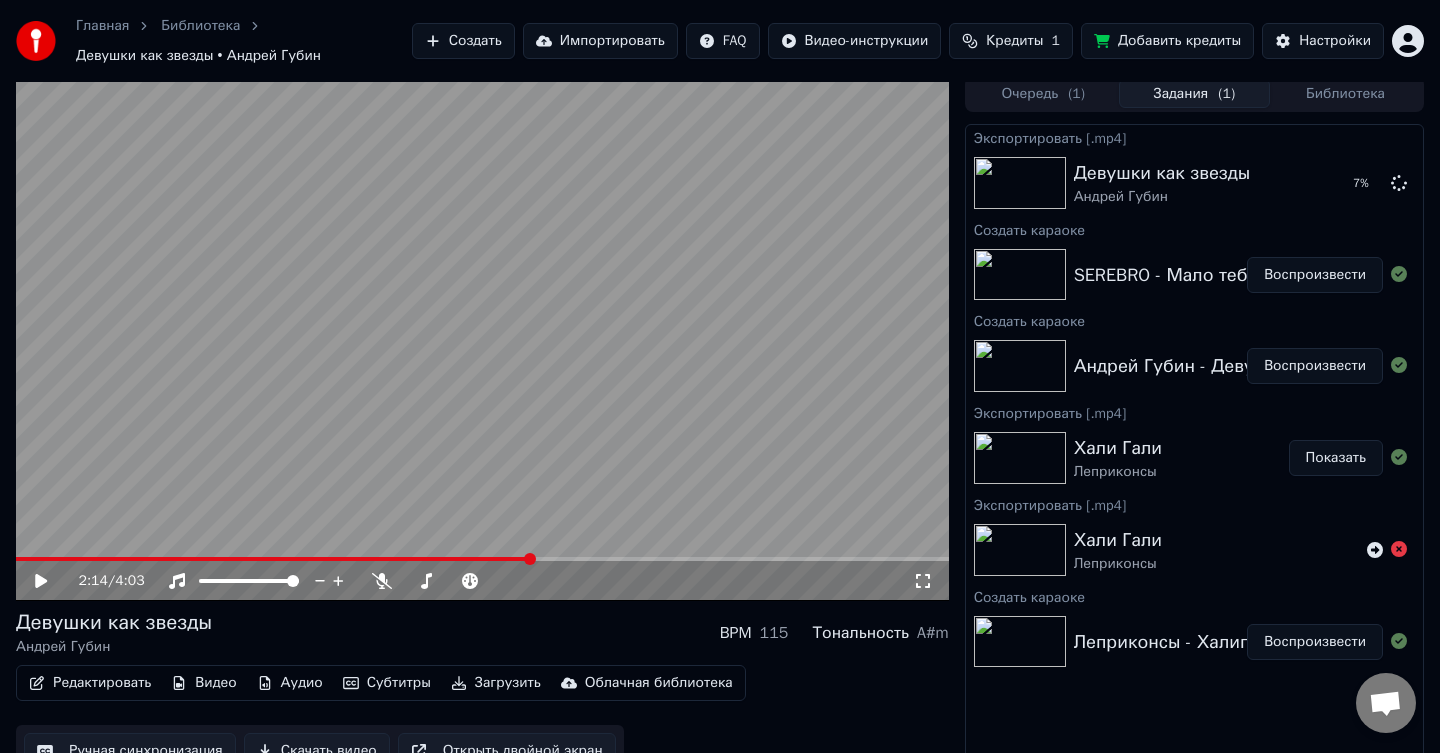 click on "Воспроизвести" at bounding box center (1315, 275) 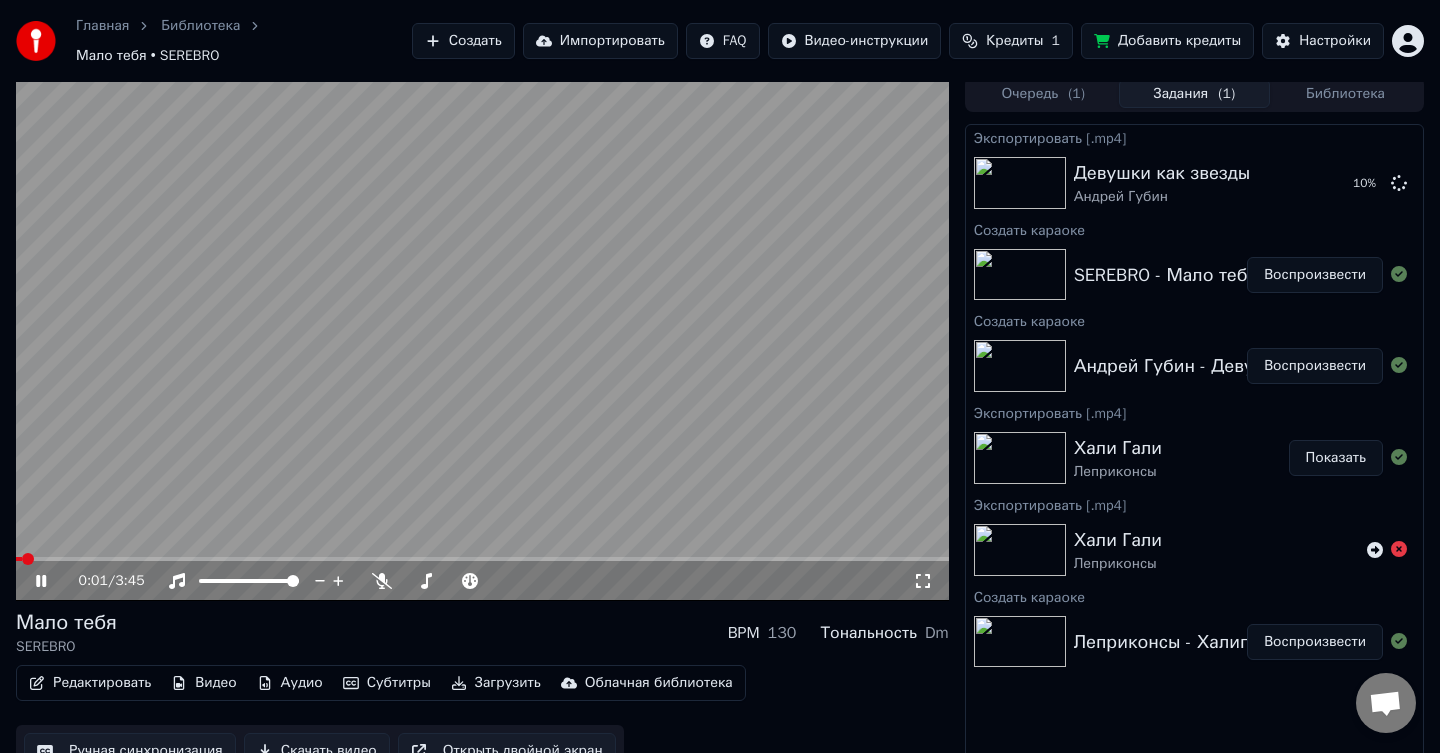 click 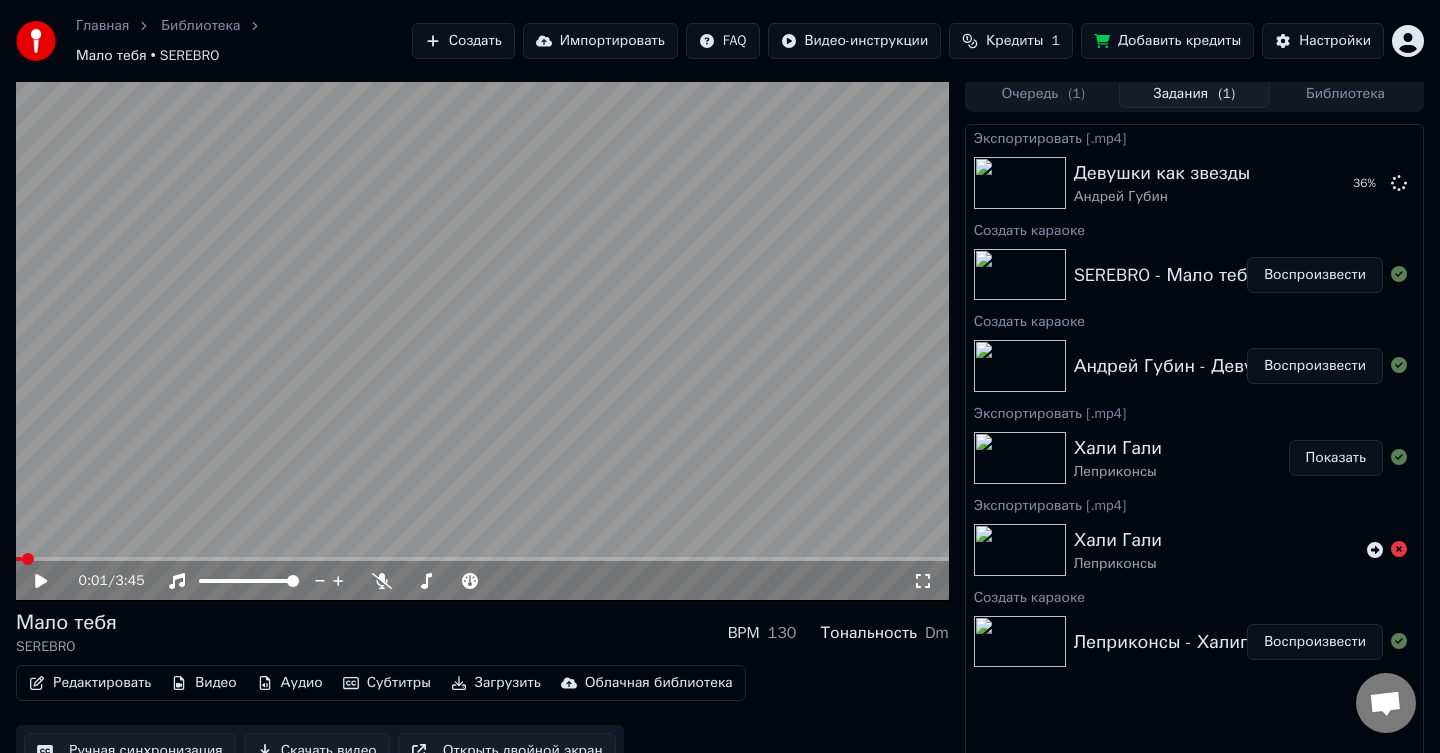 click at bounding box center [19, 559] 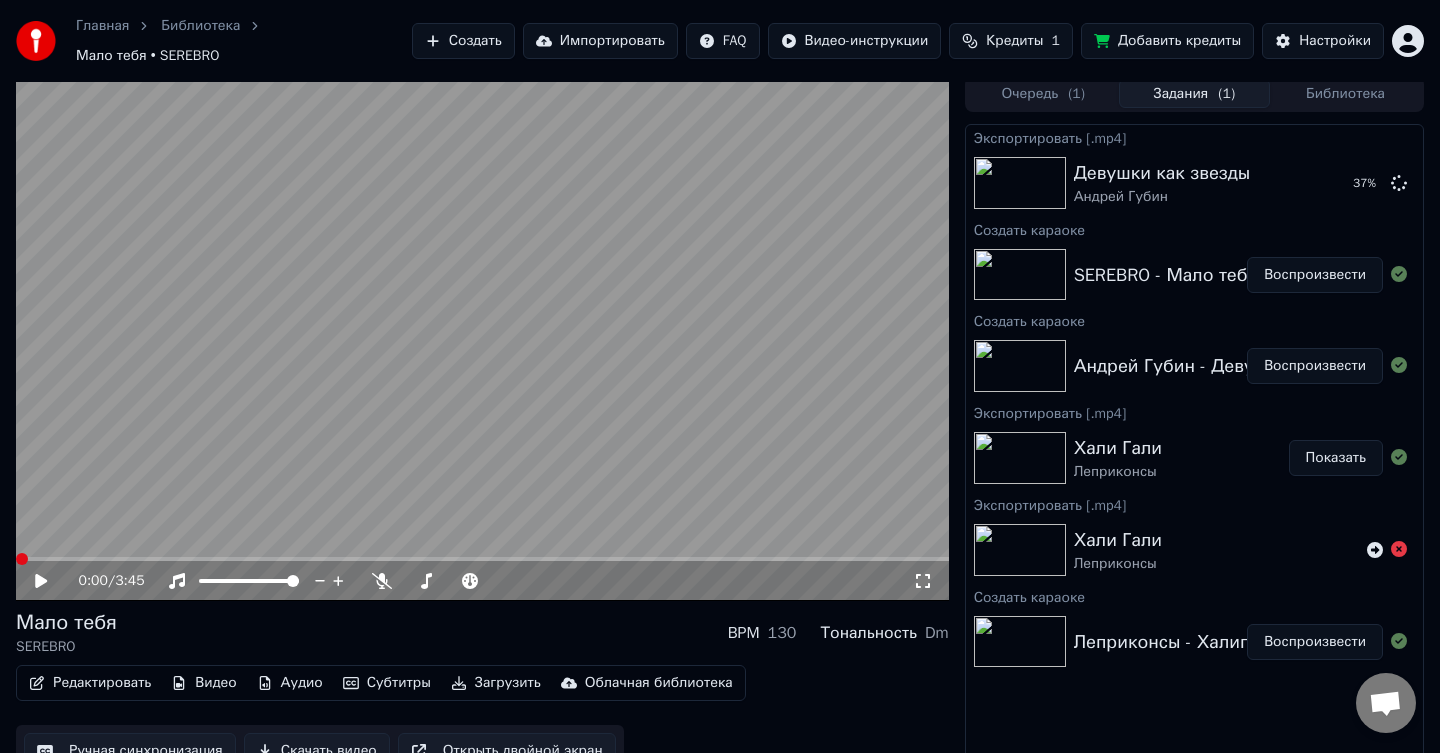 click 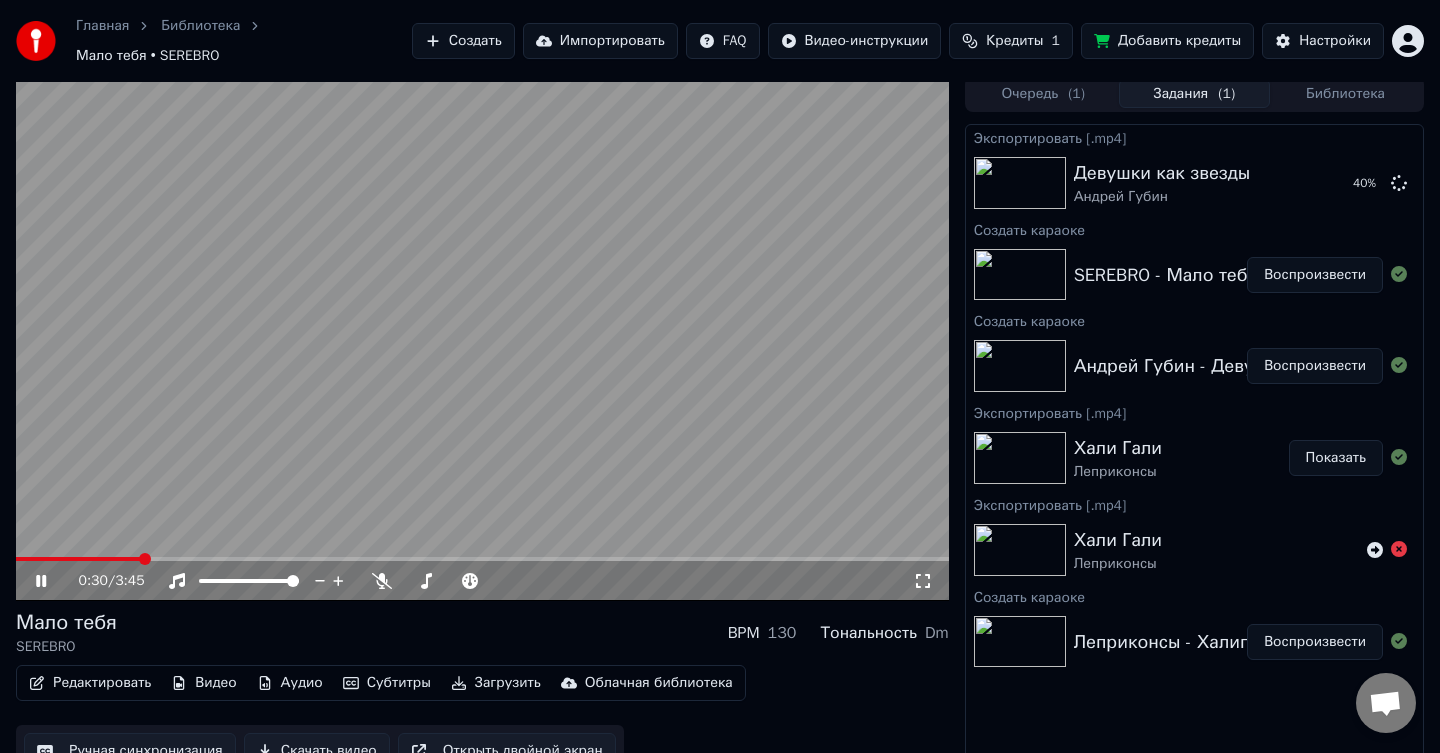 click 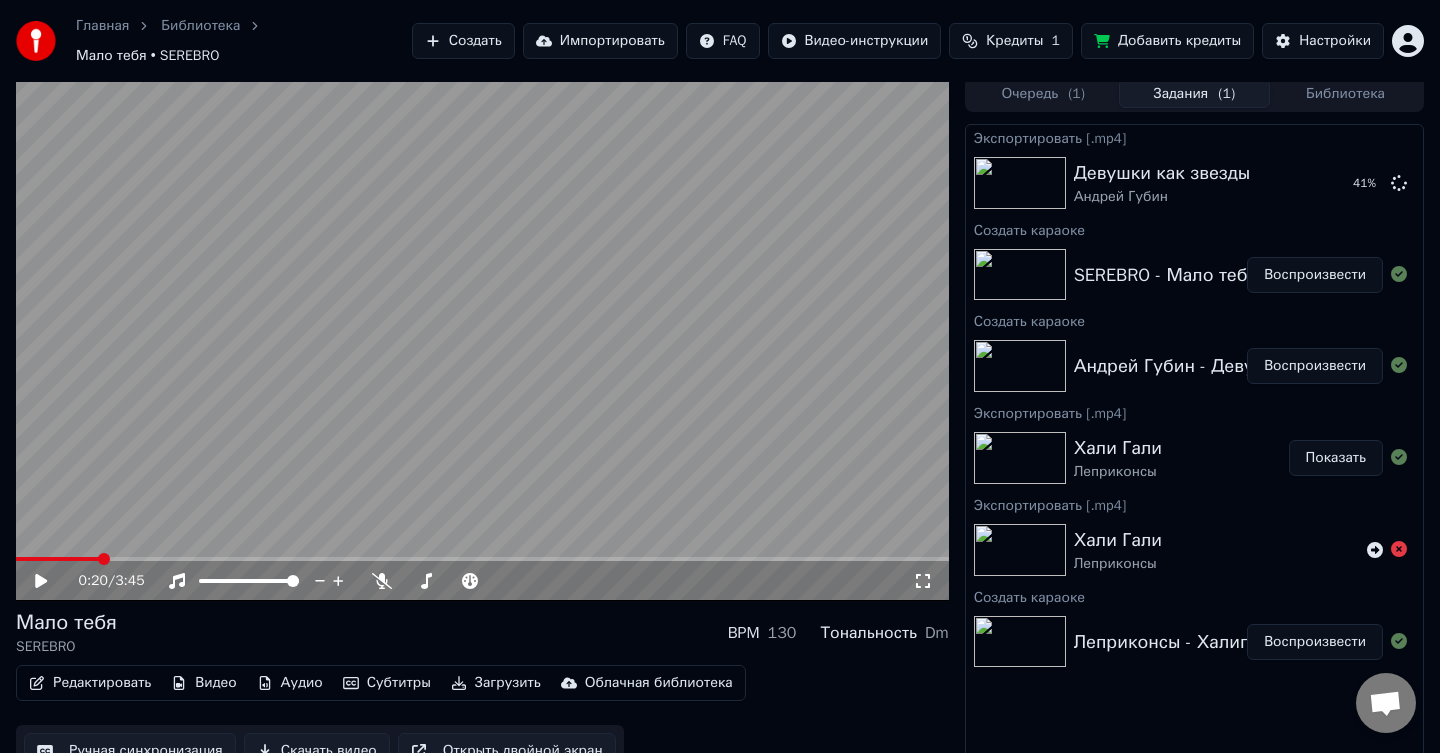 click at bounding box center (104, 559) 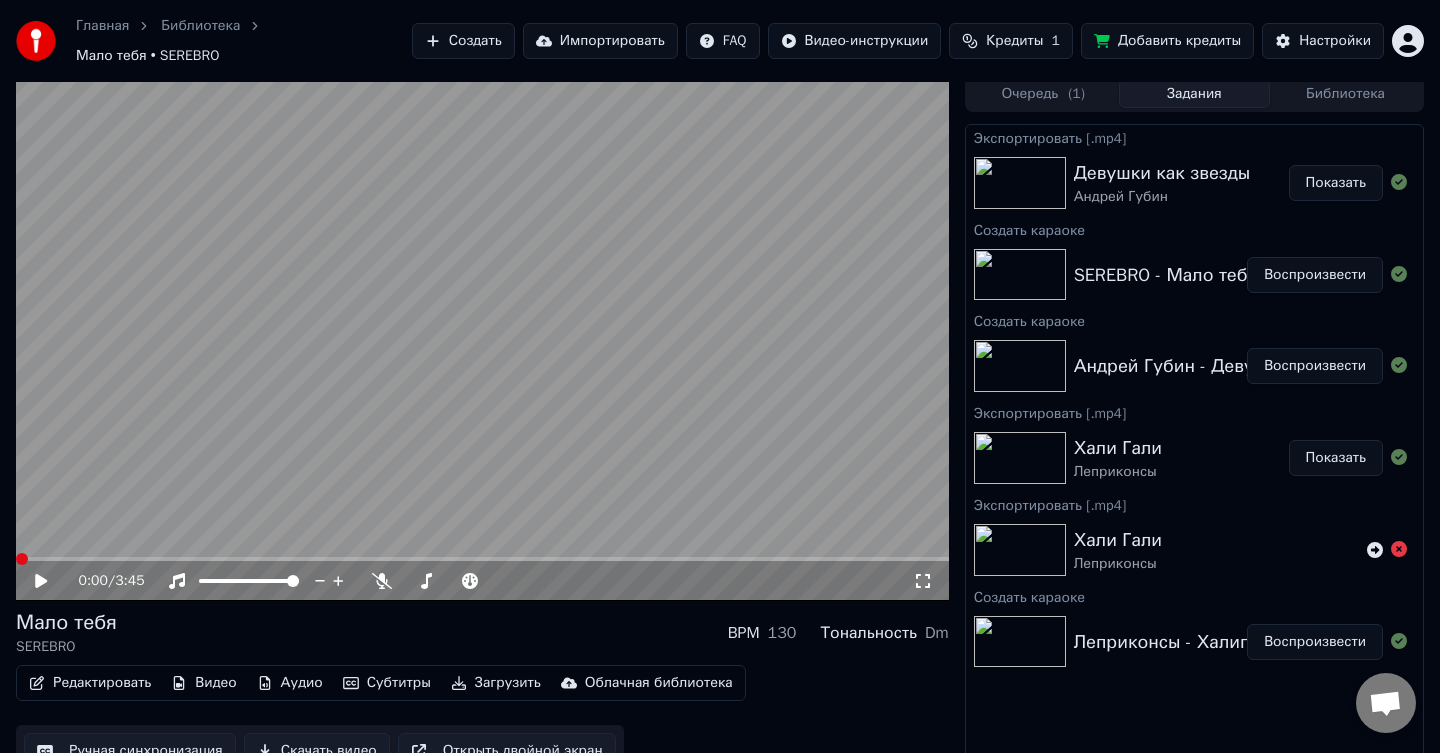 click on "Показать" at bounding box center [1336, 183] 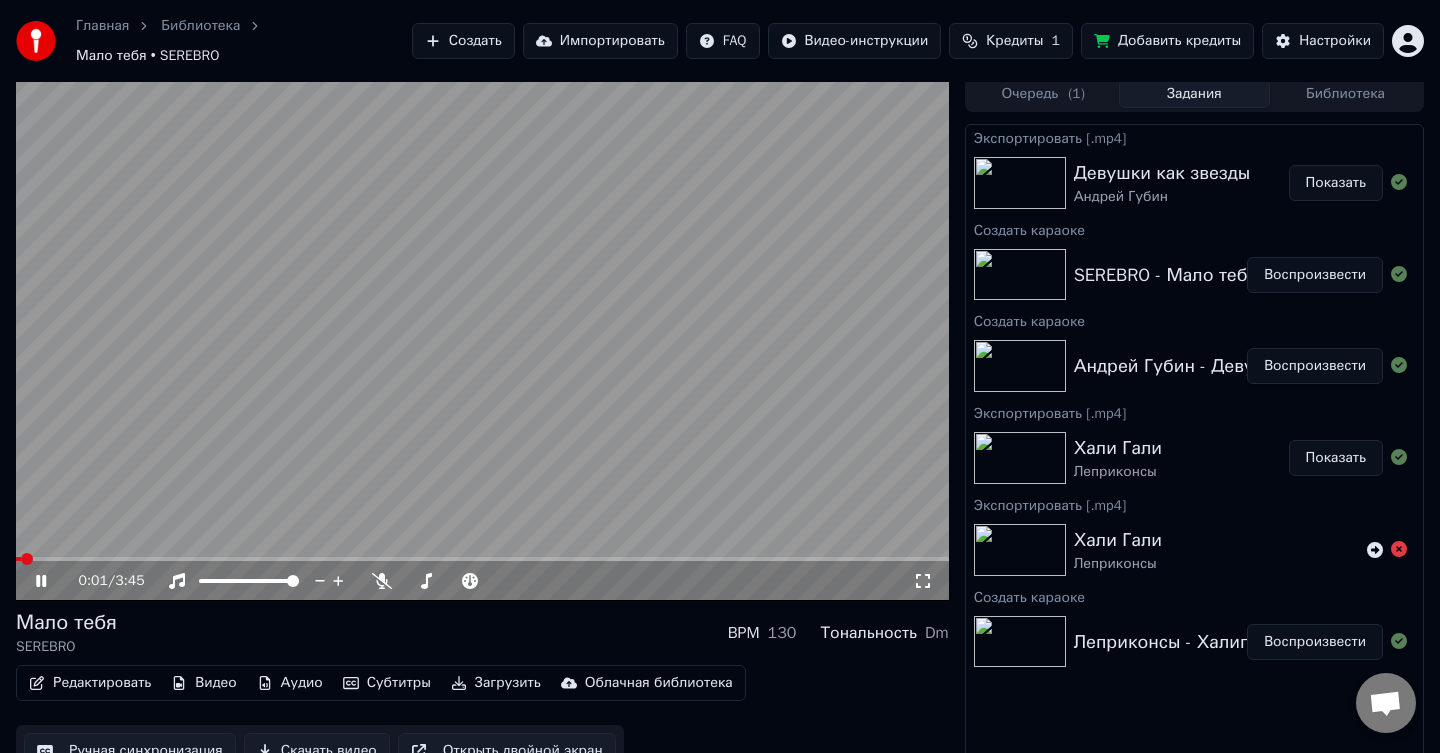 click at bounding box center [482, 338] 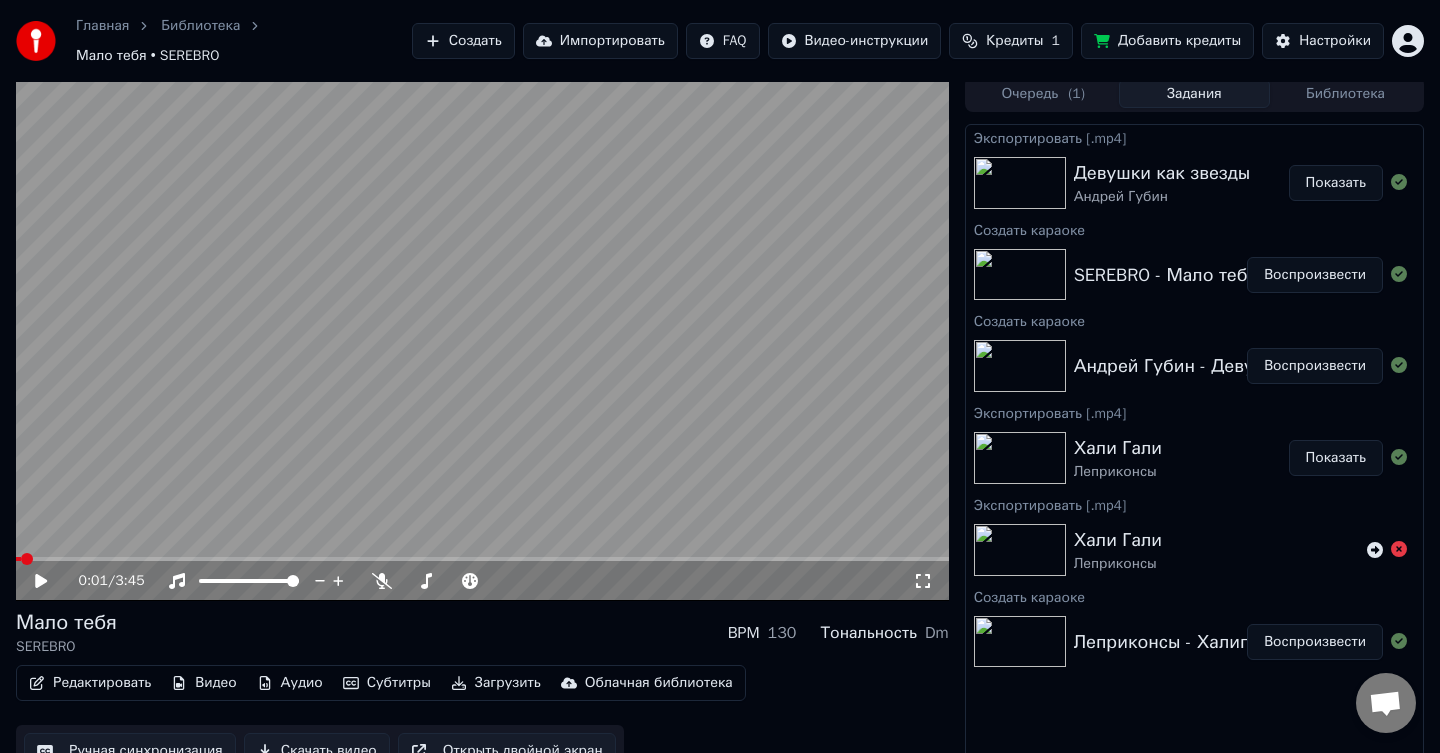 click 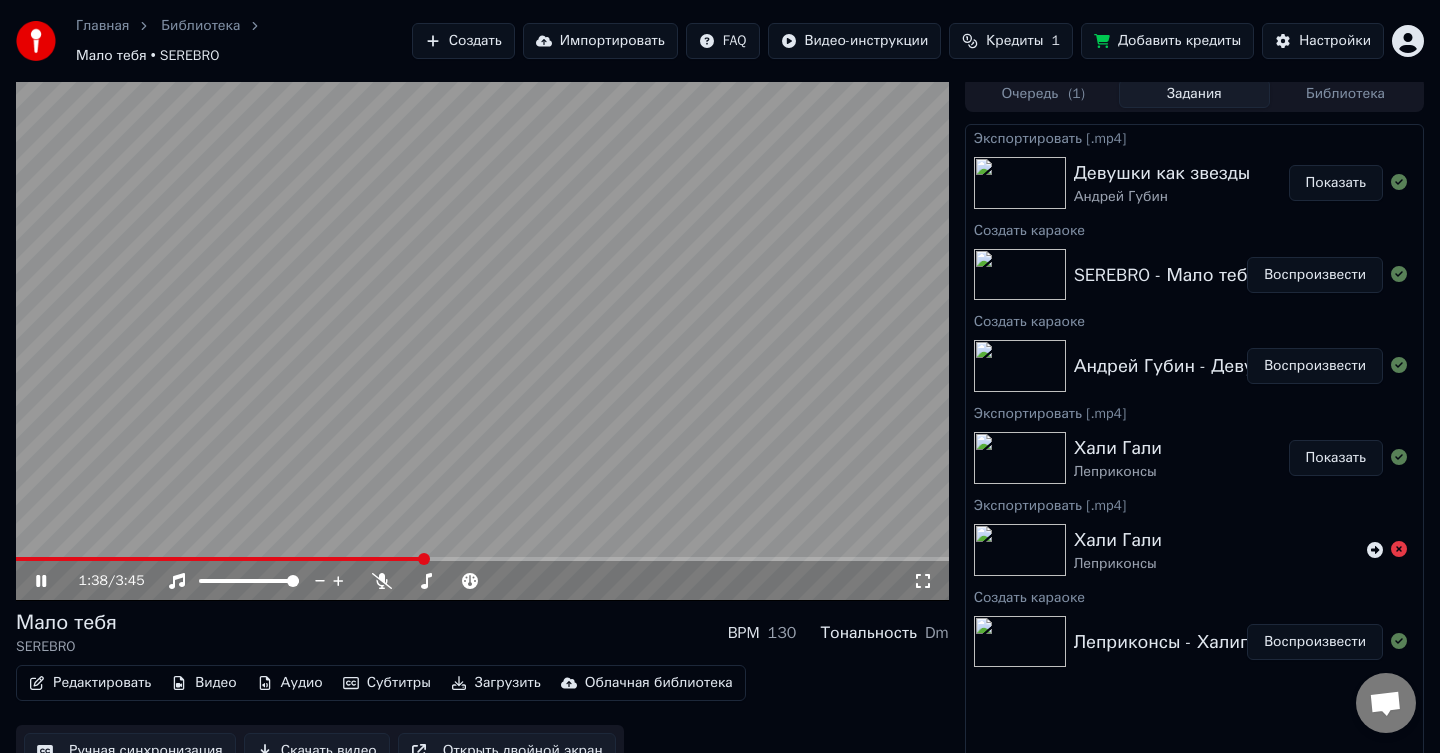 click at bounding box center (482, 338) 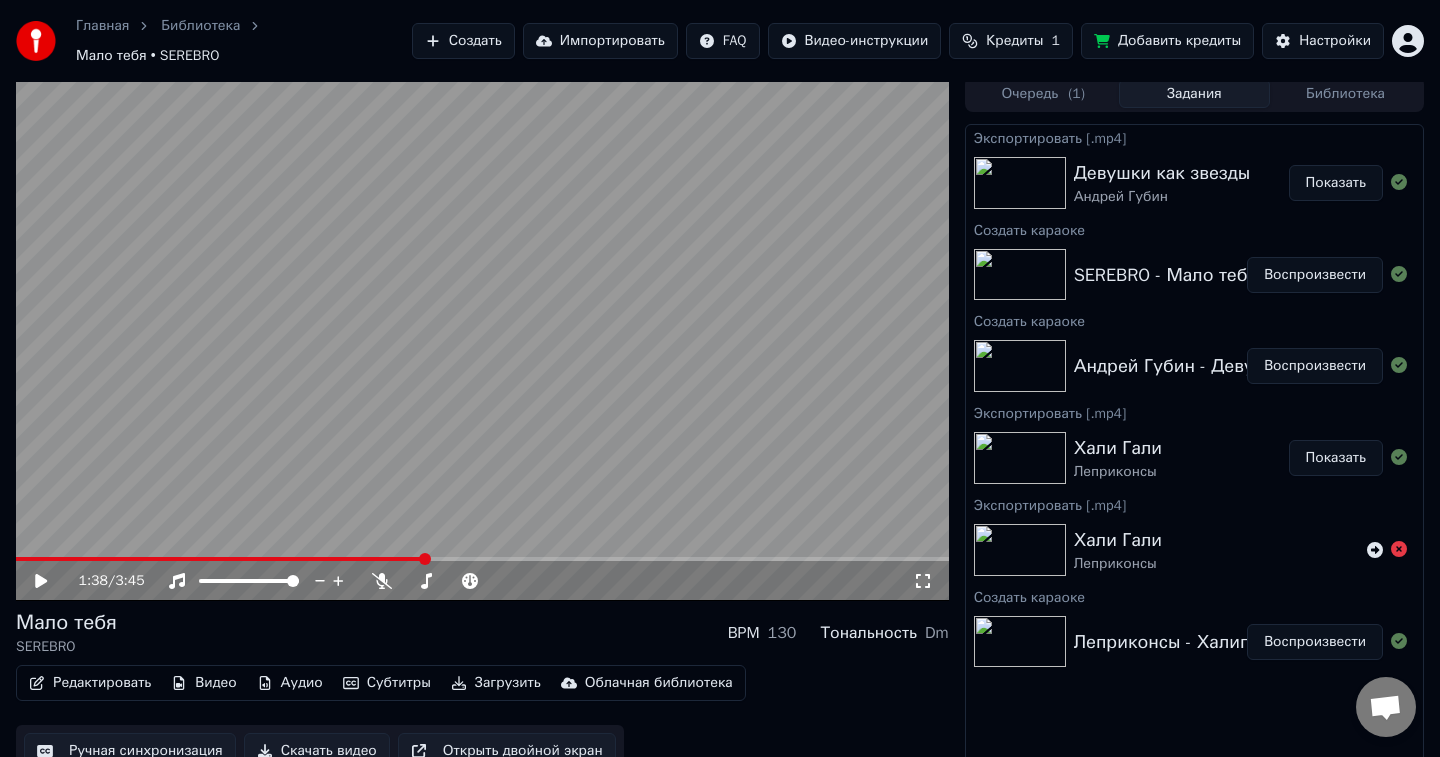 click on "Загрузить" at bounding box center [496, 683] 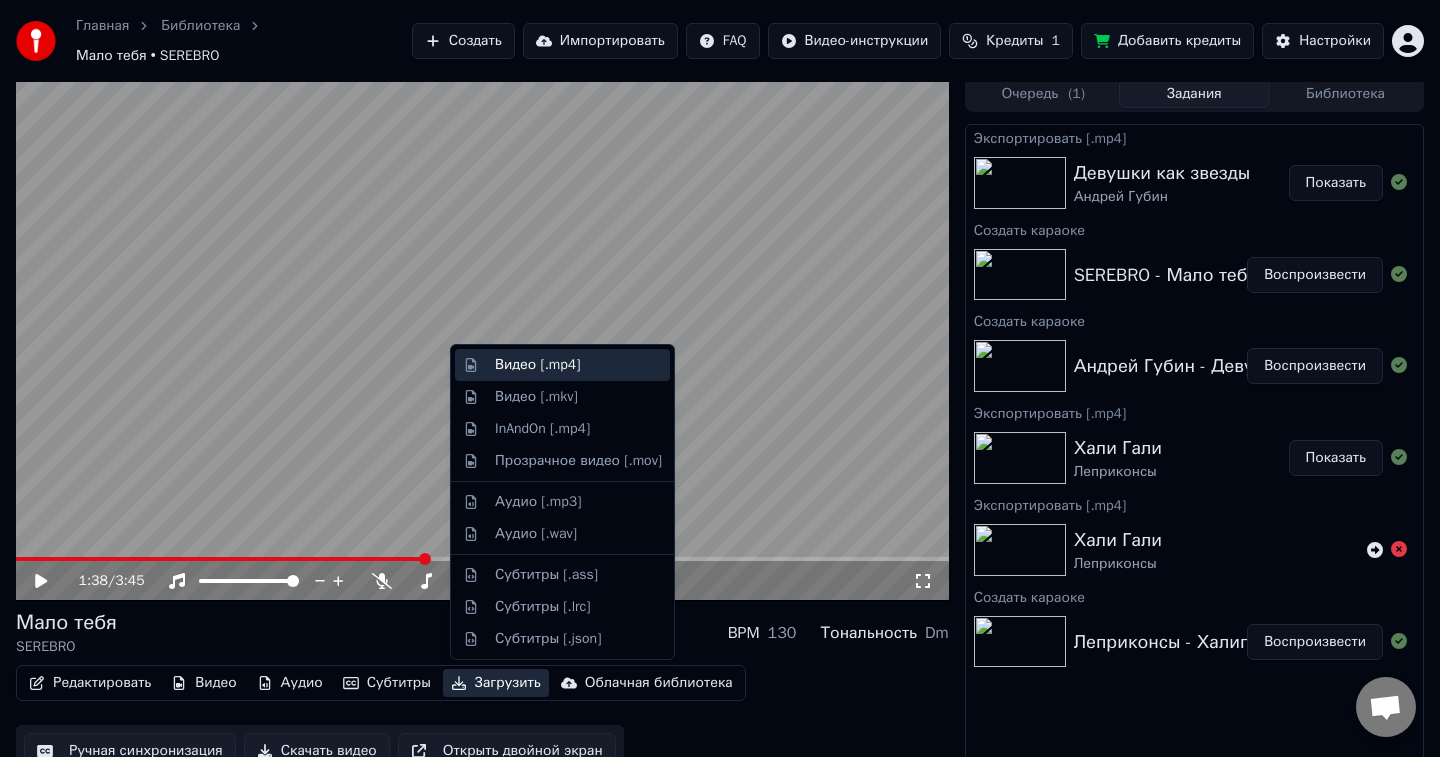 click on "Видео [.mp4]" at bounding box center (537, 365) 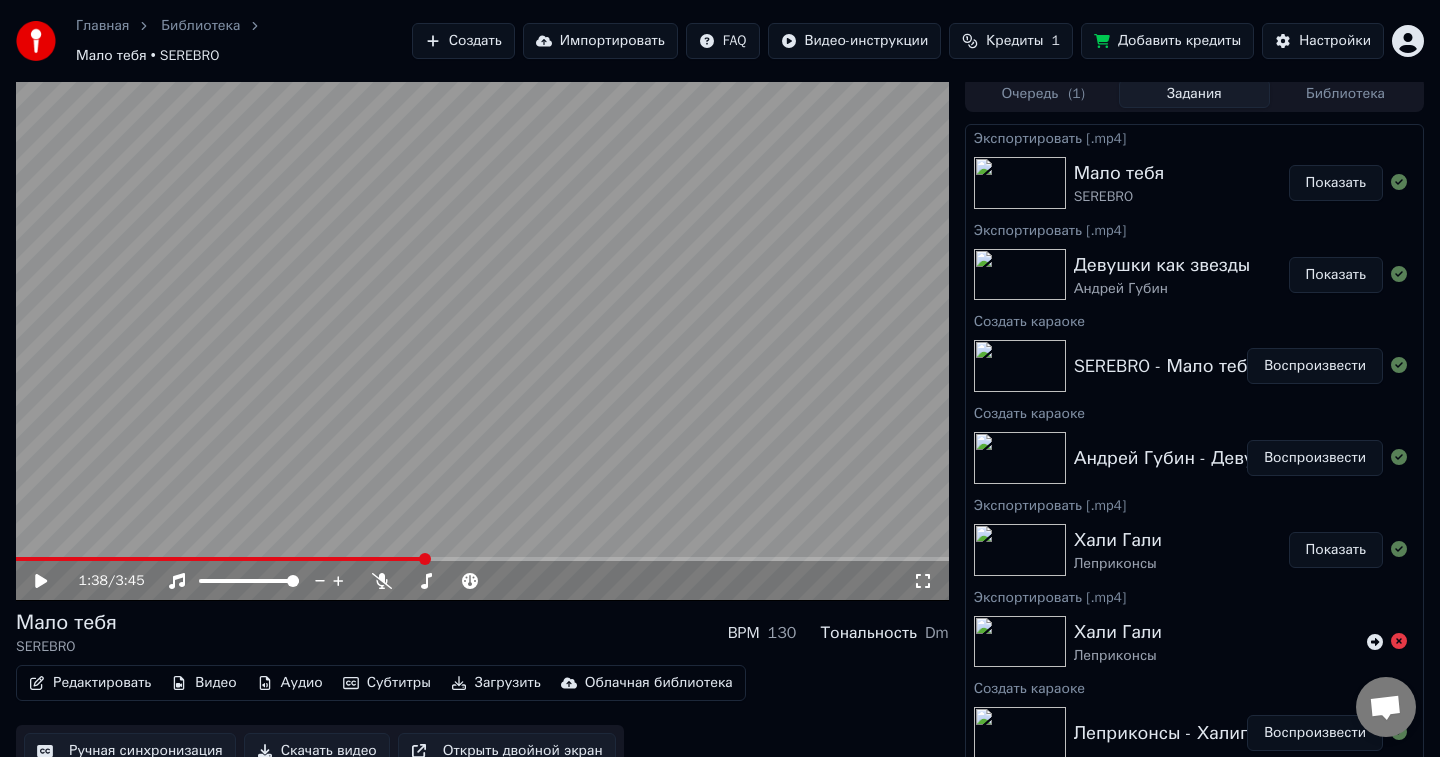 click on "Показать" at bounding box center (1336, 183) 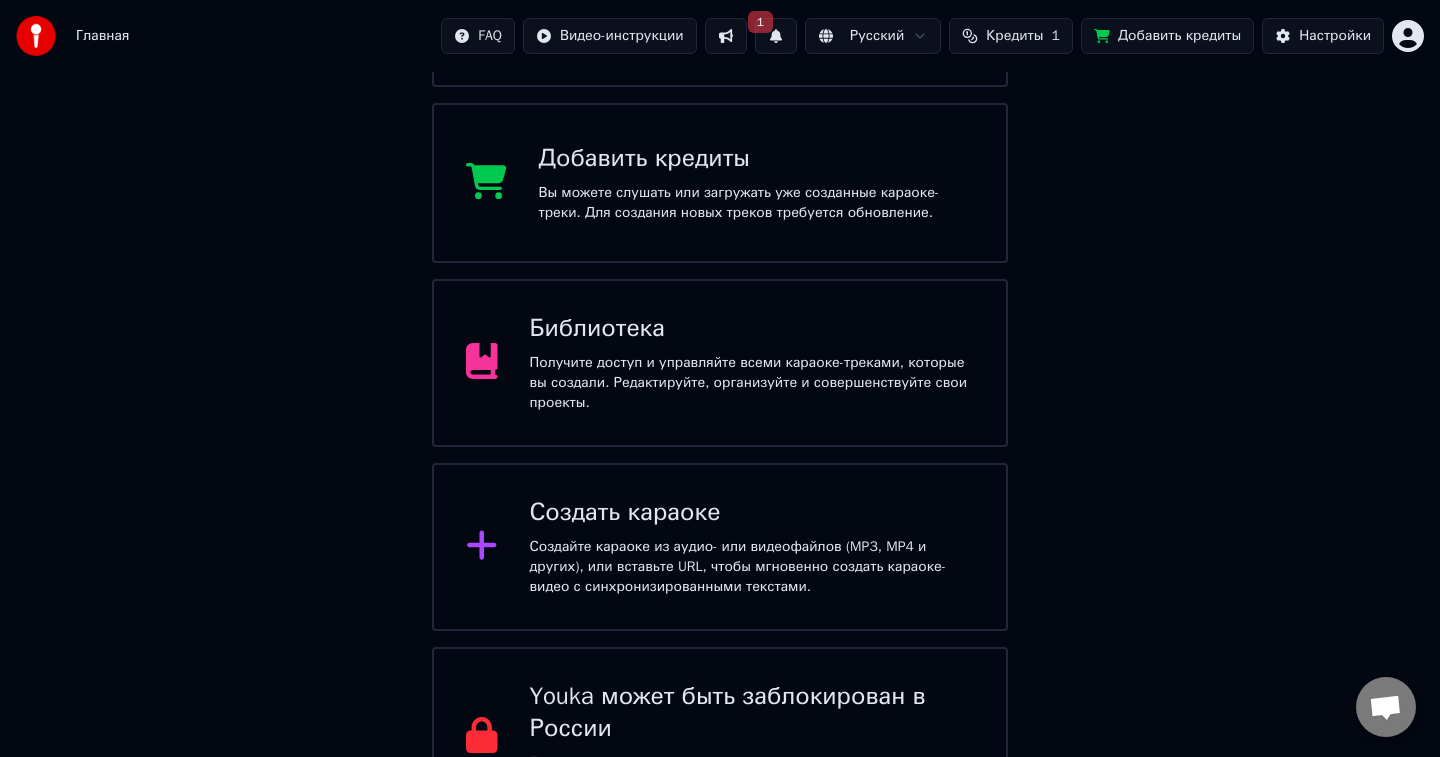 scroll, scrollTop: 399, scrollLeft: 0, axis: vertical 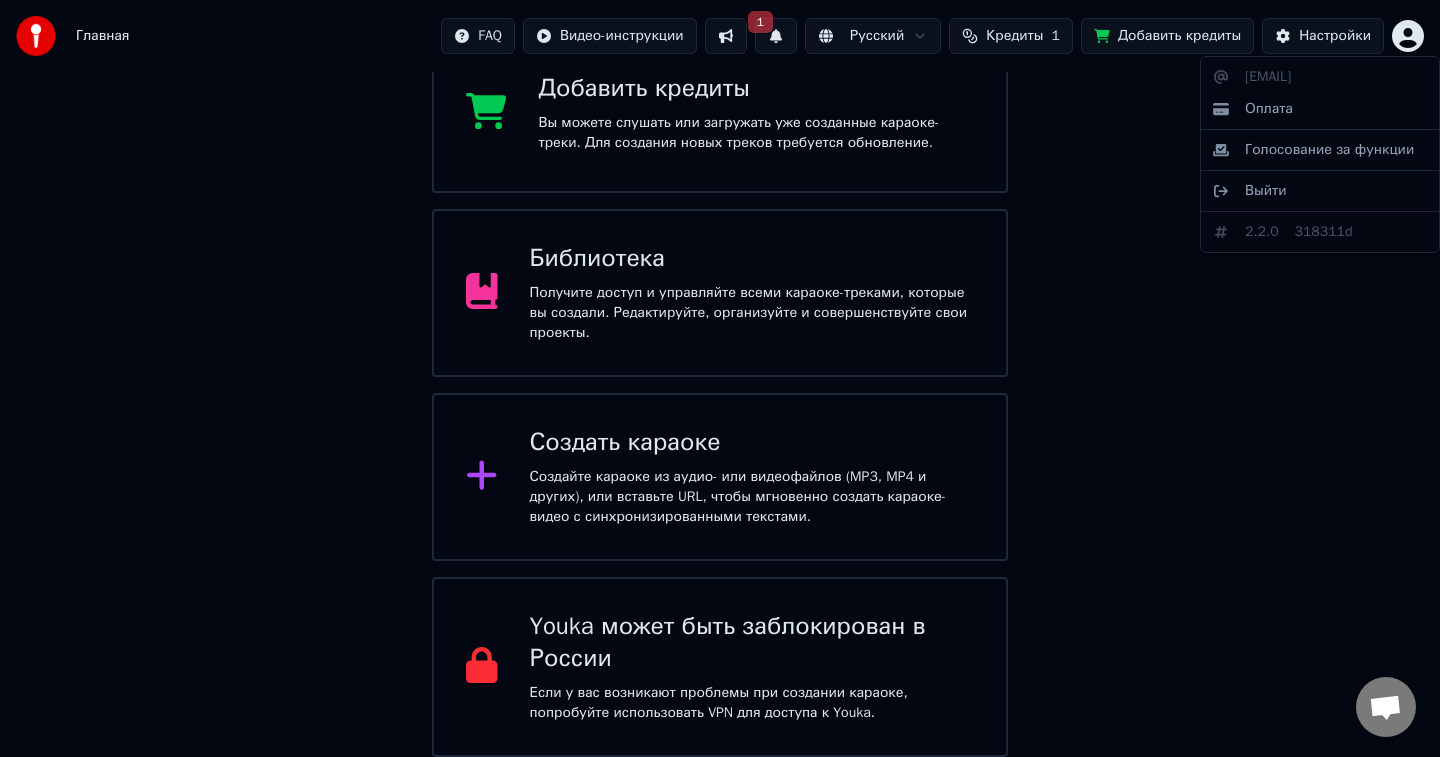 click on "Главная FAQ Видео-инструкции 1 Русский Кредиты 1 Добавить кредиты Настройки Добро пожаловать в Youka Смотреть видео-инструкцию Добавить кредиты Вы можете слушать или загружать уже созданные караоке-треки. Для создания новых треков требуется обновление. Библиотека Получите доступ и управляйте всеми караоке-треками, которые вы создали. Редактируйте, организуйте и совершенствуйте свои проекты. Создать караоке Создайте караоке из аудио- или видеофайлов (MP3, MP4 и других), или вставьте URL, чтобы мгновенно создать караоке-видео с синхронизированными текстами. 2.2.0" at bounding box center (720, 179) 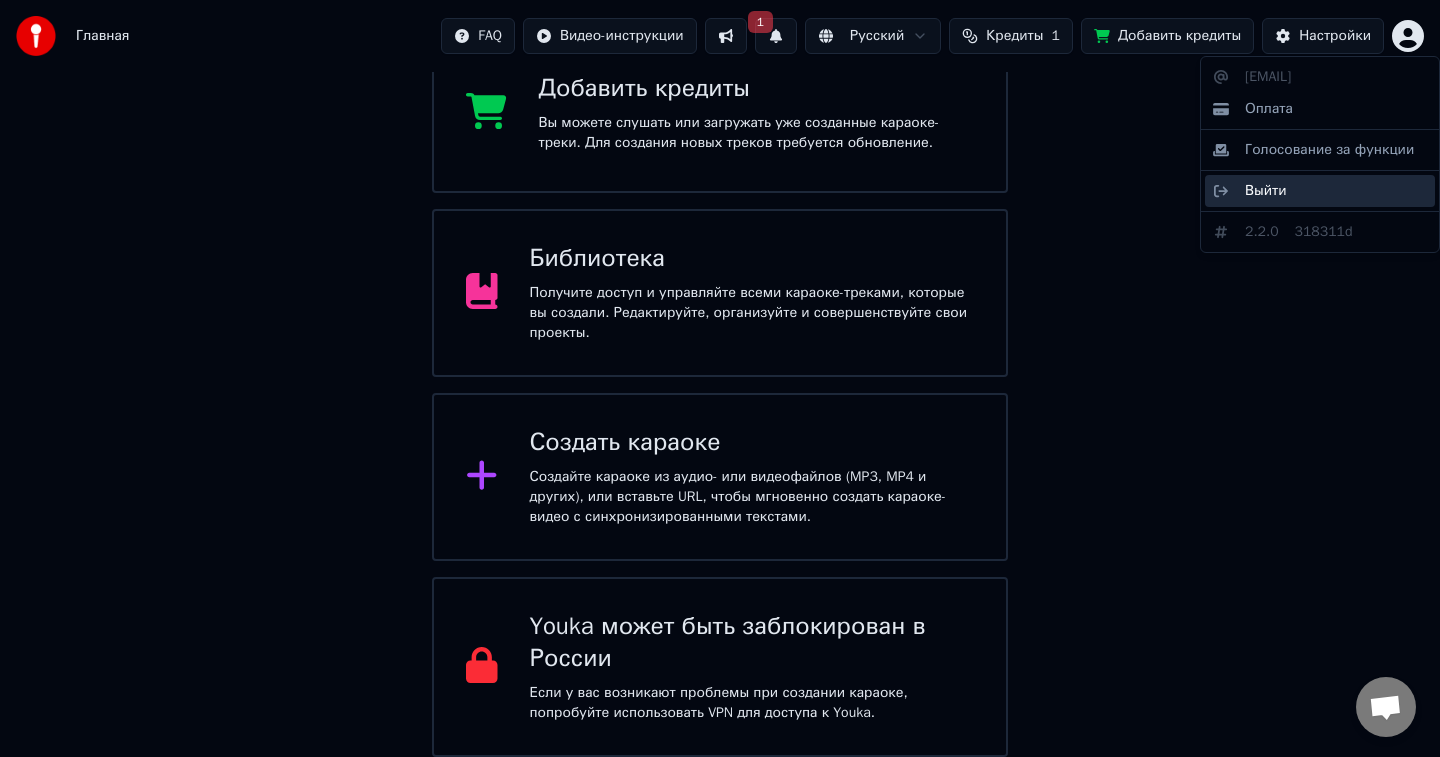 click on "Выйти" at bounding box center [1320, 191] 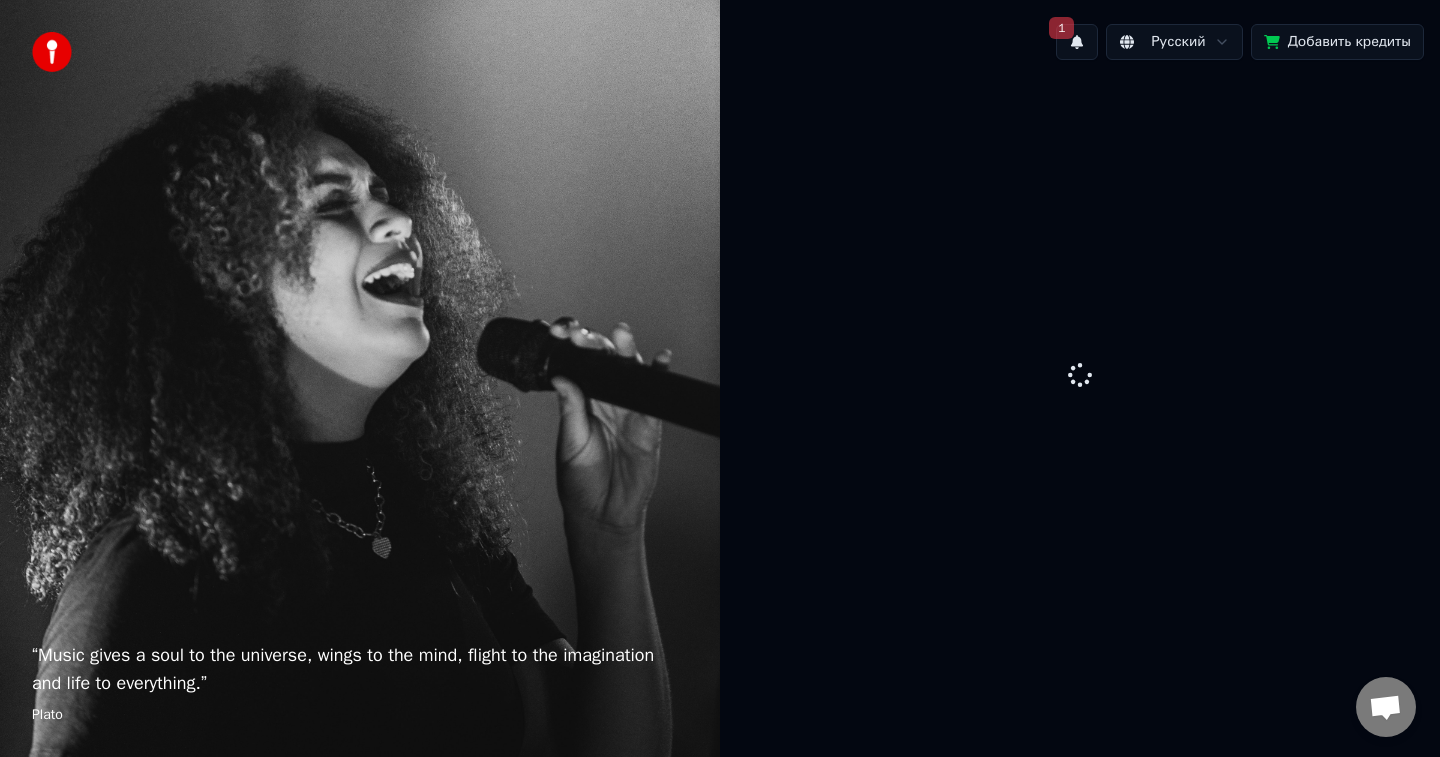 scroll, scrollTop: 0, scrollLeft: 0, axis: both 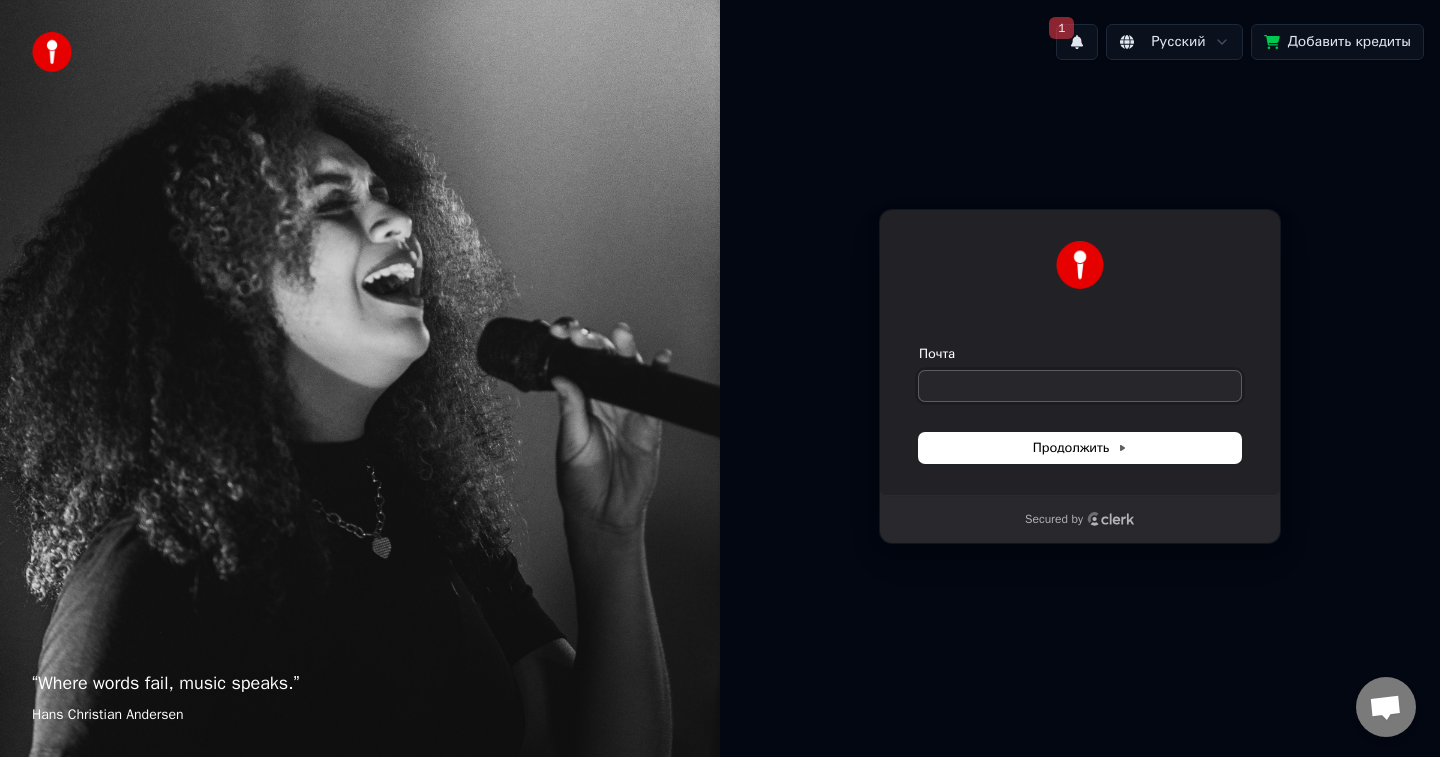 click on "Почта" at bounding box center [1080, 386] 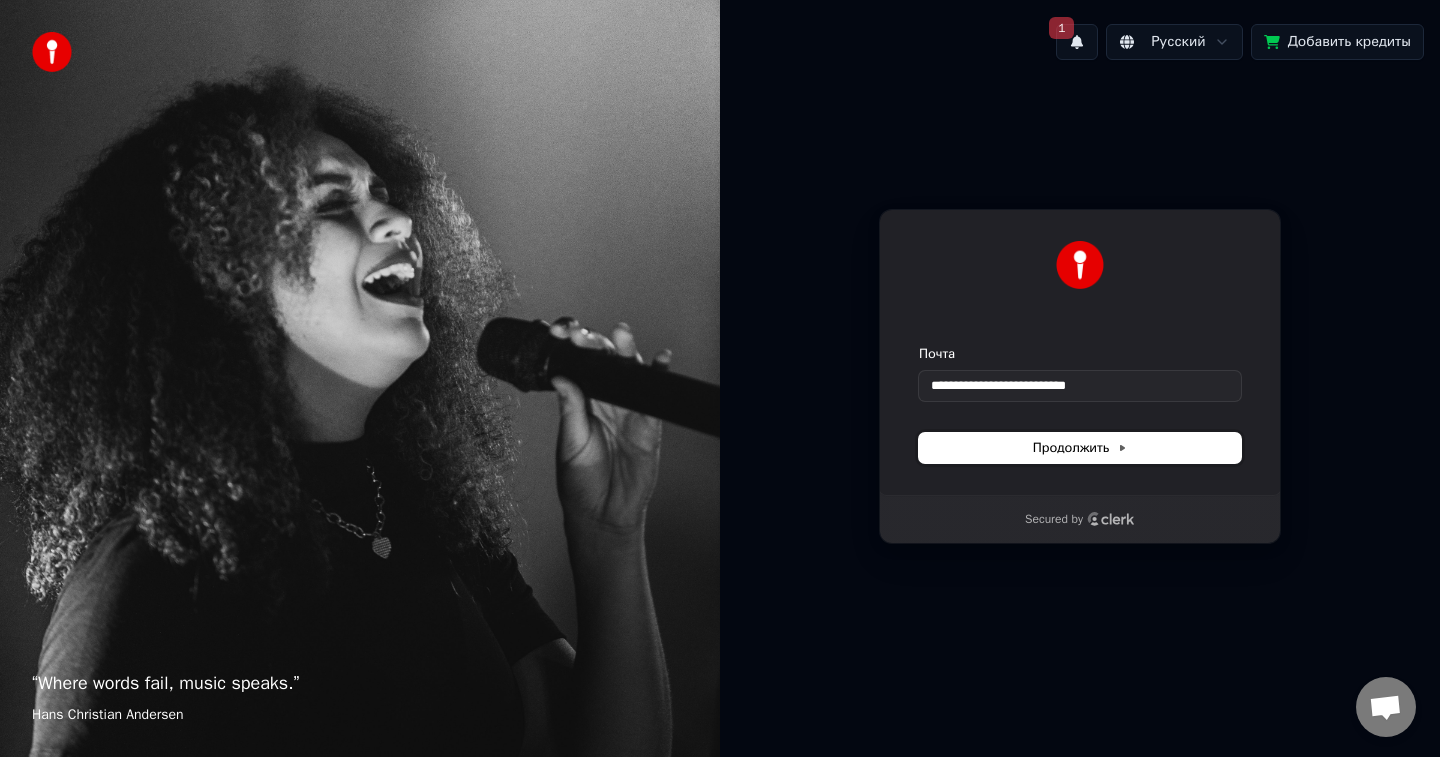 click on "Продолжить" at bounding box center [1080, 448] 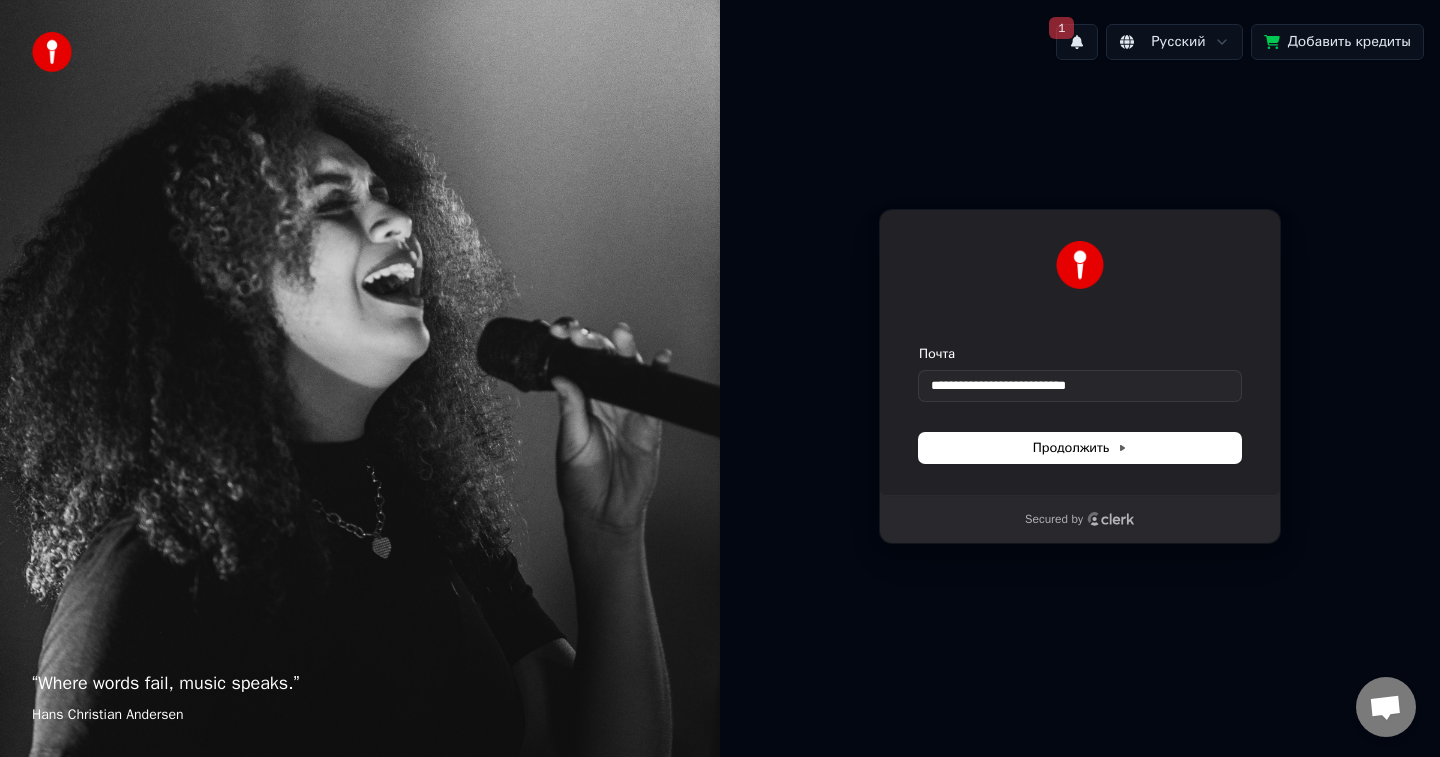 type on "**********" 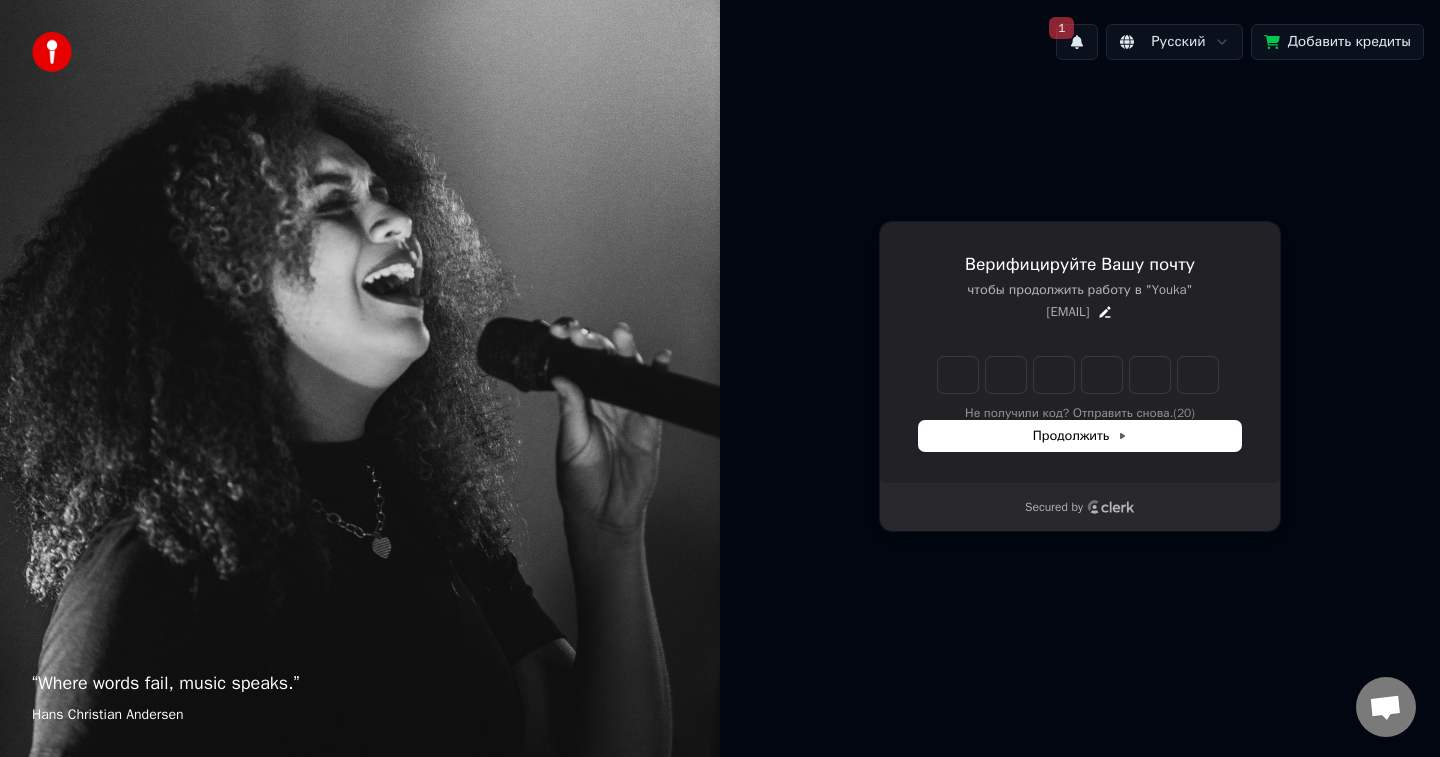 type on "*" 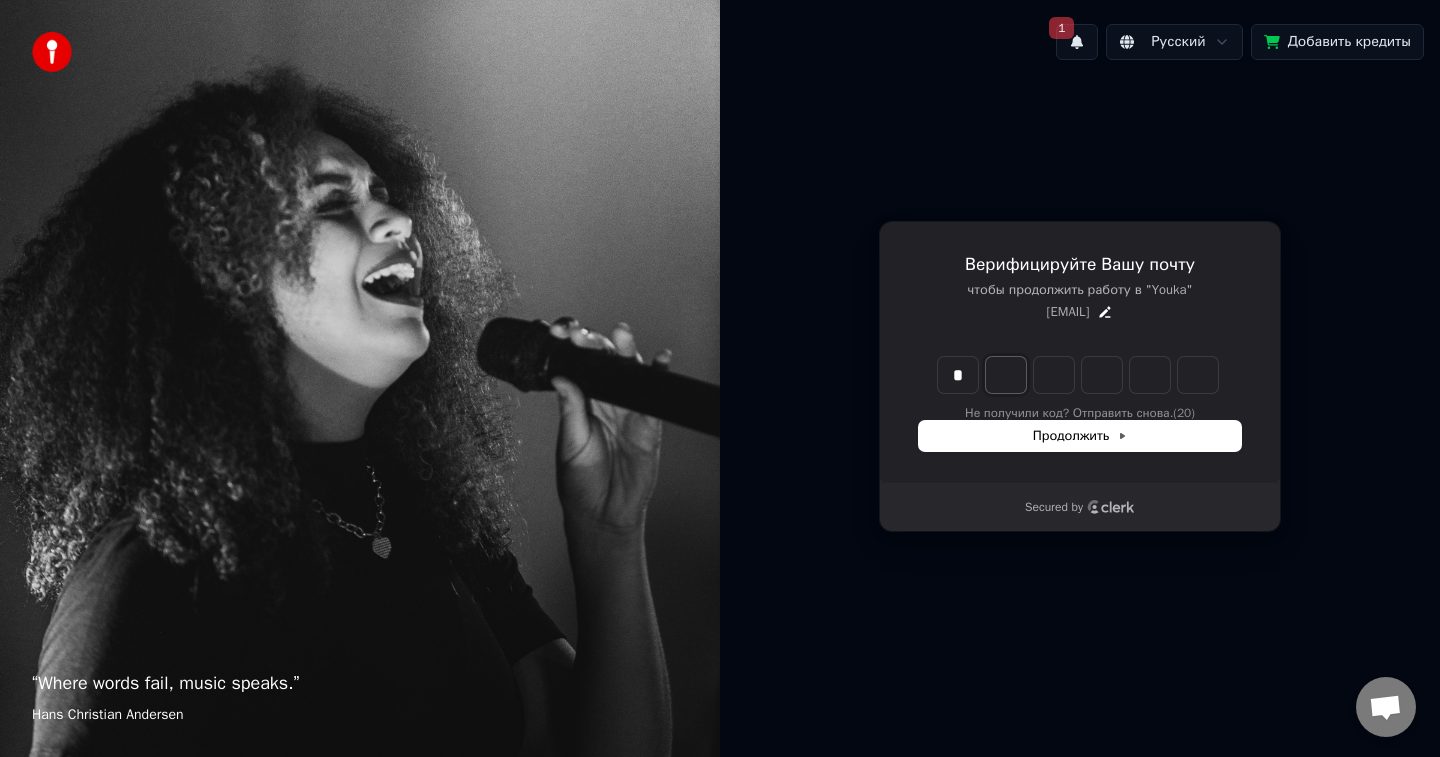 type on "*" 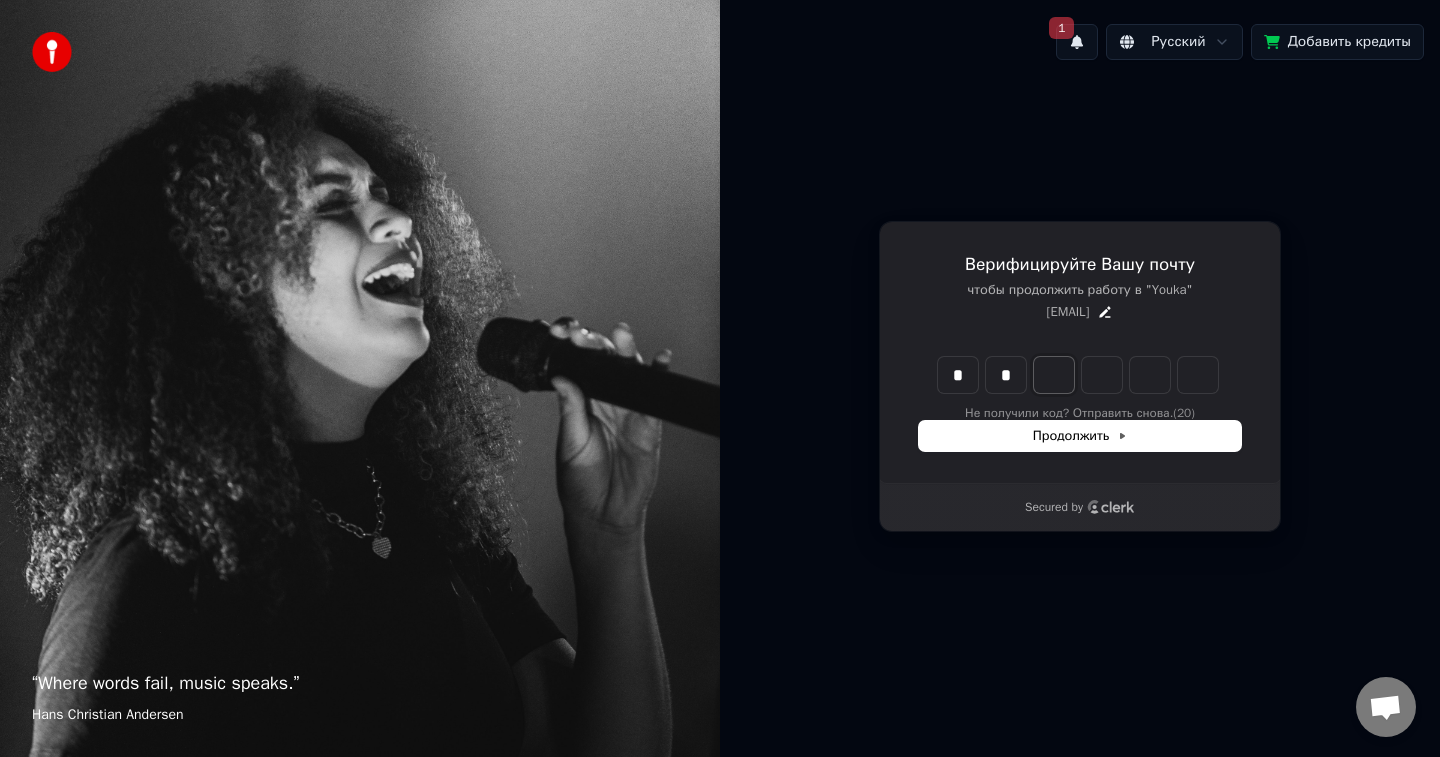 type on "**" 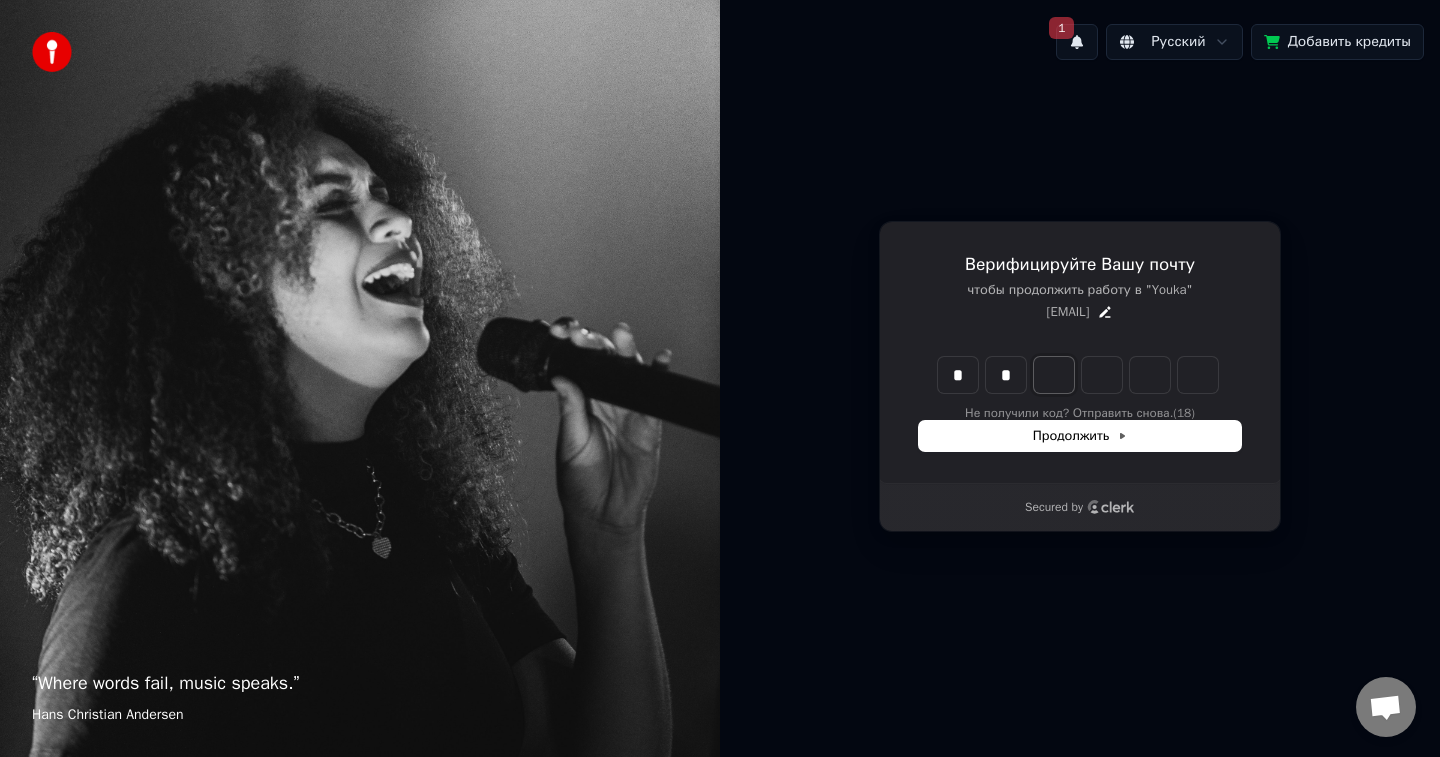 type on "*" 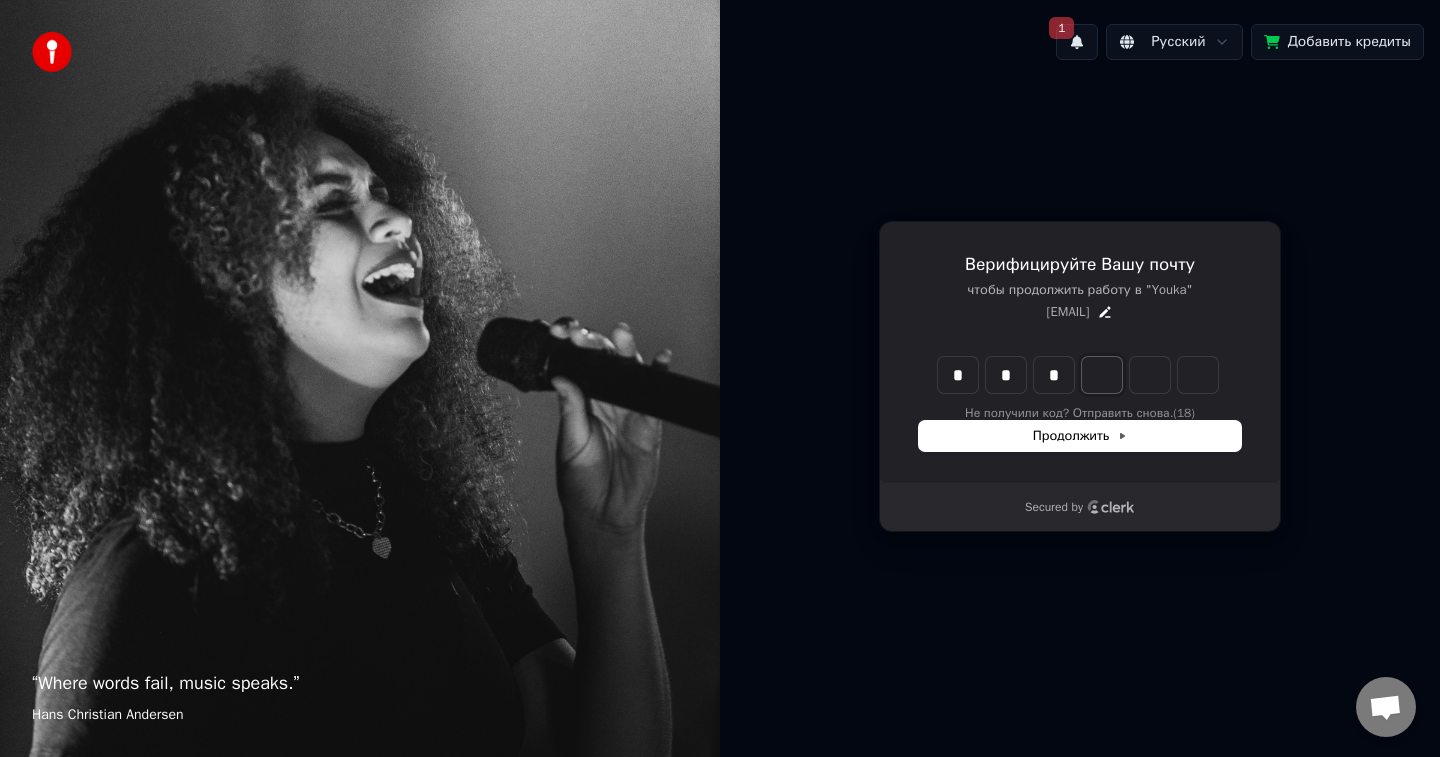 type on "***" 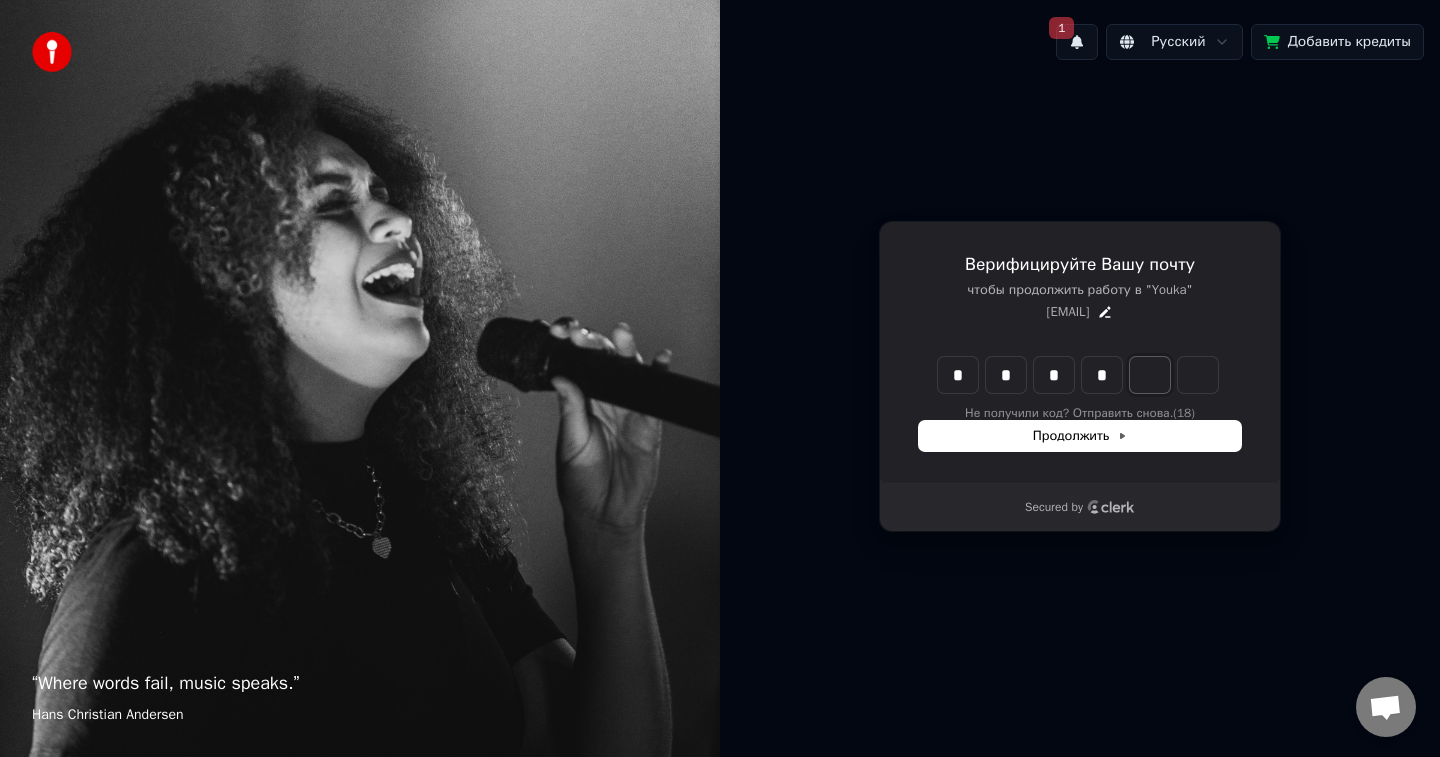 type on "****" 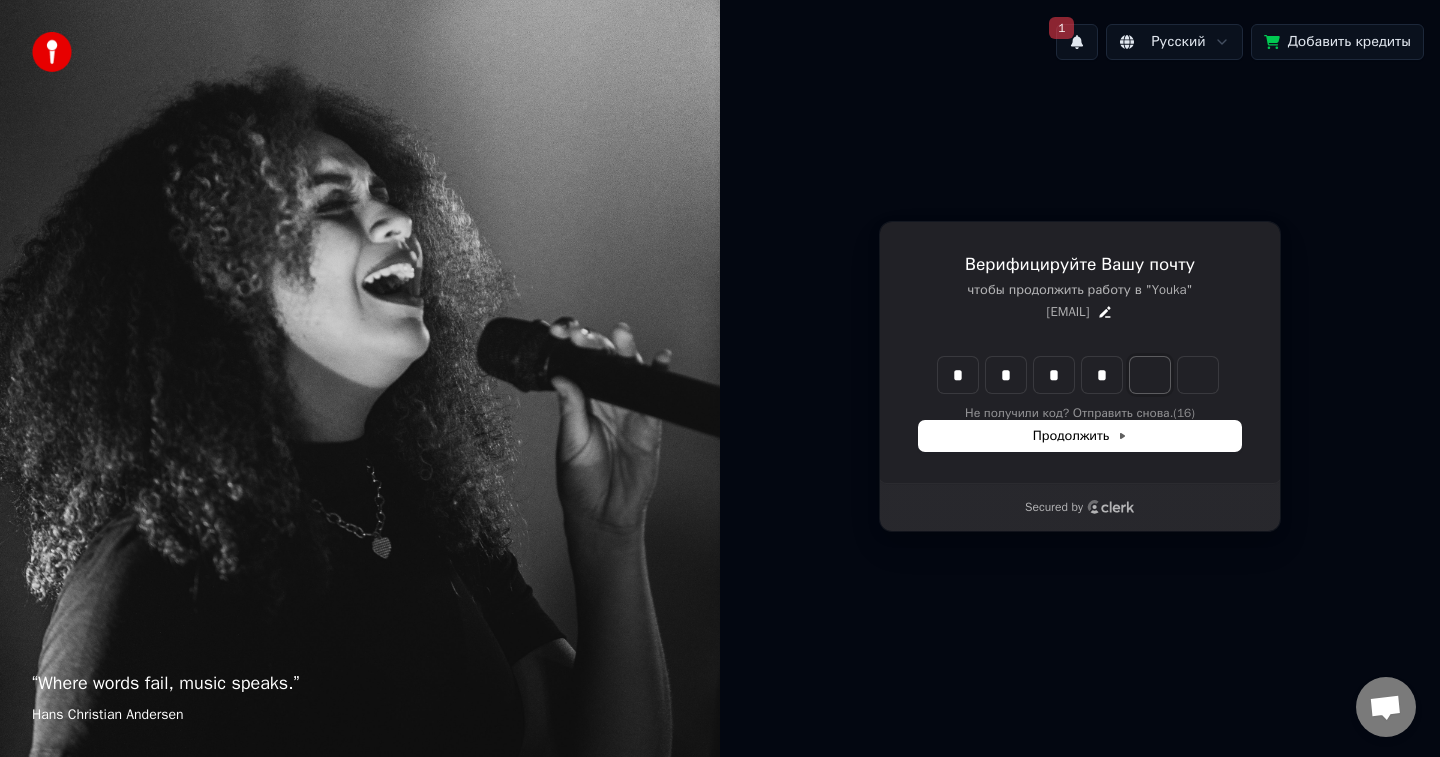 type on "*" 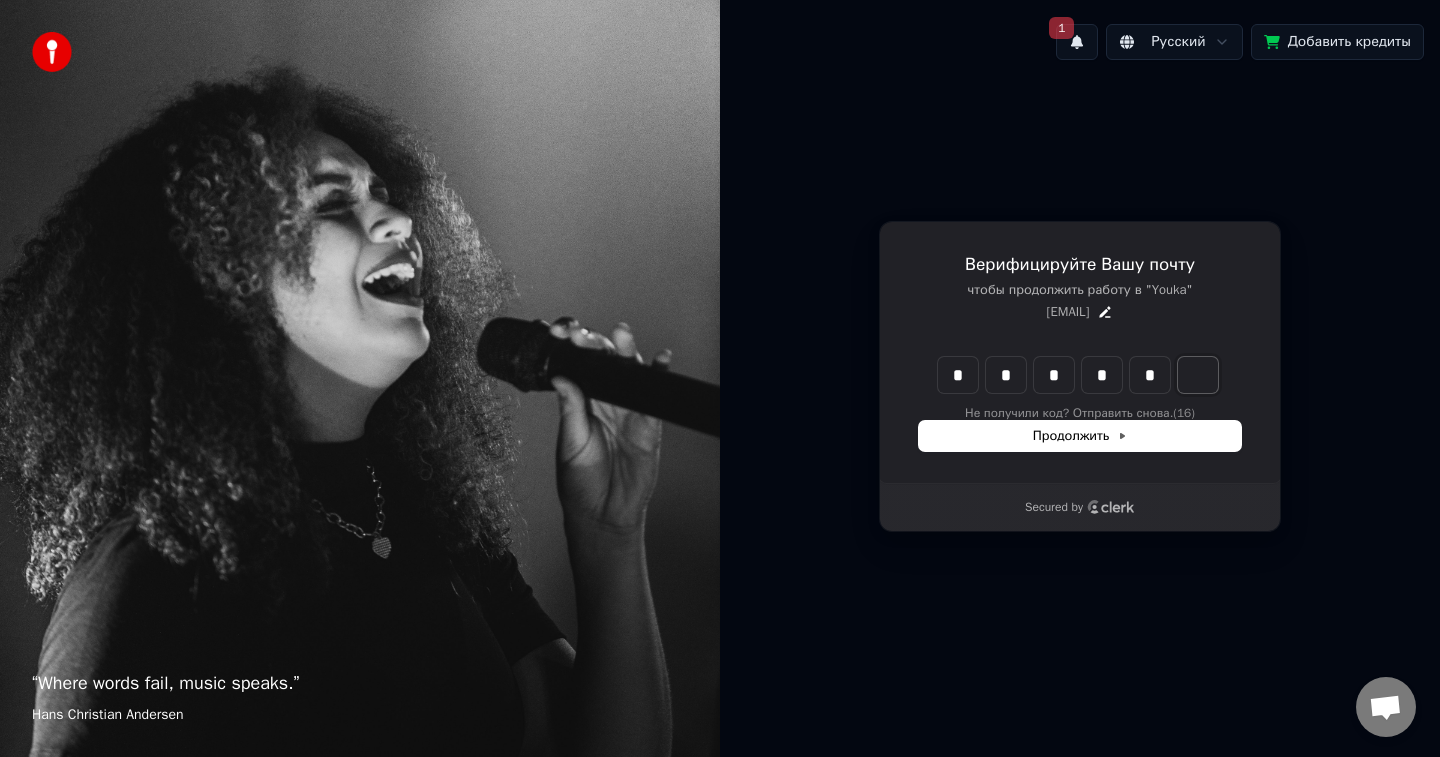 type on "******" 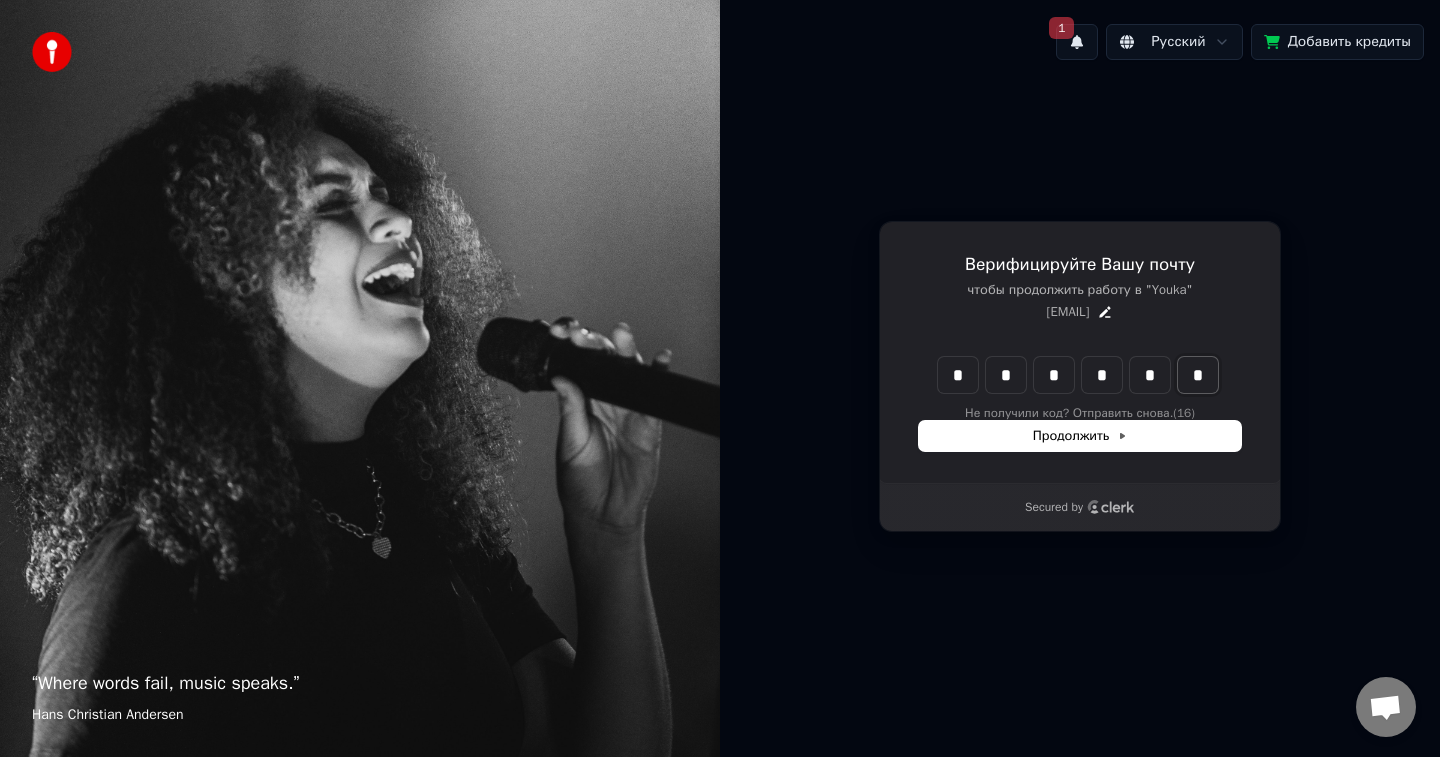 type on "*" 